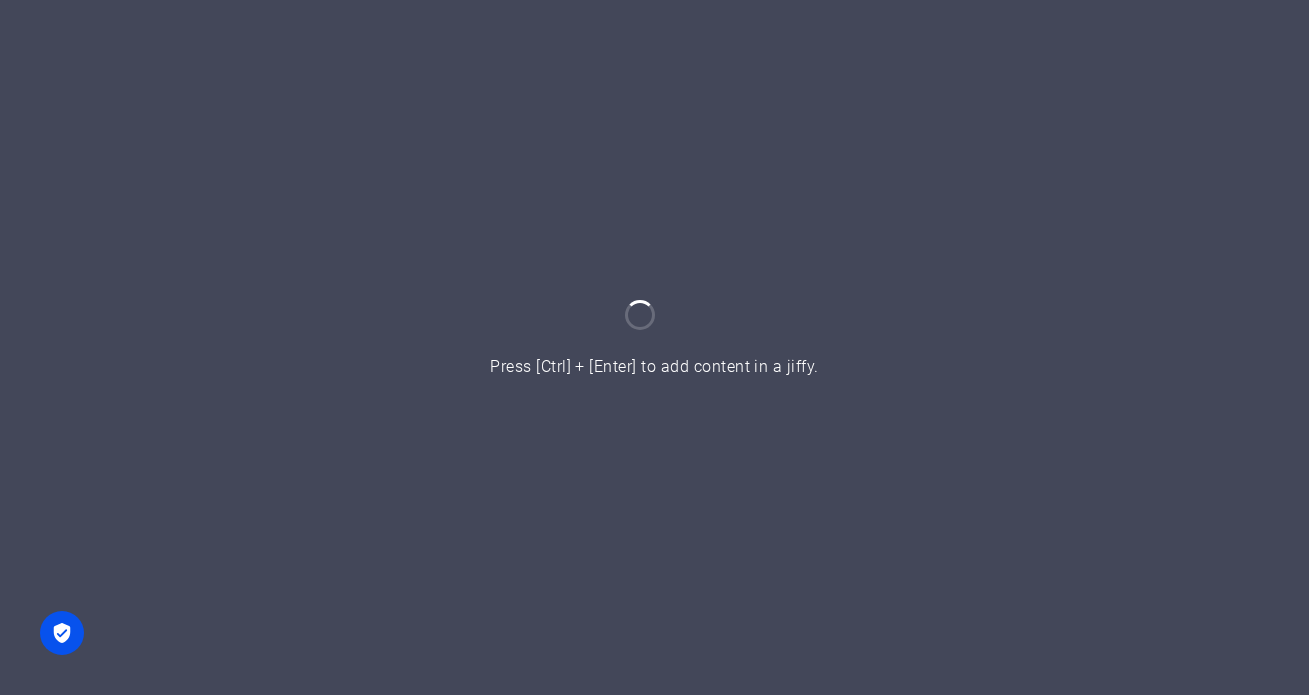 scroll, scrollTop: 0, scrollLeft: 0, axis: both 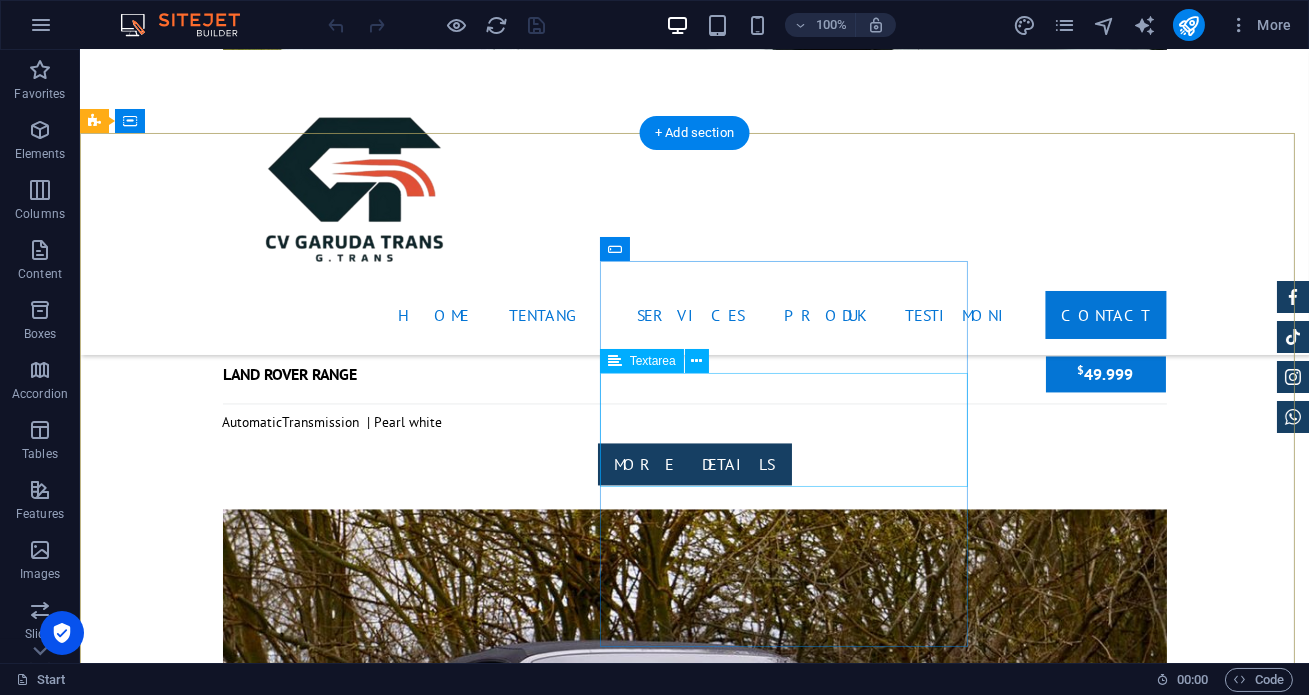 click at bounding box center (568, 21308) 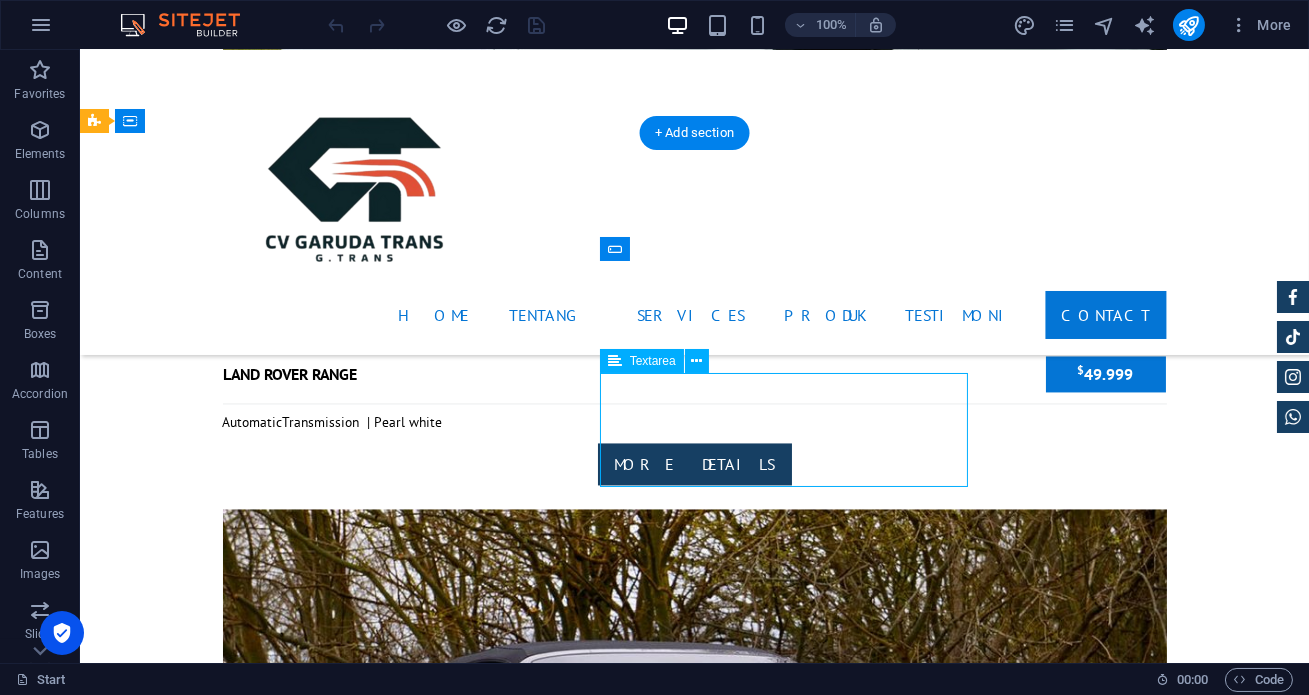 click at bounding box center (568, 21308) 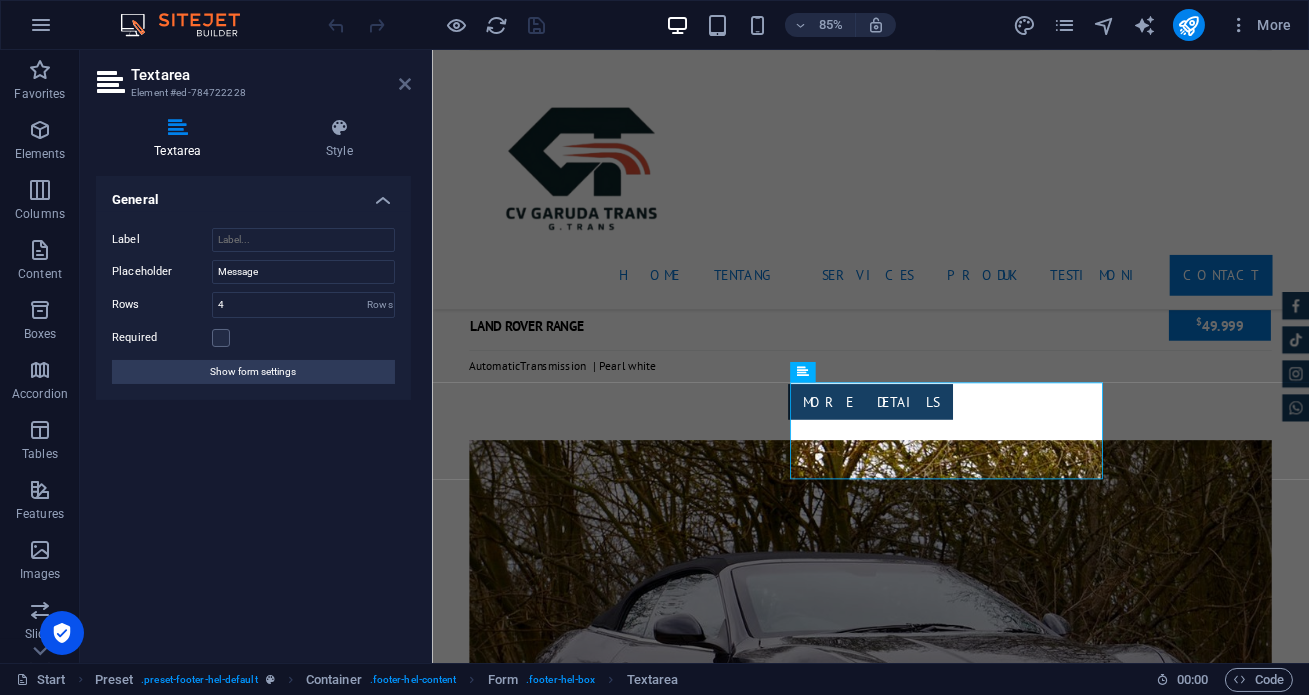 click at bounding box center (405, 84) 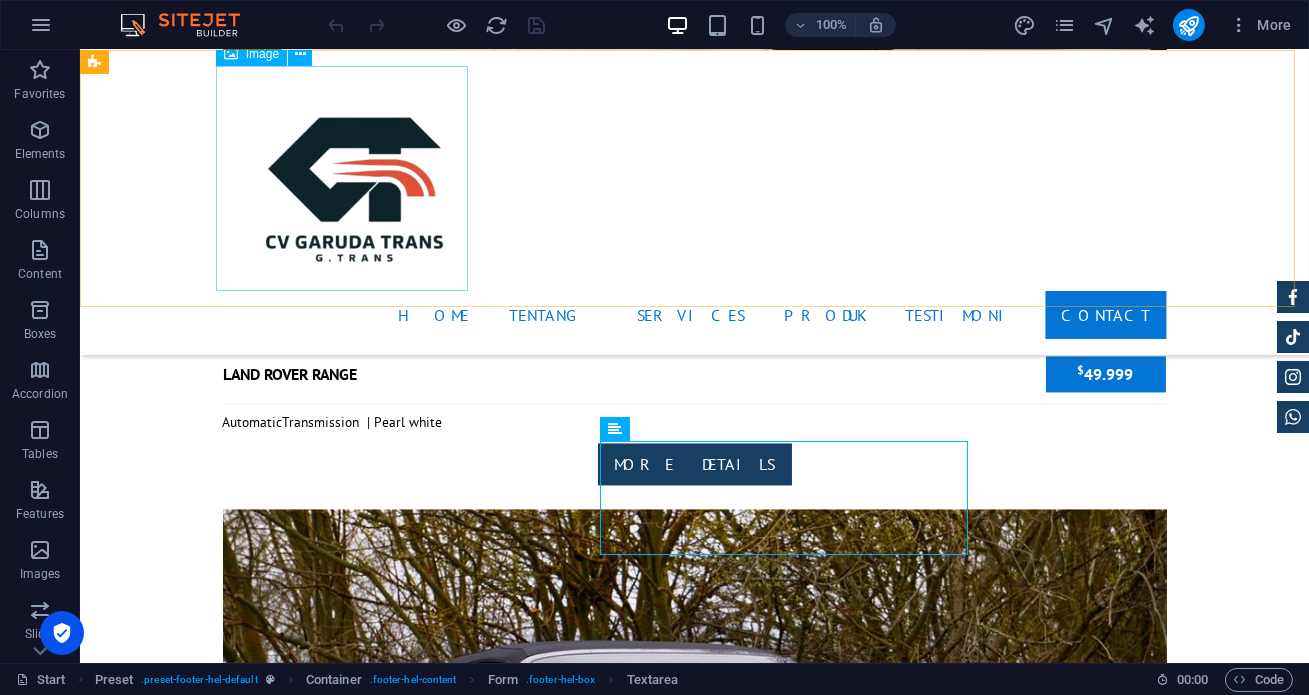 scroll, scrollTop: 7662, scrollLeft: 0, axis: vertical 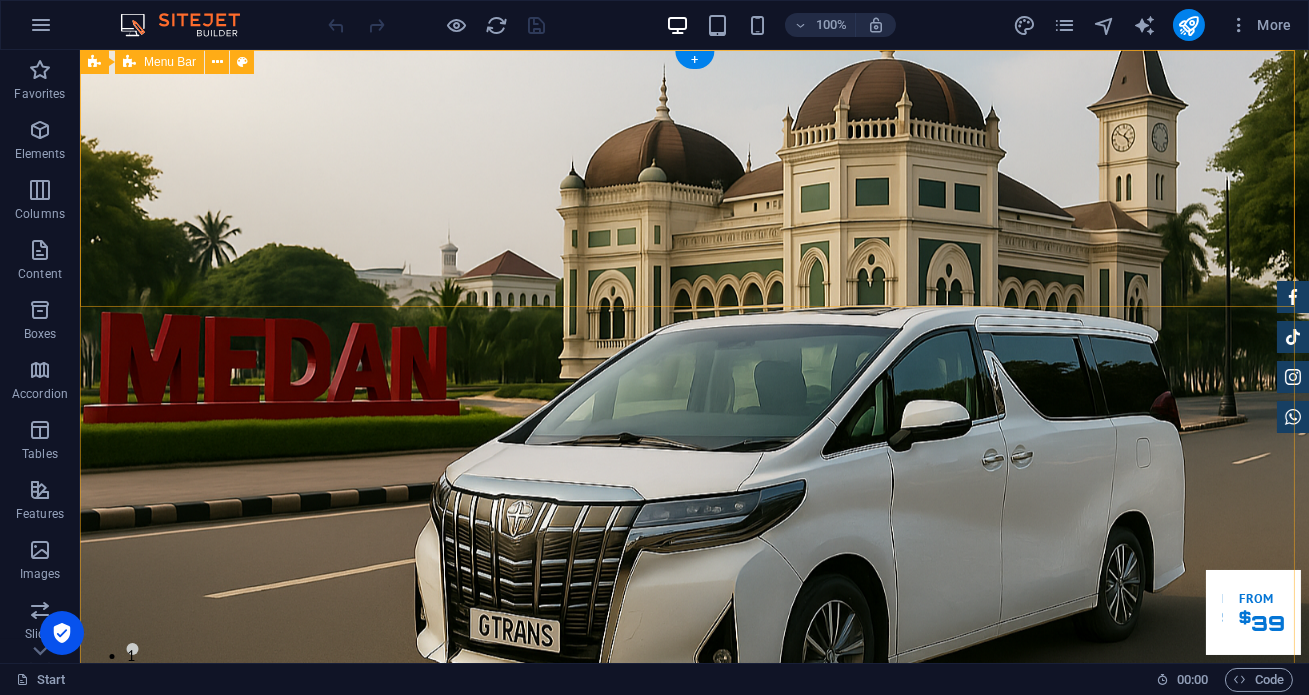 click on "Home Tentang Services Produk Testimoni Contact" at bounding box center [694, 928] 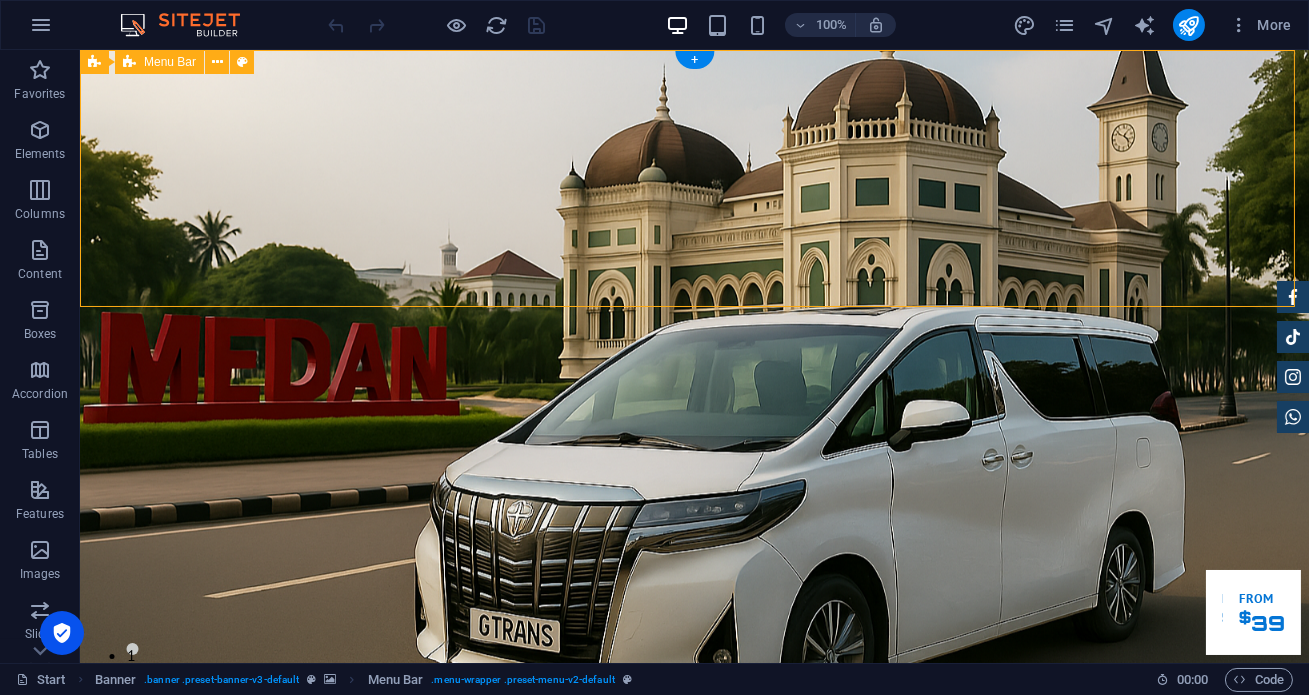 click on "Home Tentang Services Produk Testimoni Contact" at bounding box center (694, 928) 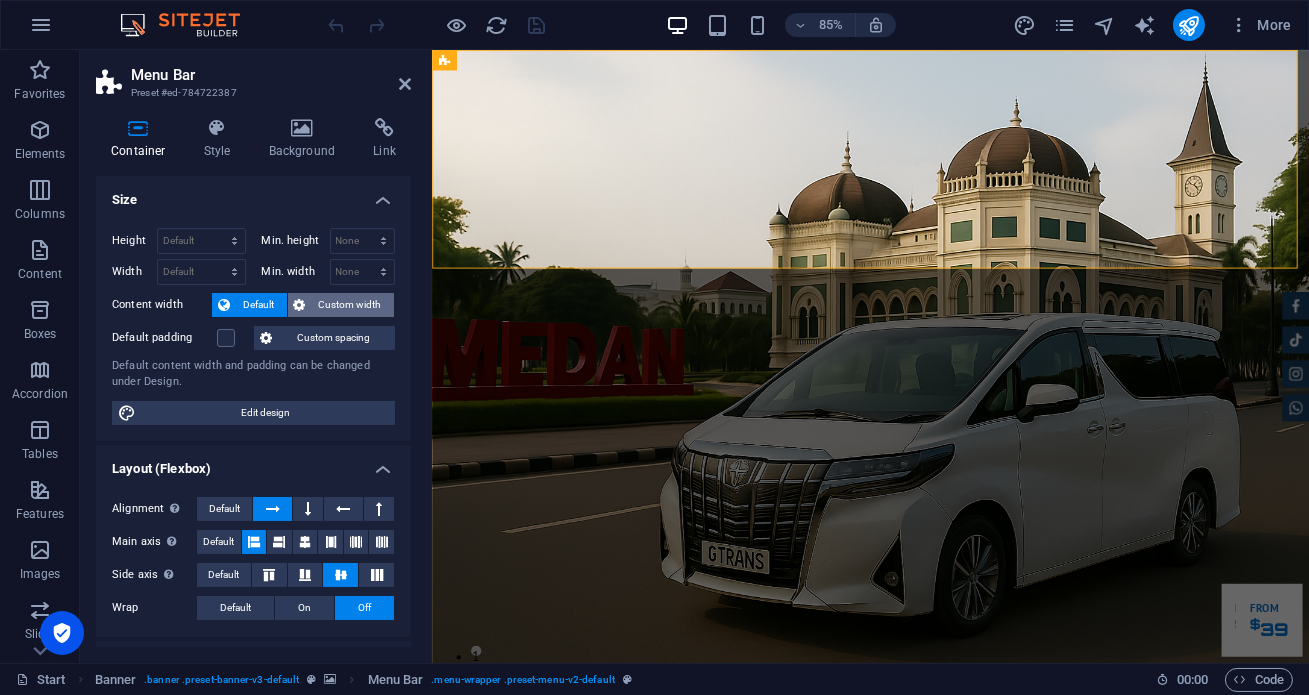 click on "Custom width" at bounding box center [350, 305] 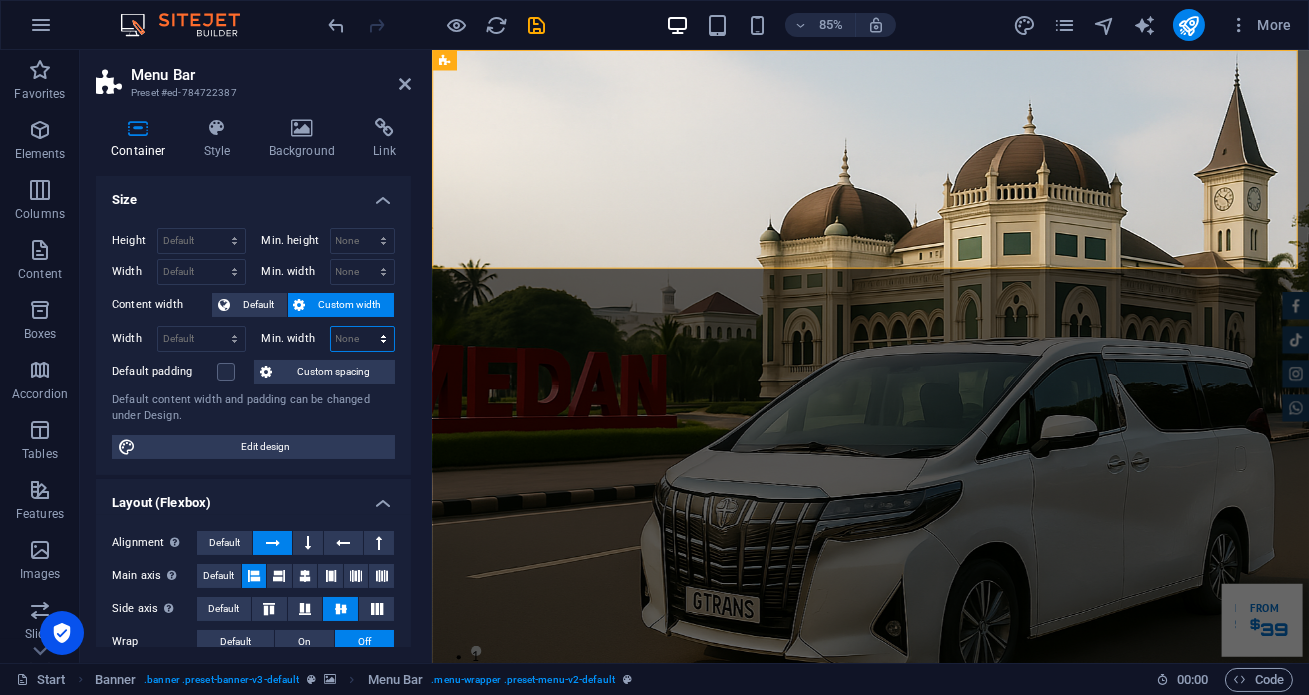 click on "None px rem % vh vw" at bounding box center (363, 339) 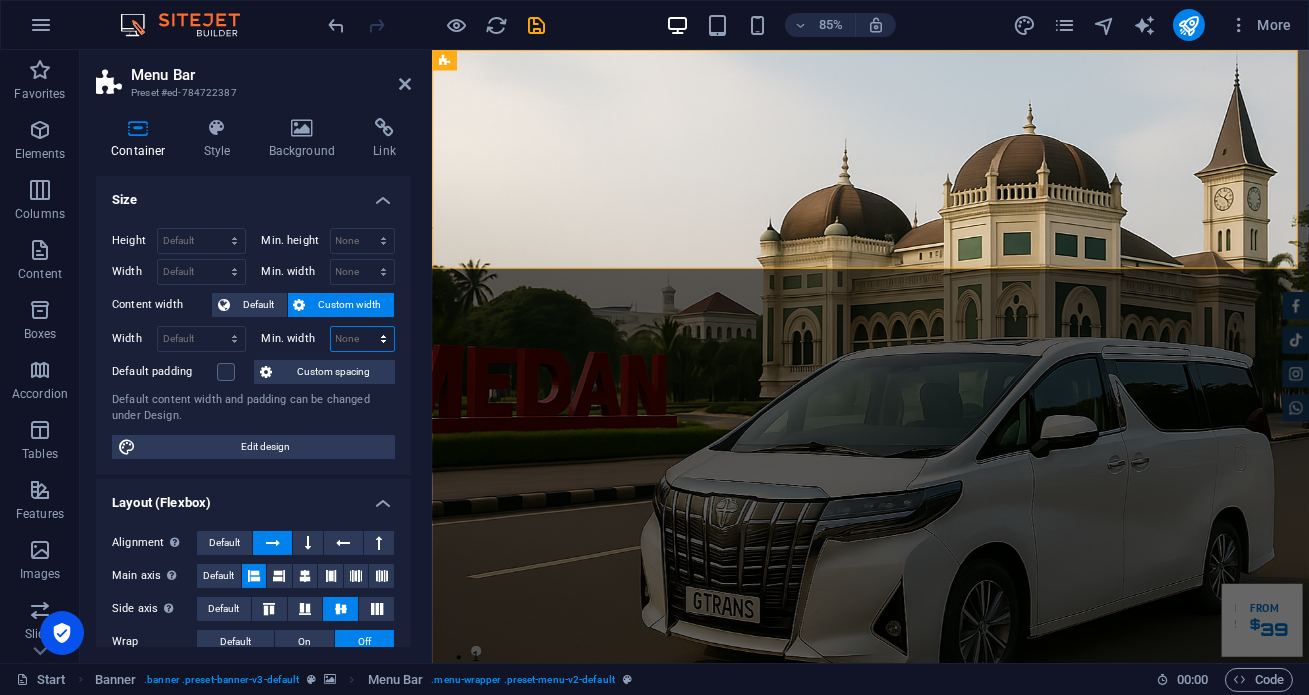 select on "px" 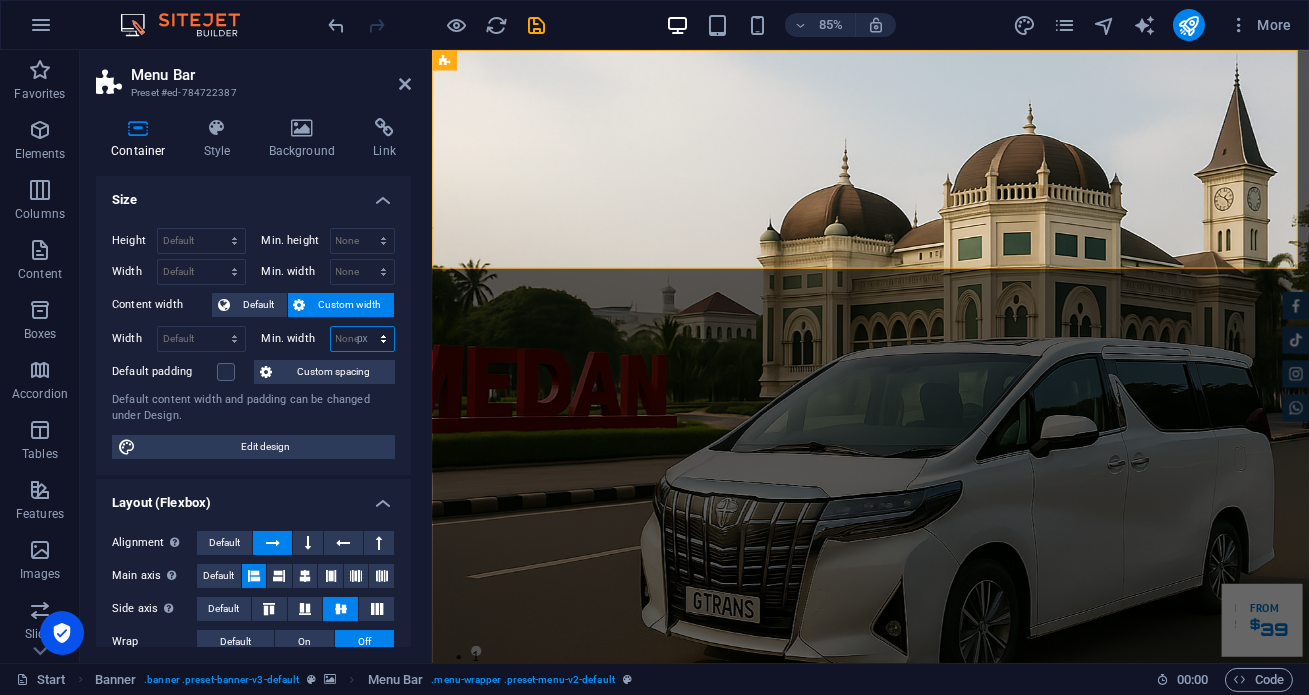 click on "None px rem % vh vw" at bounding box center [363, 339] 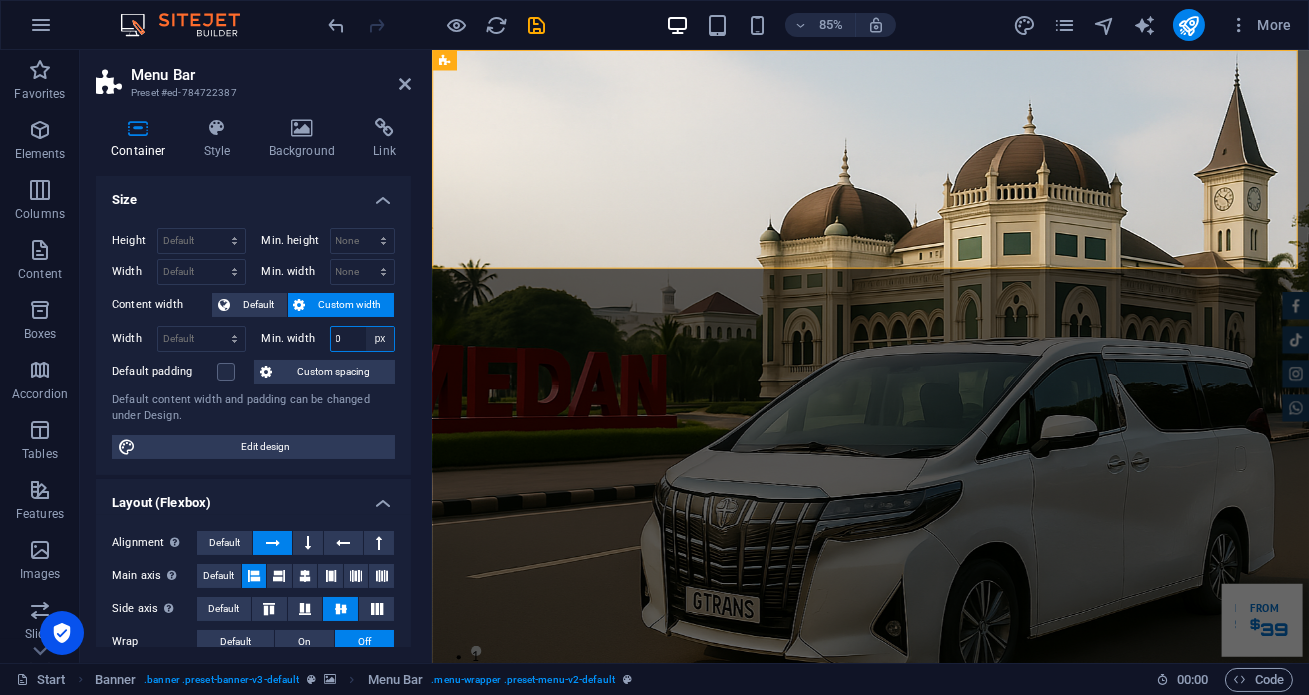 click on "None px rem % vh vw" at bounding box center (380, 339) 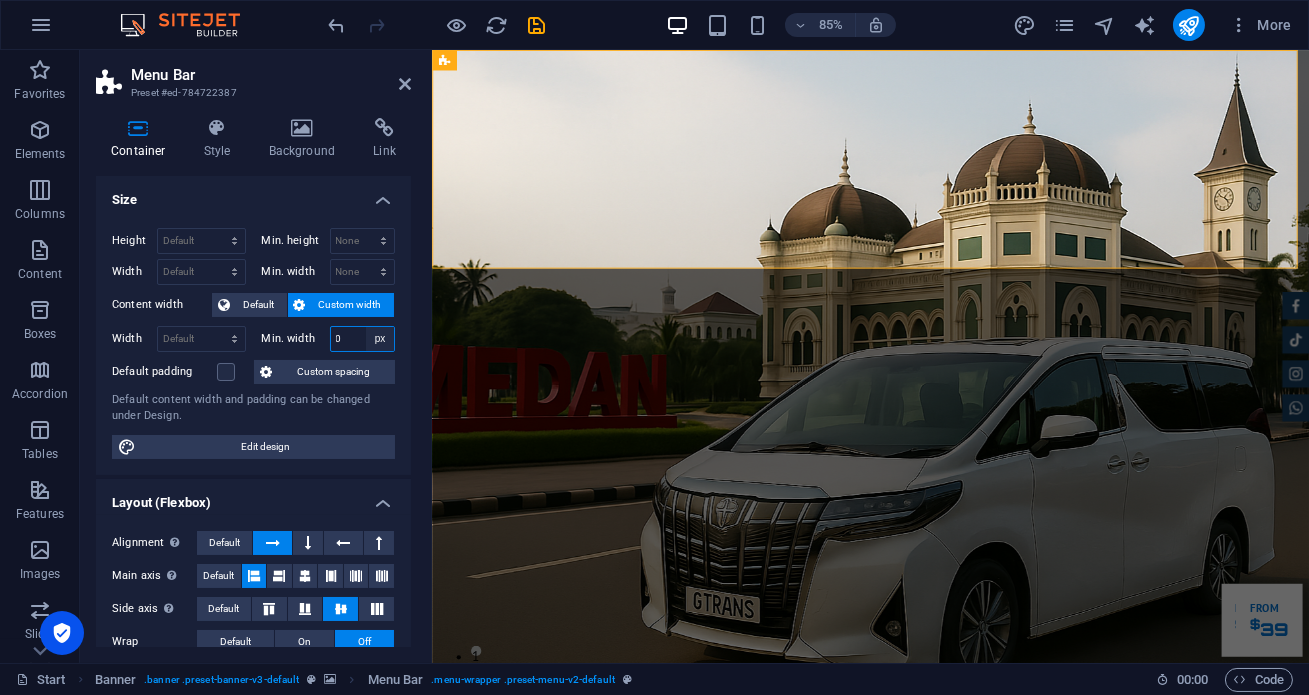 click on "None px rem % vh vw" at bounding box center (380, 339) 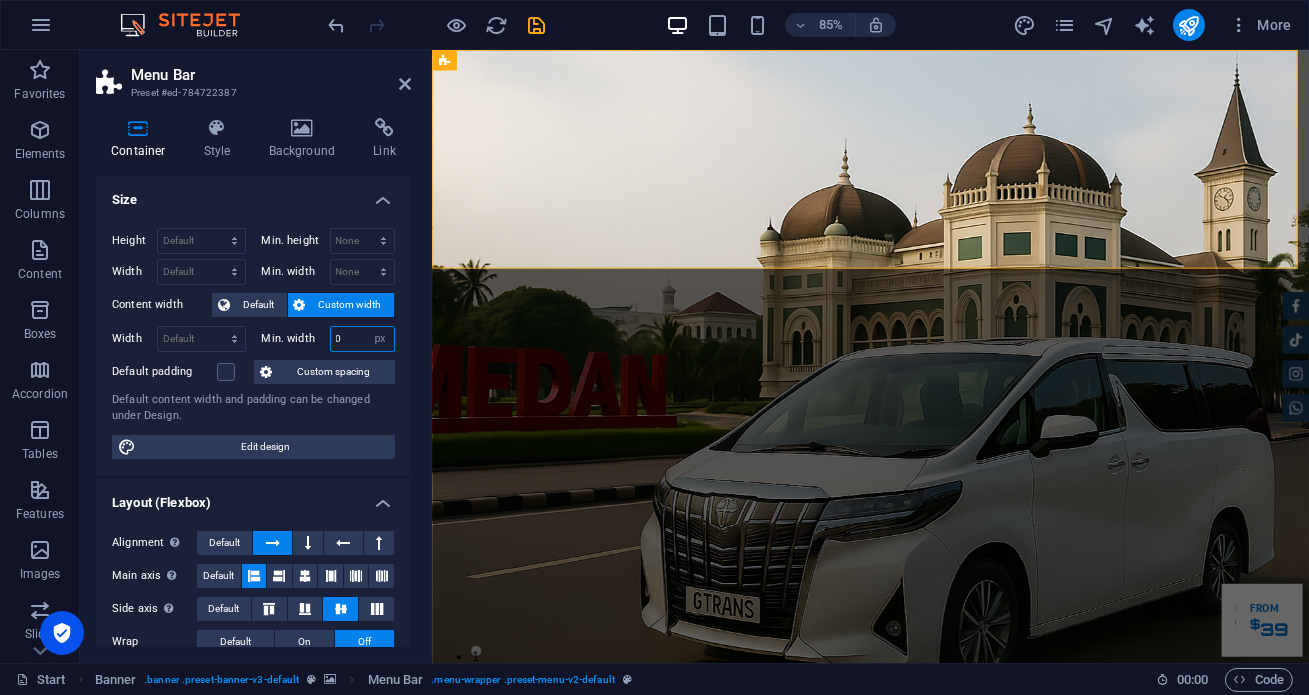 click on "0" at bounding box center (363, 339) 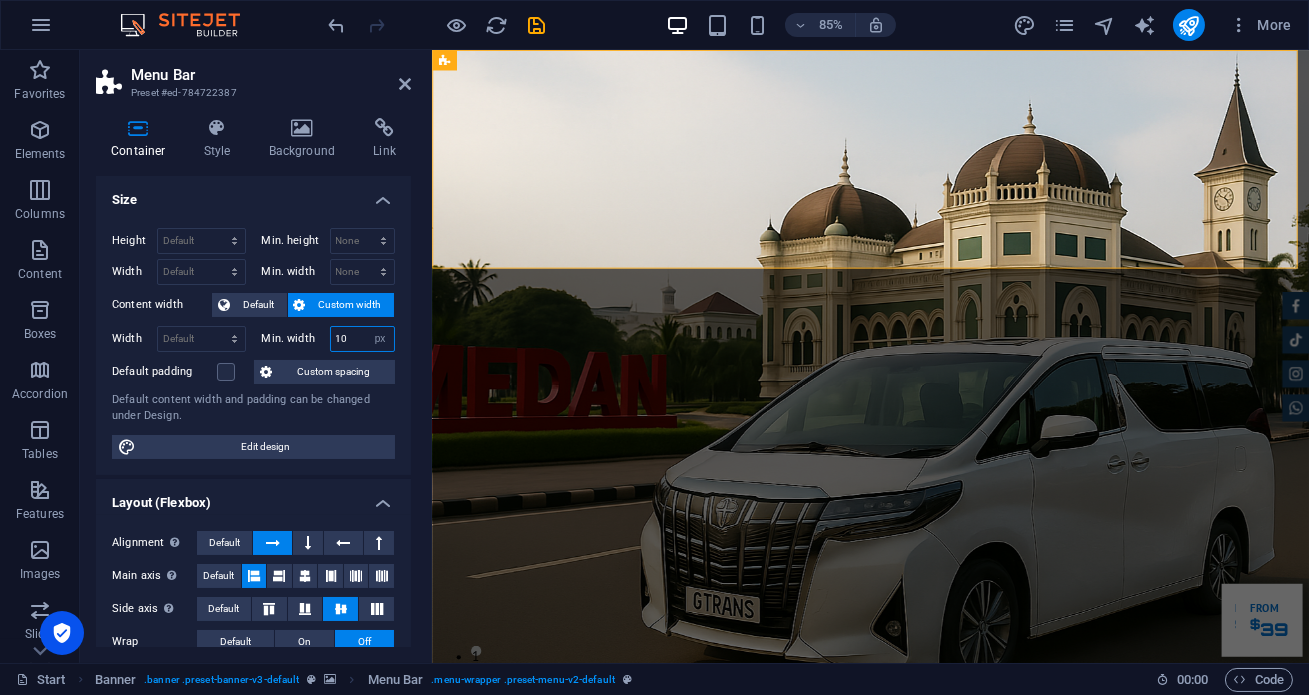click on "10" at bounding box center [363, 339] 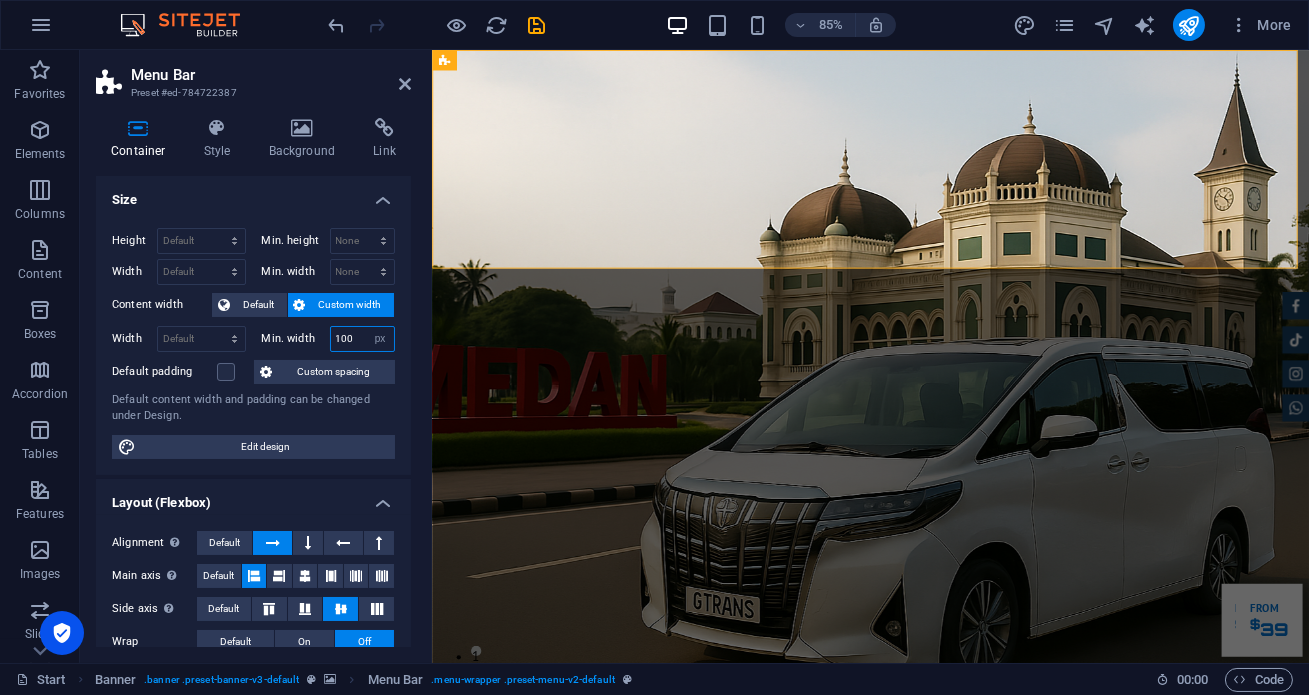 type on "100" 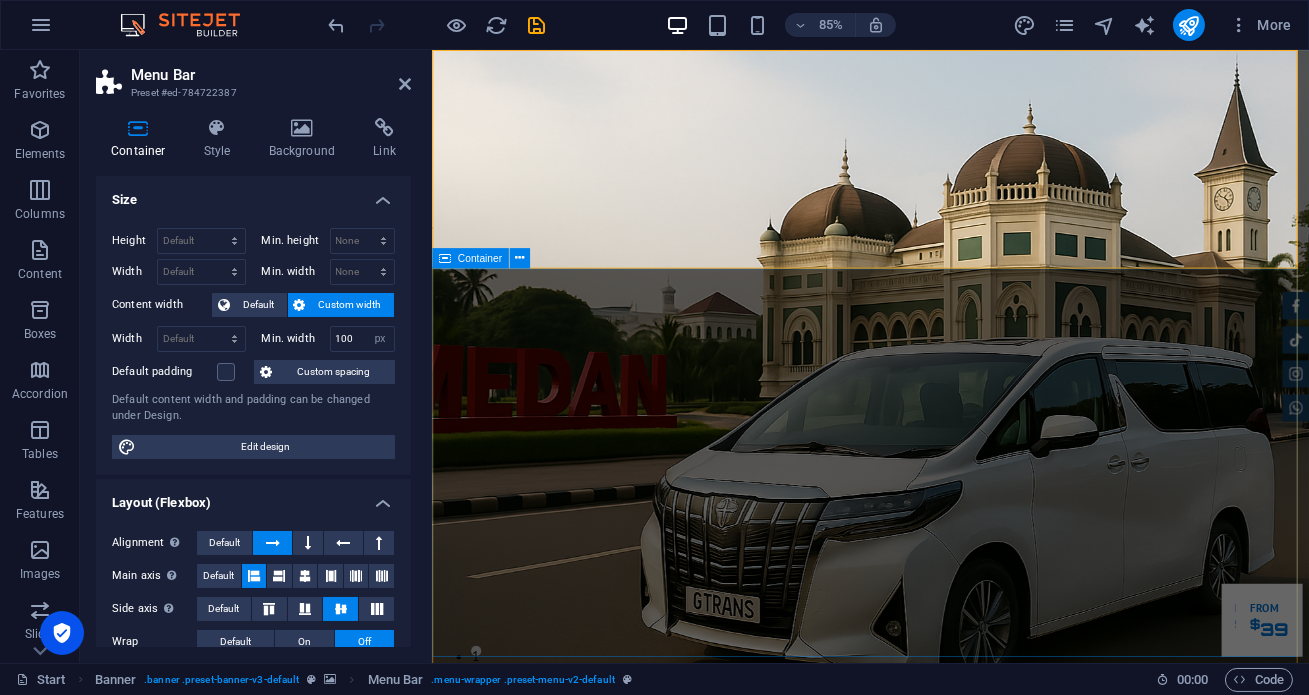 click on "Garuda transportasi. Rental Mobil Terpercaya, Aman, Amanah Serta Profesional  Cek Layanan  Booking Segera" at bounding box center (947, 1382) 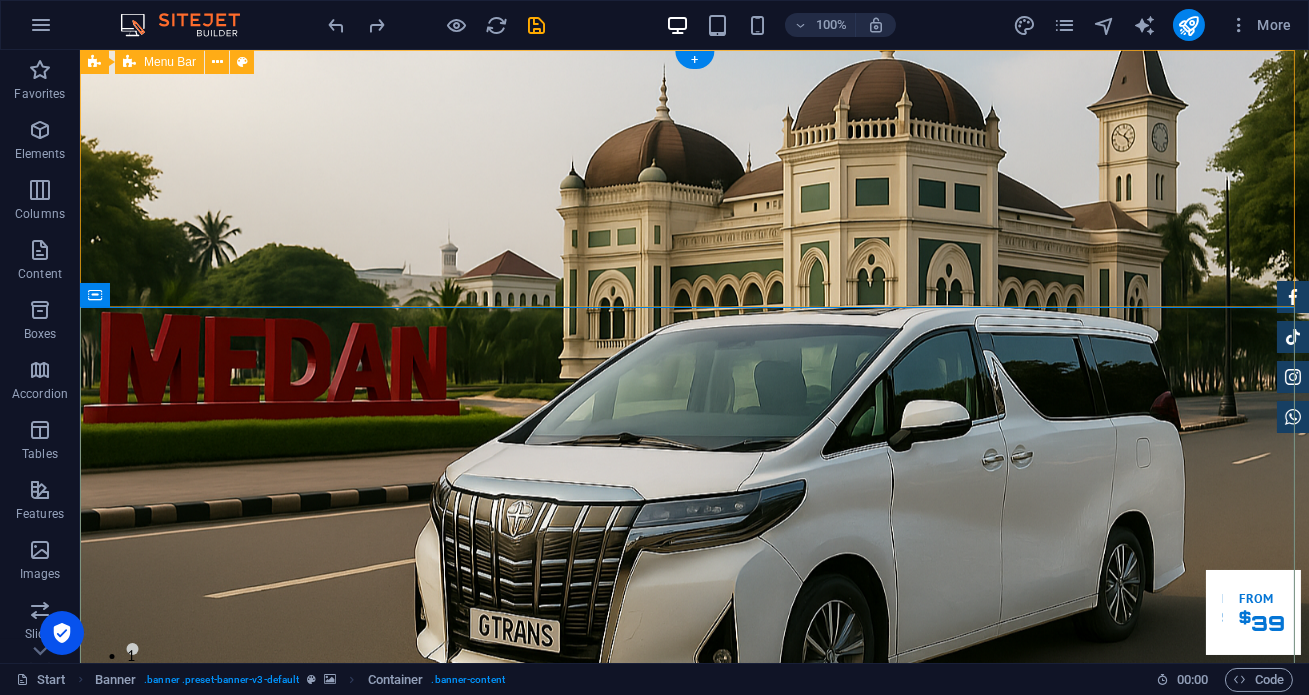 click on "Home Tentang Services Produk Testimoni Contact" at bounding box center (694, 928) 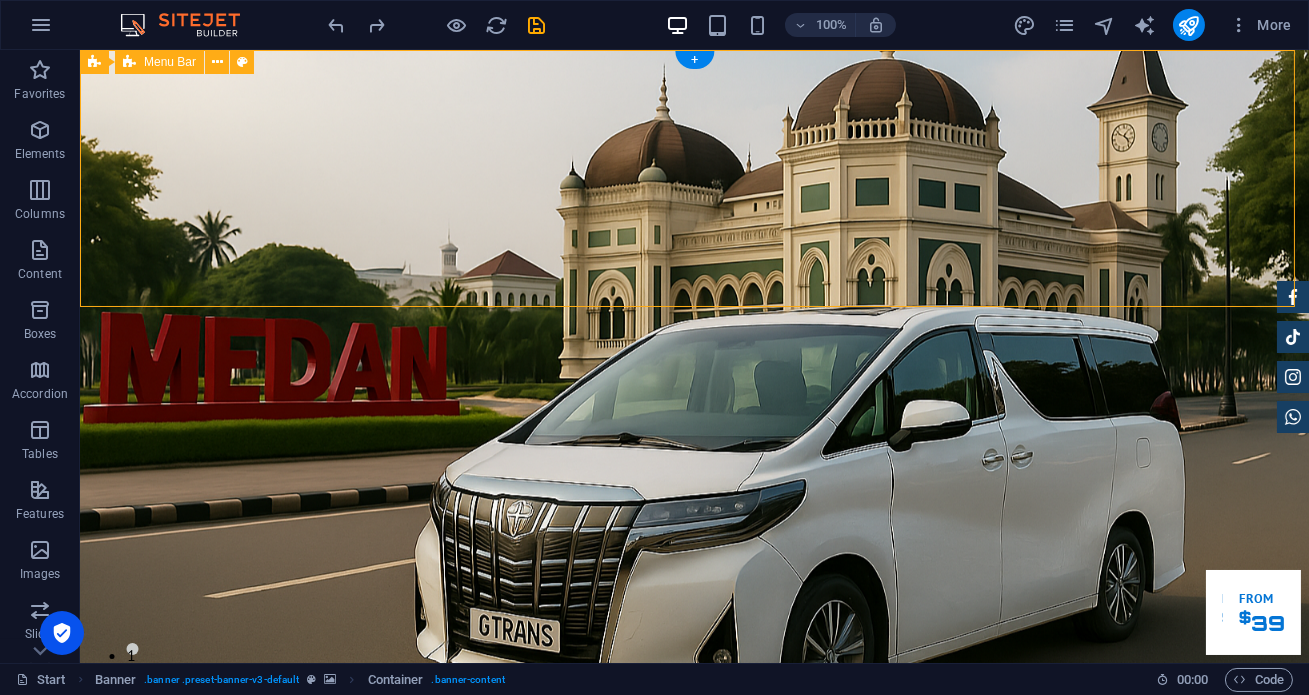 click on "Home Tentang Services Produk Testimoni Contact" at bounding box center [694, 928] 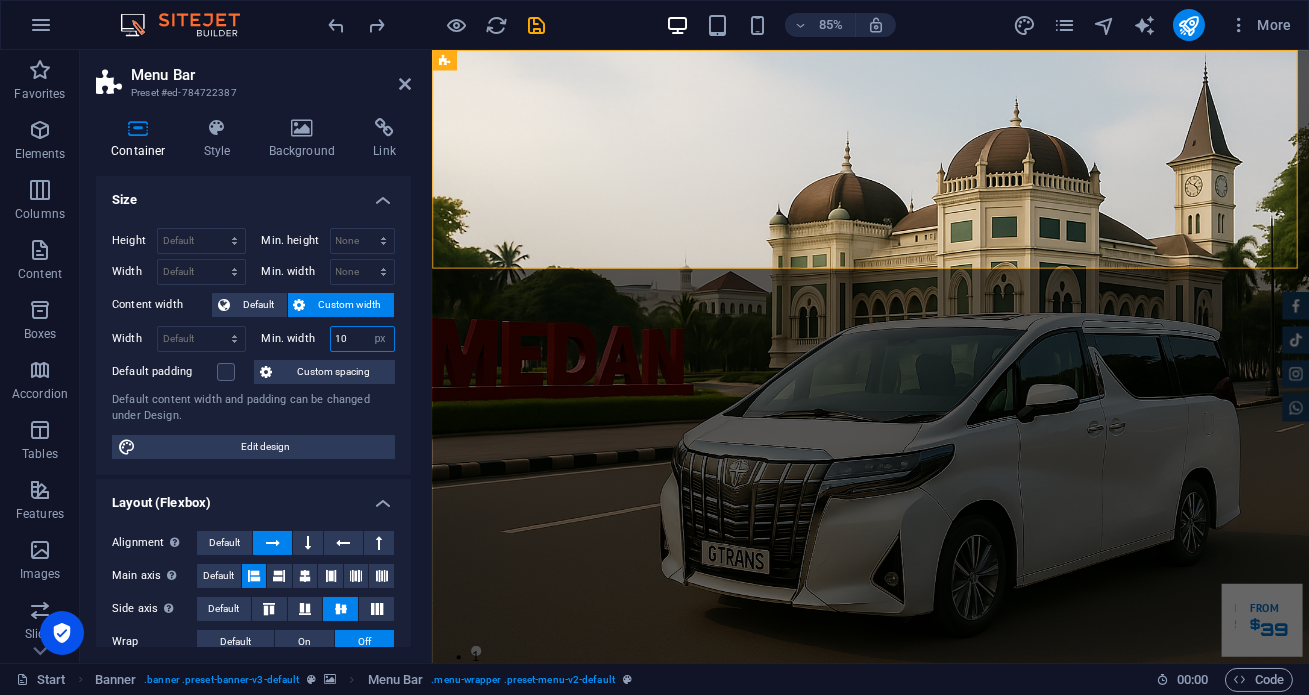 click on "10" at bounding box center (363, 339) 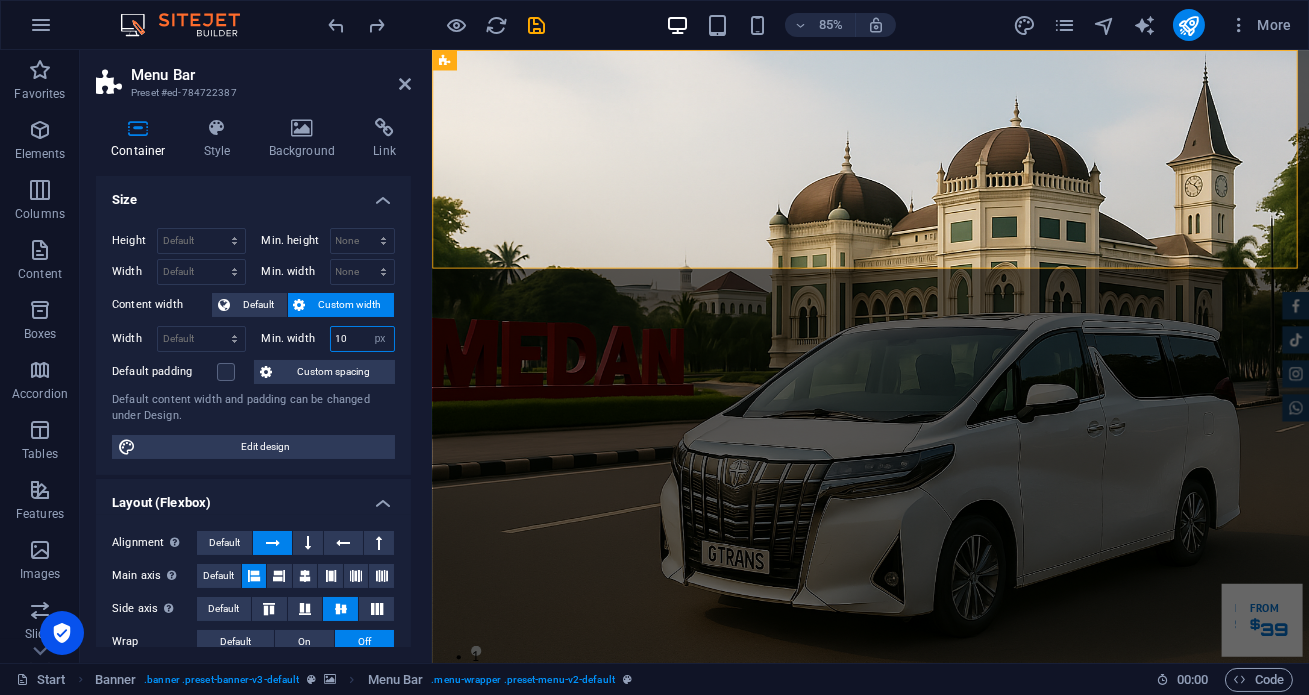 type on "1" 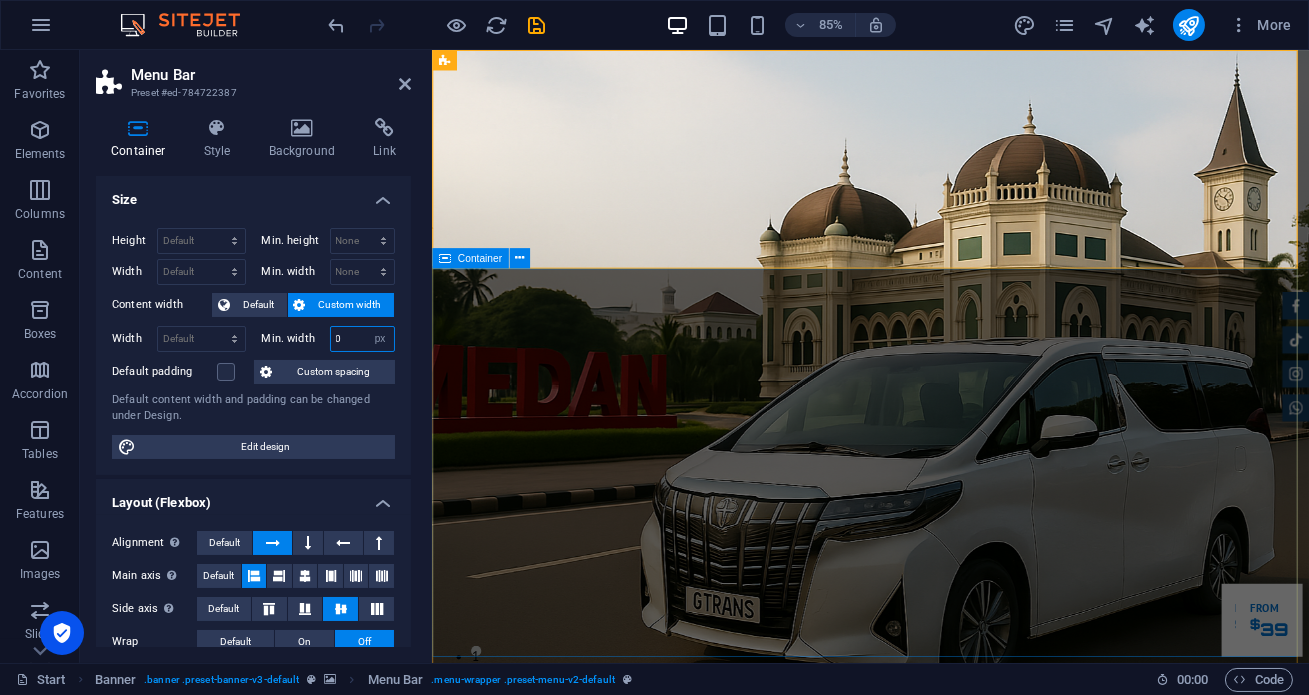 type on "0" 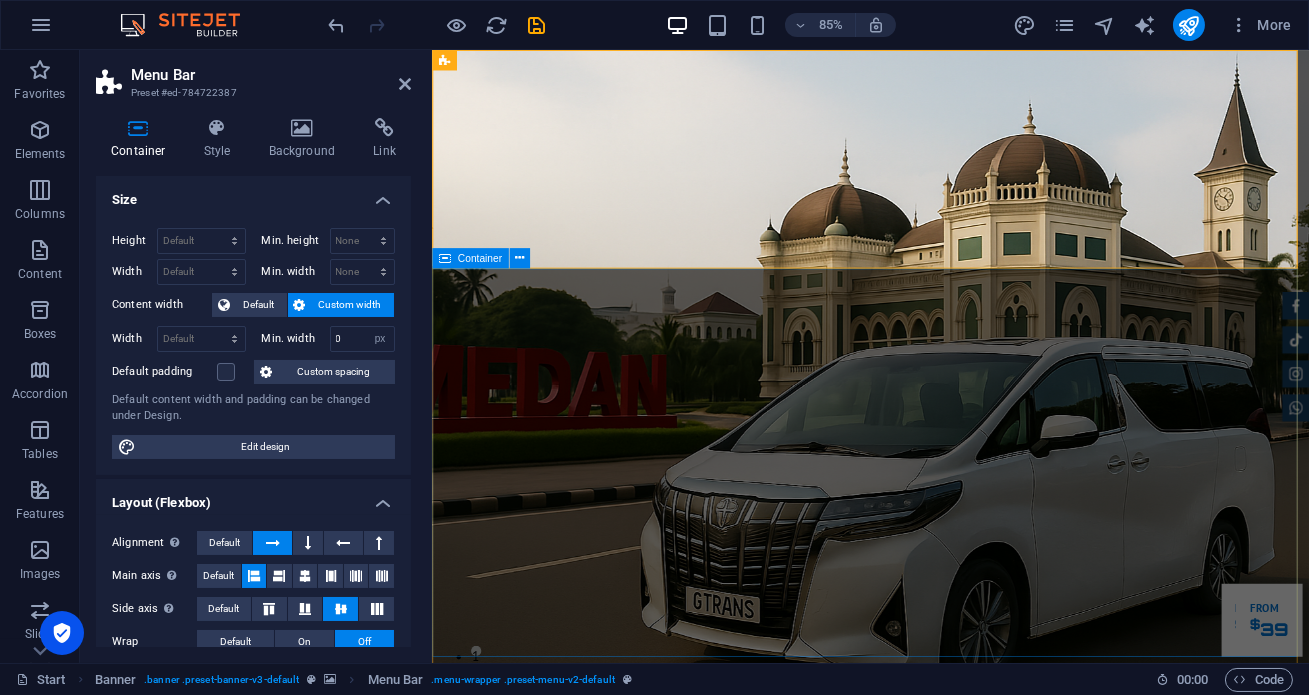 click on "Garuda transportasi. Rental Mobil Terpercaya, Aman, Amanah Serta Profesional  Cek Layanan  Booking Segera" at bounding box center (947, 1382) 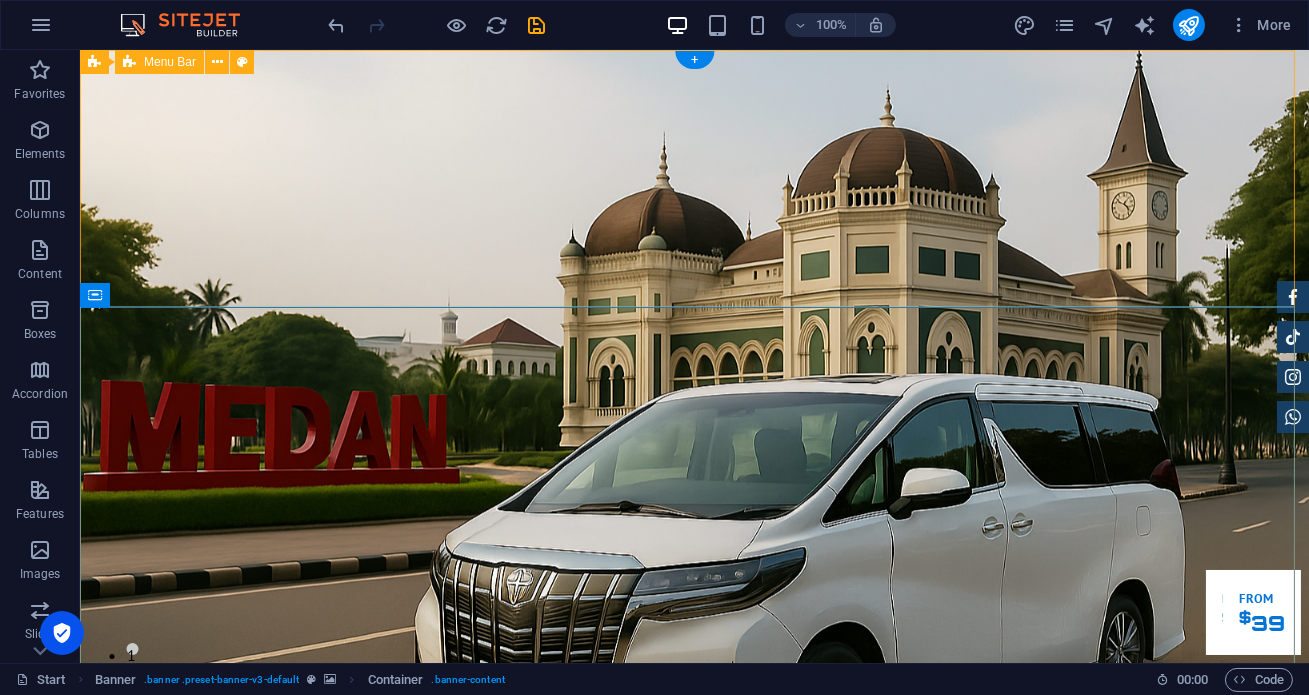 click on "Home Tentang Services Produk Testimoni Contact" at bounding box center (694, 996) 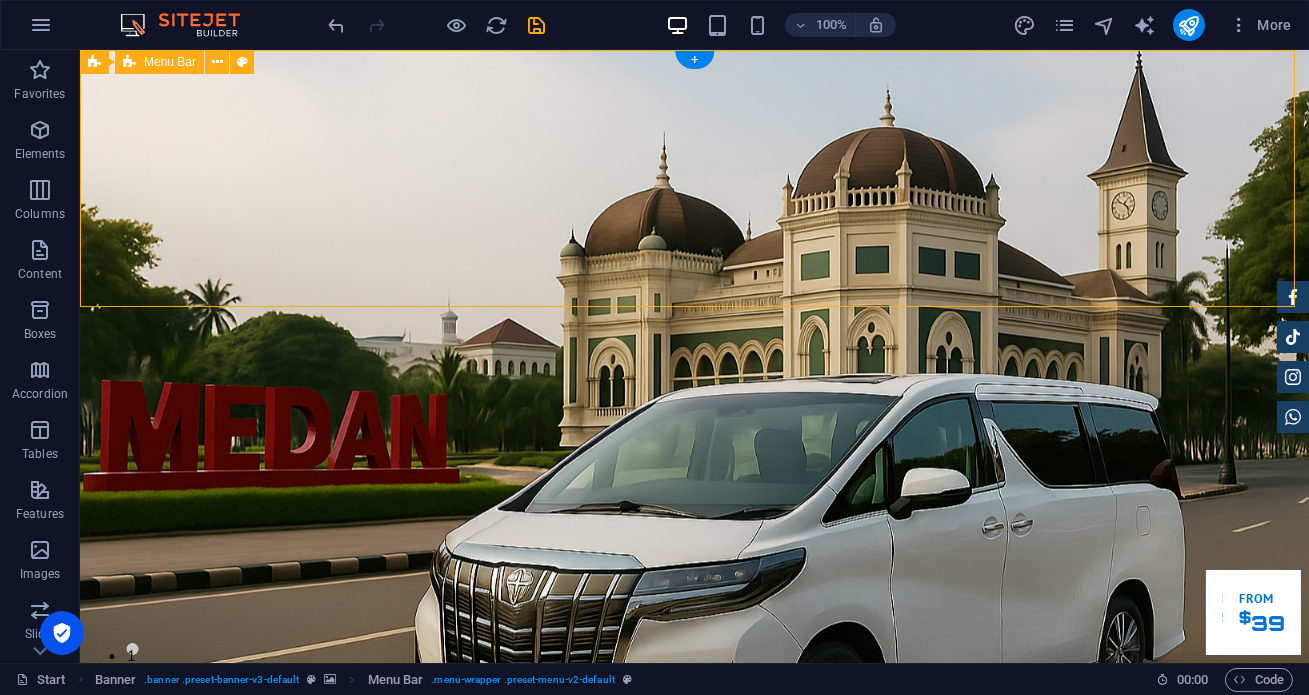 click on "Home Tentang Services Produk Testimoni Contact" at bounding box center [694, 996] 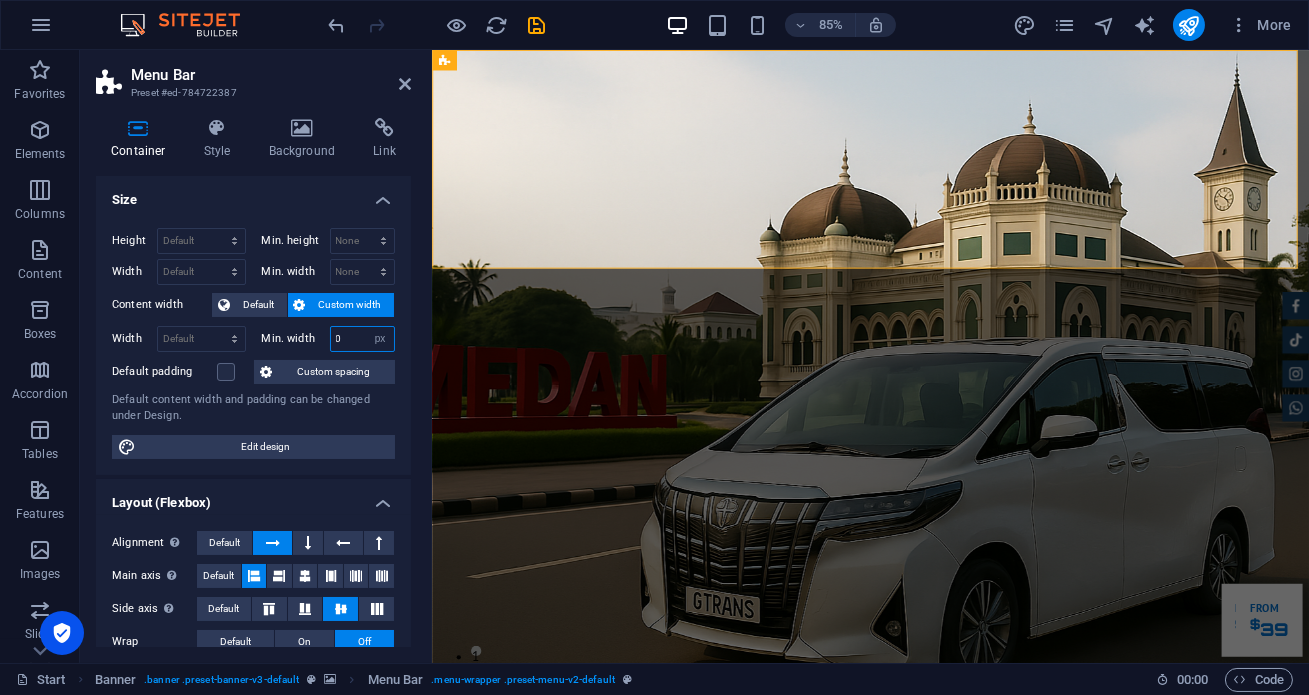 click on "0" at bounding box center [363, 339] 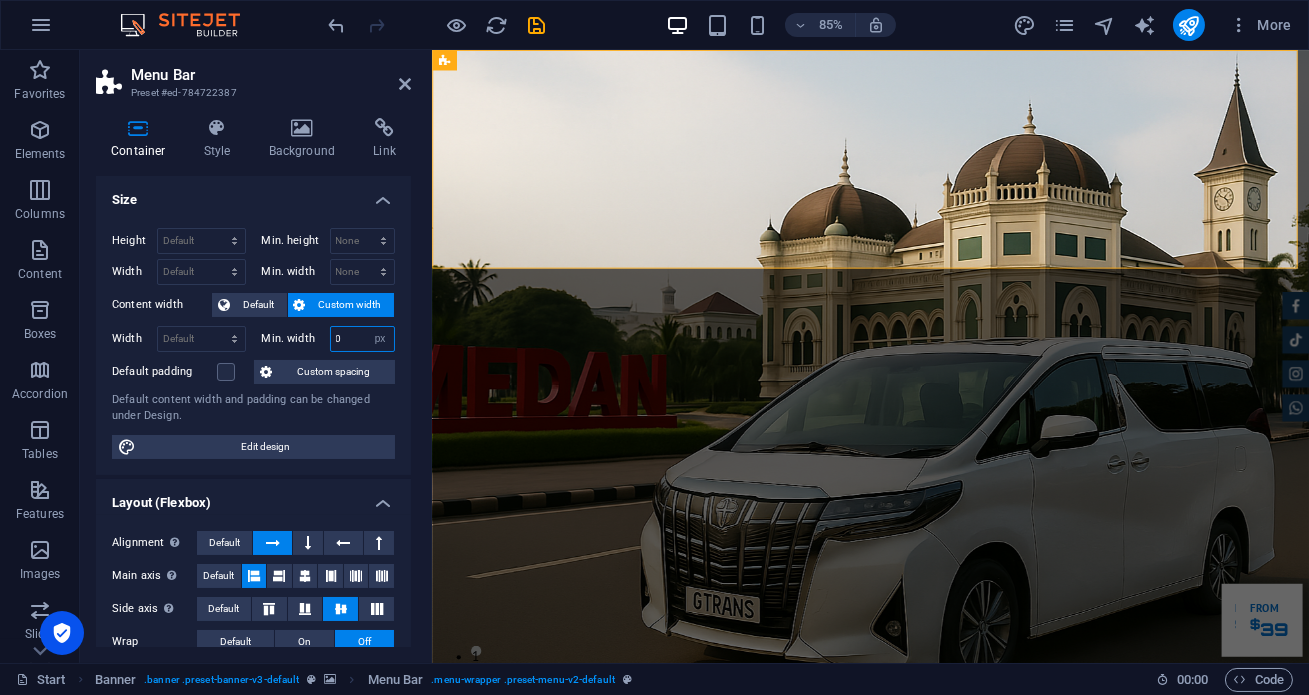 click on "0" at bounding box center (363, 339) 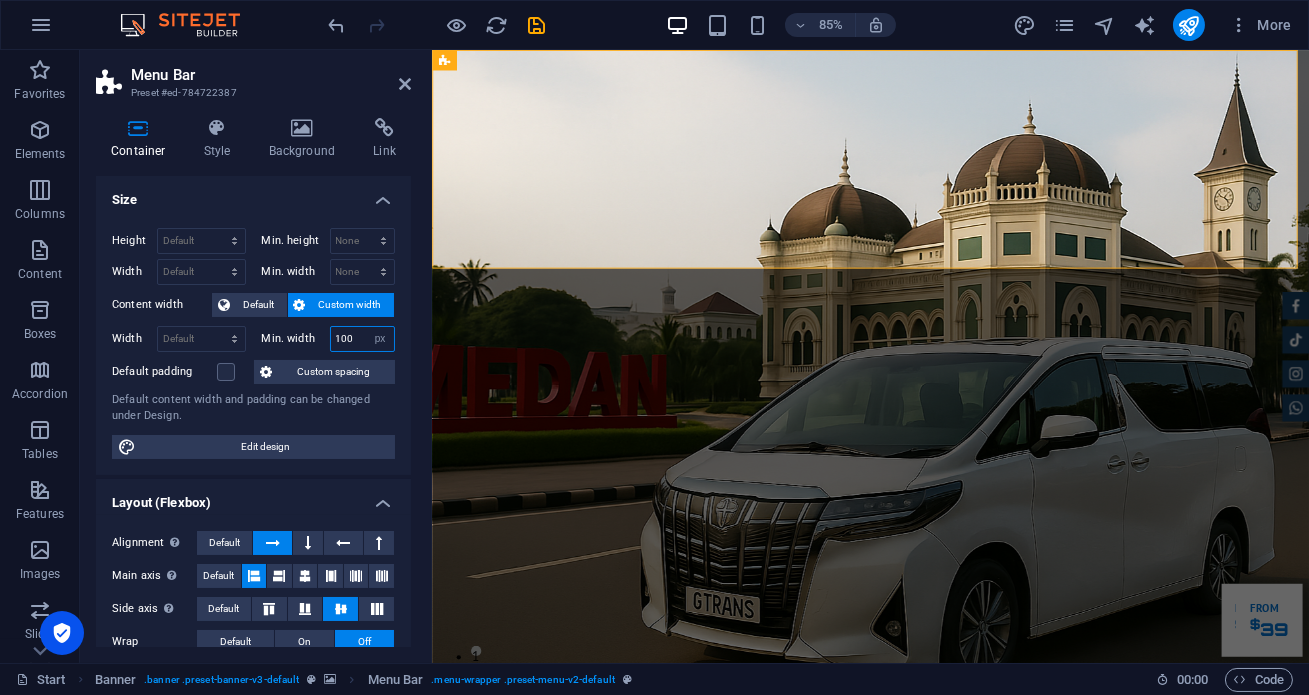 type on "100" 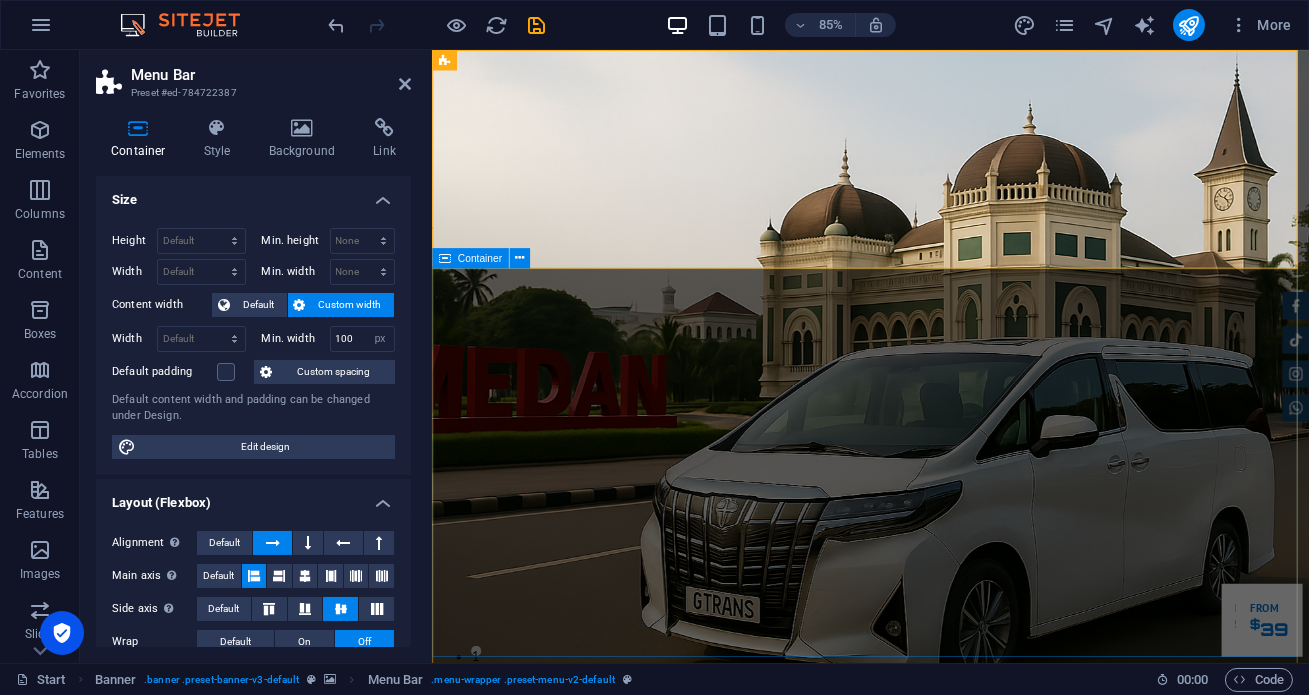 click on "Garuda transportasi. Rental Mobil Terpercaya, Aman, Amanah Serta Profesional  Cek Layanan  Booking Segera" at bounding box center [947, 1382] 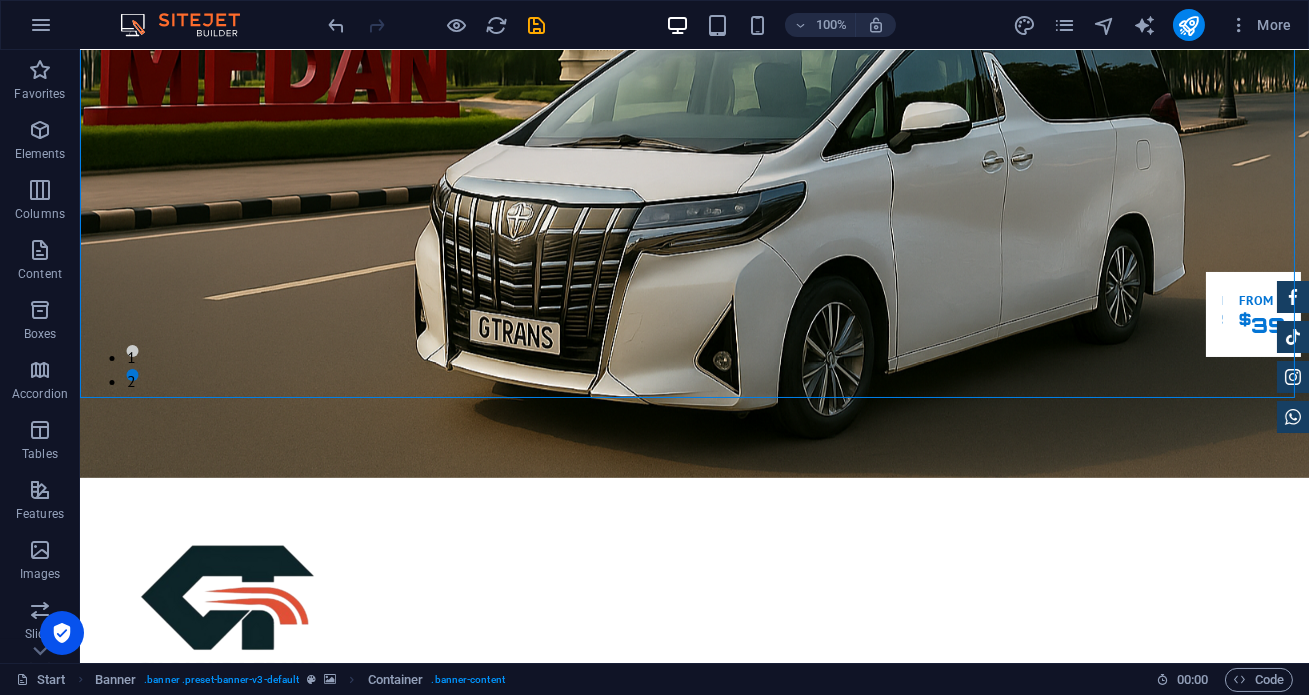 scroll, scrollTop: 0, scrollLeft: 0, axis: both 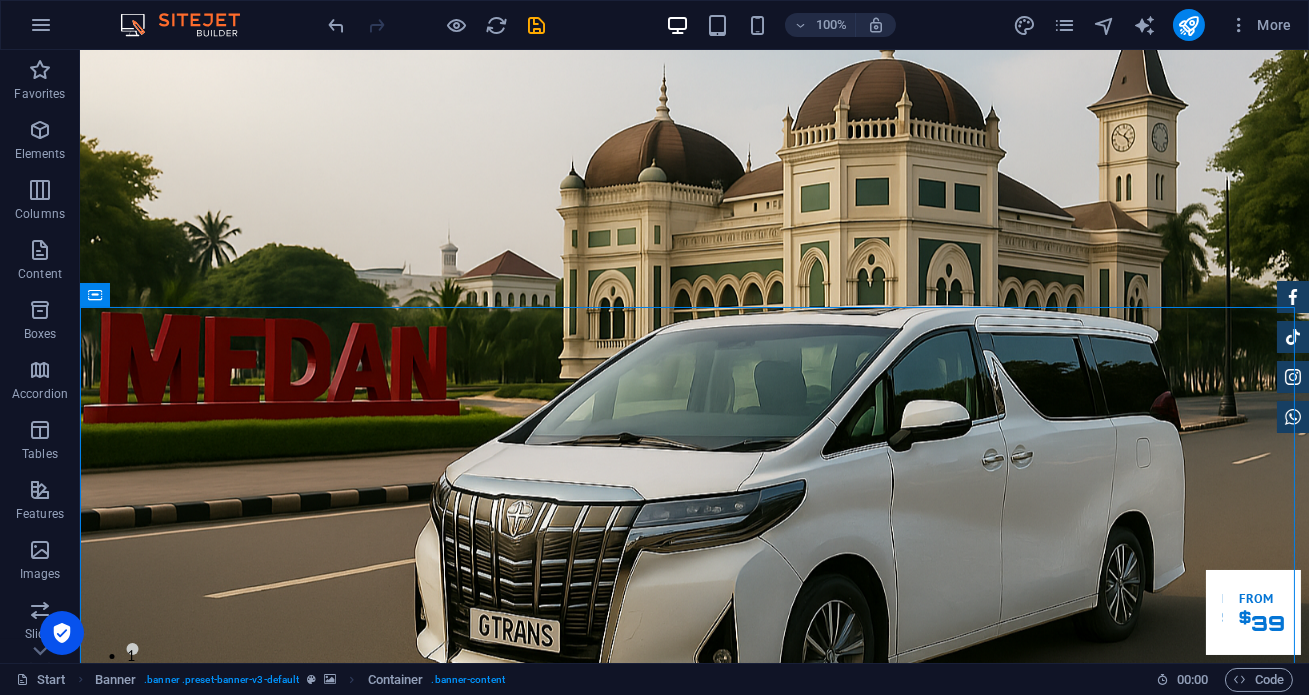 drag, startPoint x: 1299, startPoint y: 75, endPoint x: 1388, endPoint y: 99, distance: 92.17918 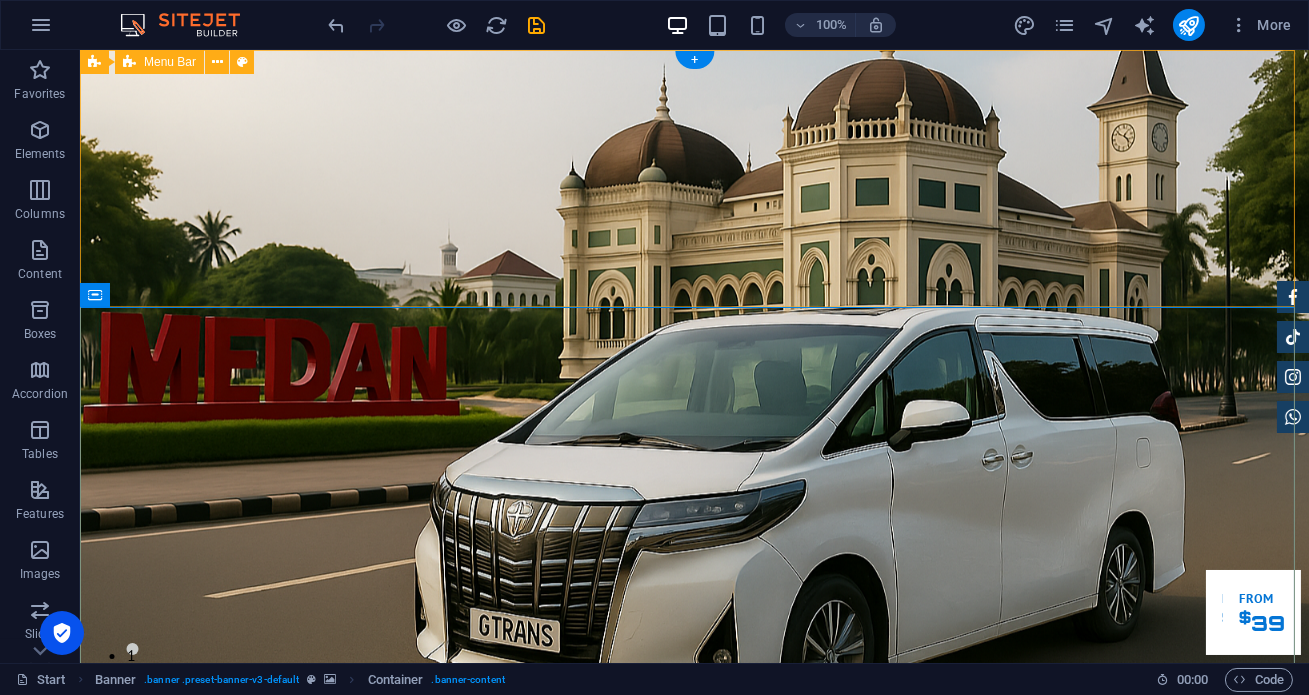 click on "Home Tentang Services Produk Testimoni Contact" at bounding box center (694, 928) 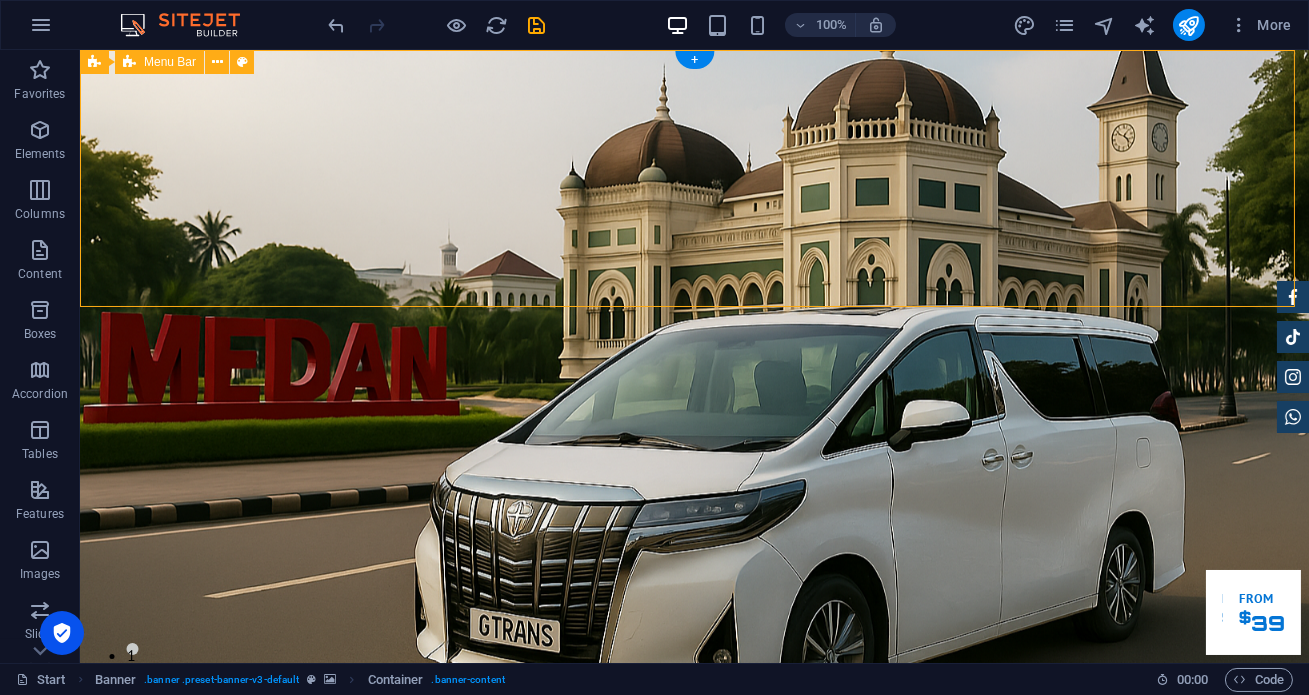 click on "Home Tentang Services Produk Testimoni Contact" at bounding box center [694, 928] 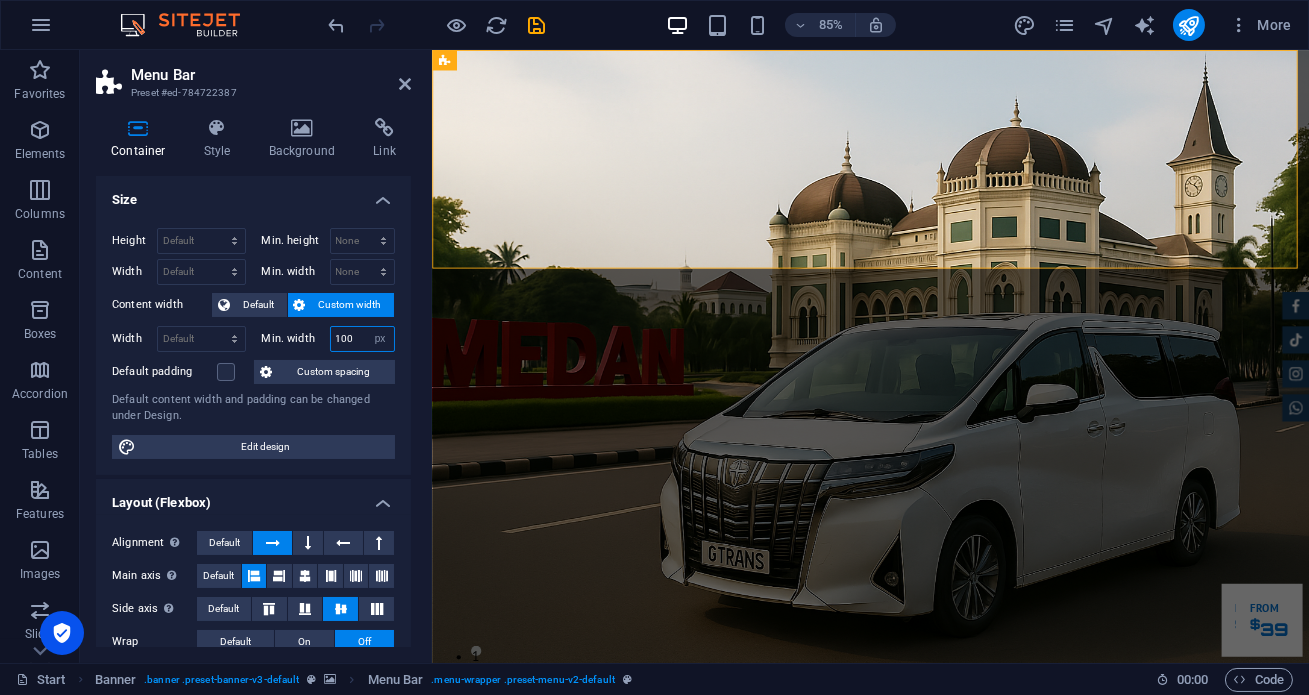 click on "100" at bounding box center (363, 339) 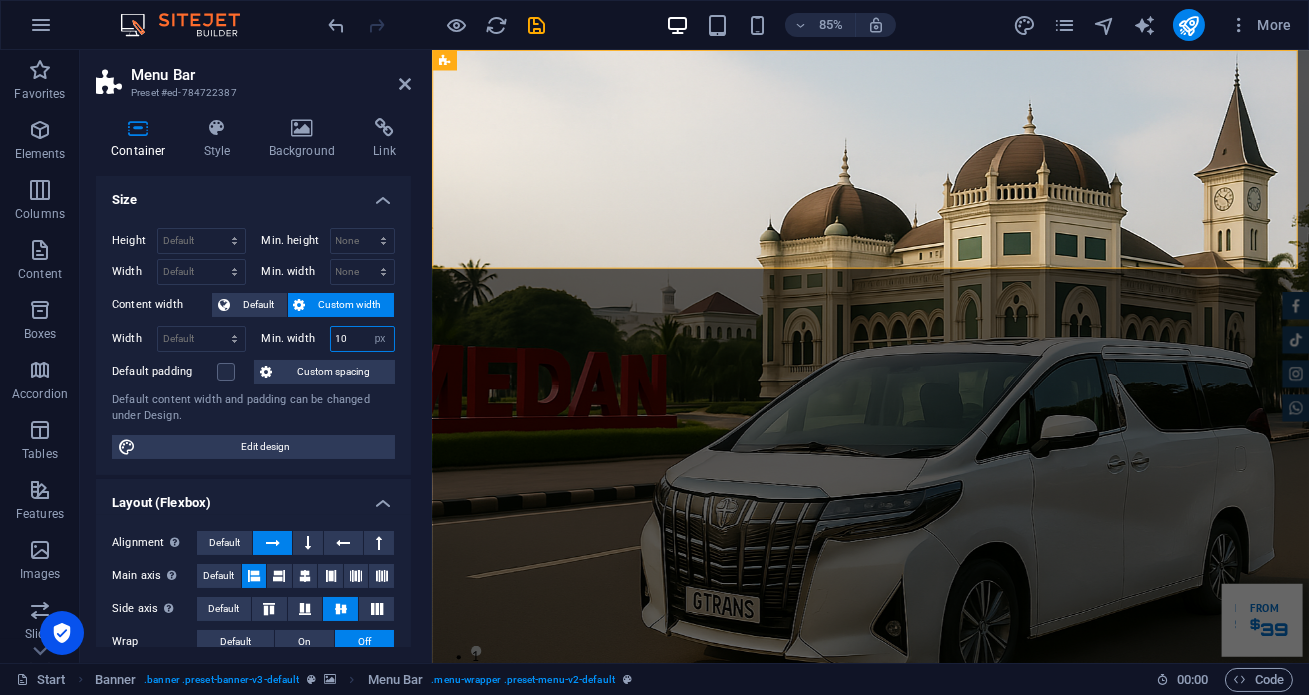 type on "10" 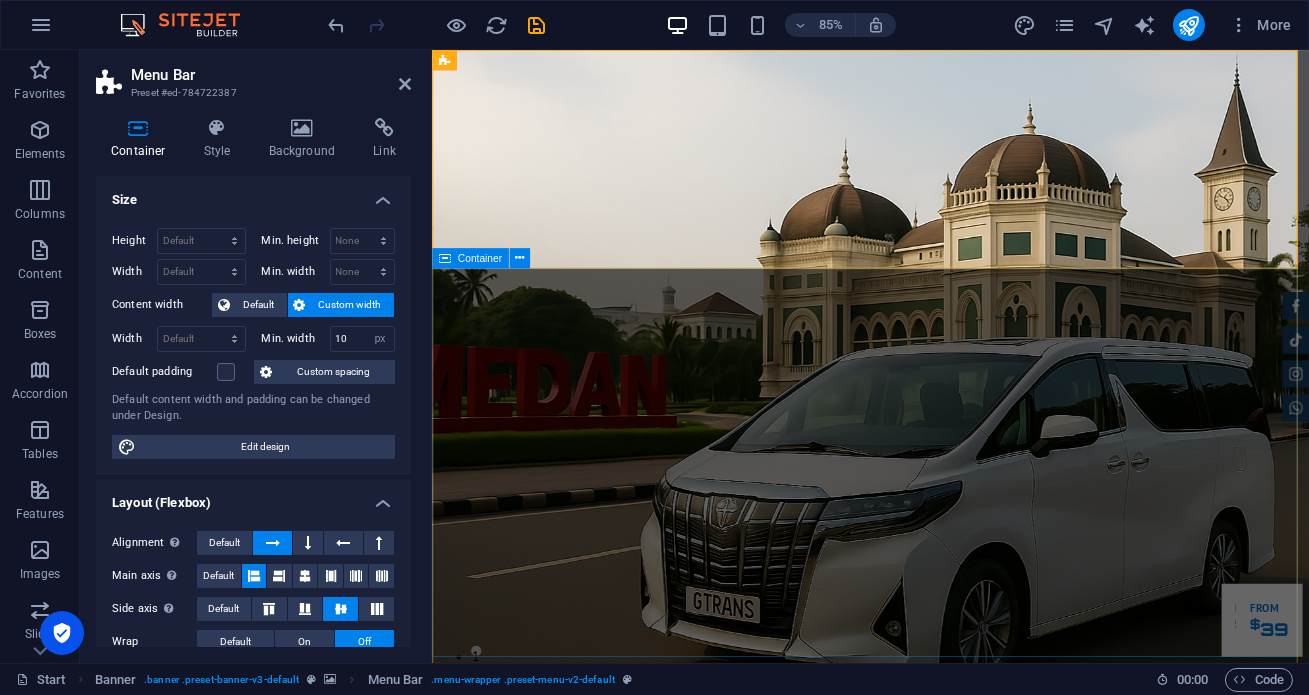 click on "Garuda transportasi. Rental Mobil Terpercaya, Aman, Amanah Serta Profesional  Cek Layanan  Booking Segera" at bounding box center [947, 1382] 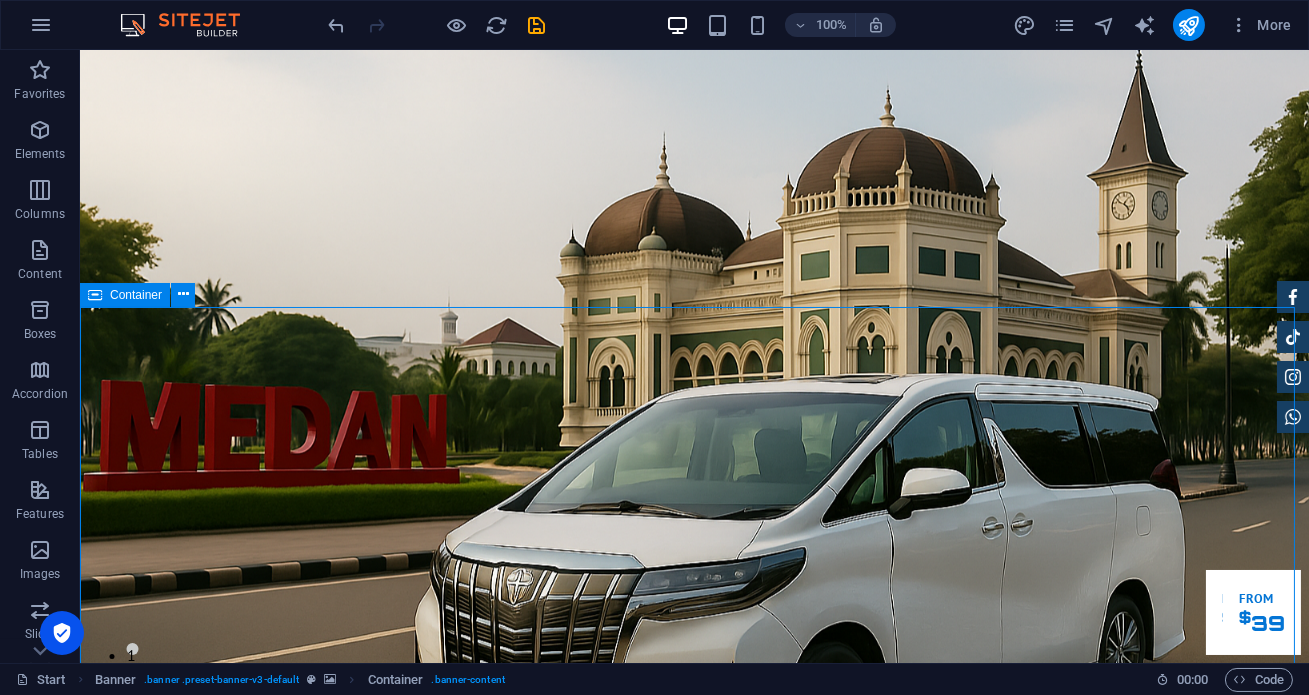 click on "Garuda transportasi. Rental Mobil Terpercaya, Aman, Amanah Serta Profesional  Cek Layanan  Booking Segera" at bounding box center [694, 1382] 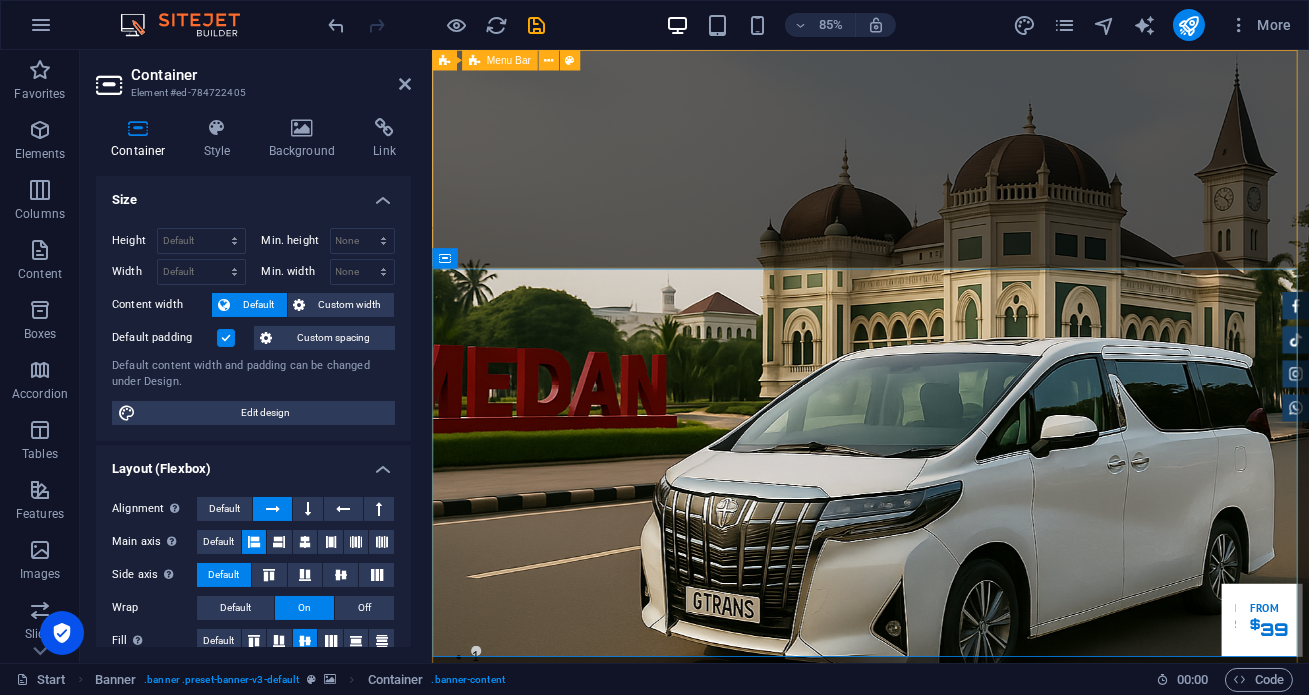 click on "Home Tentang Services Produk Testimoni Contact" at bounding box center [947, 996] 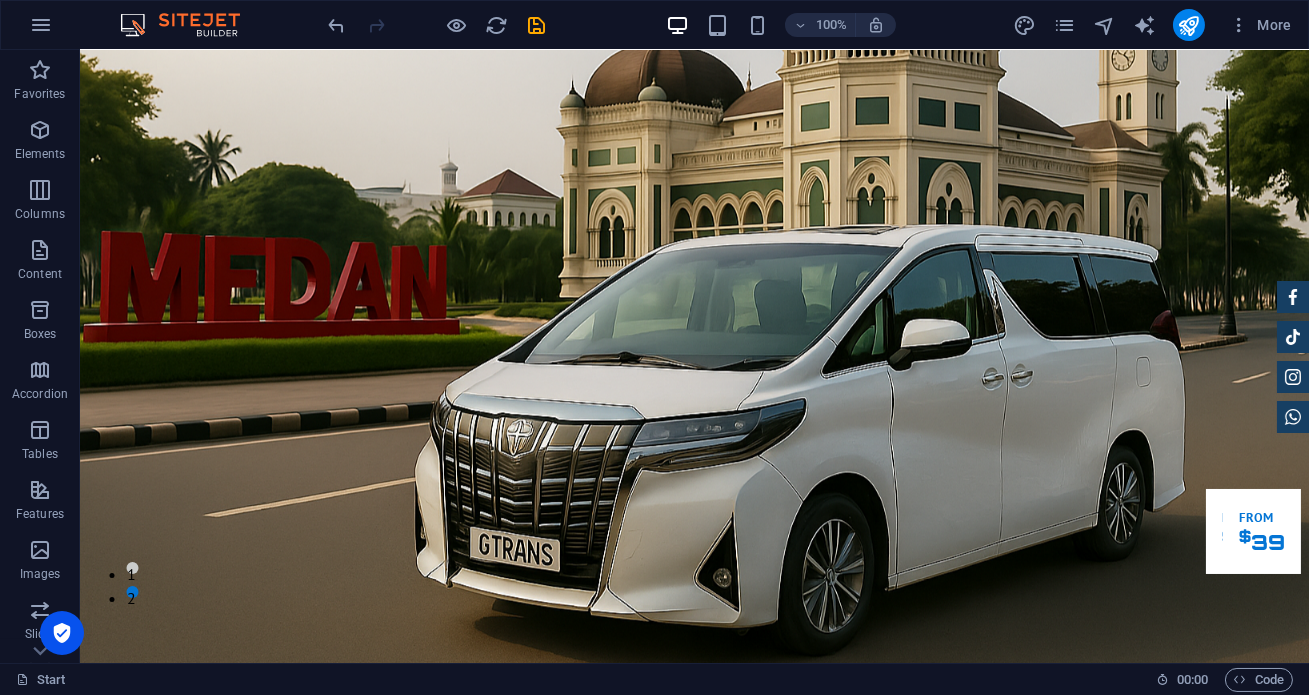 scroll, scrollTop: 0, scrollLeft: 0, axis: both 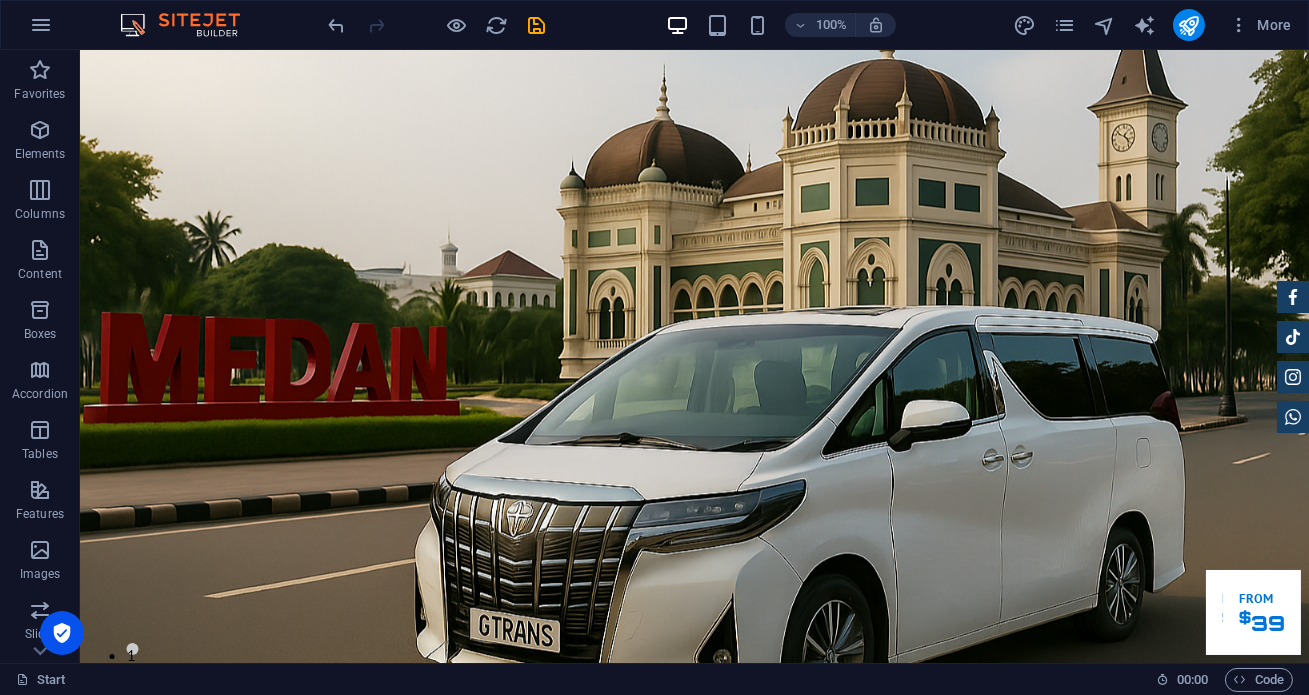 drag, startPoint x: 1305, startPoint y: 85, endPoint x: 1388, endPoint y: 94, distance: 83.48653 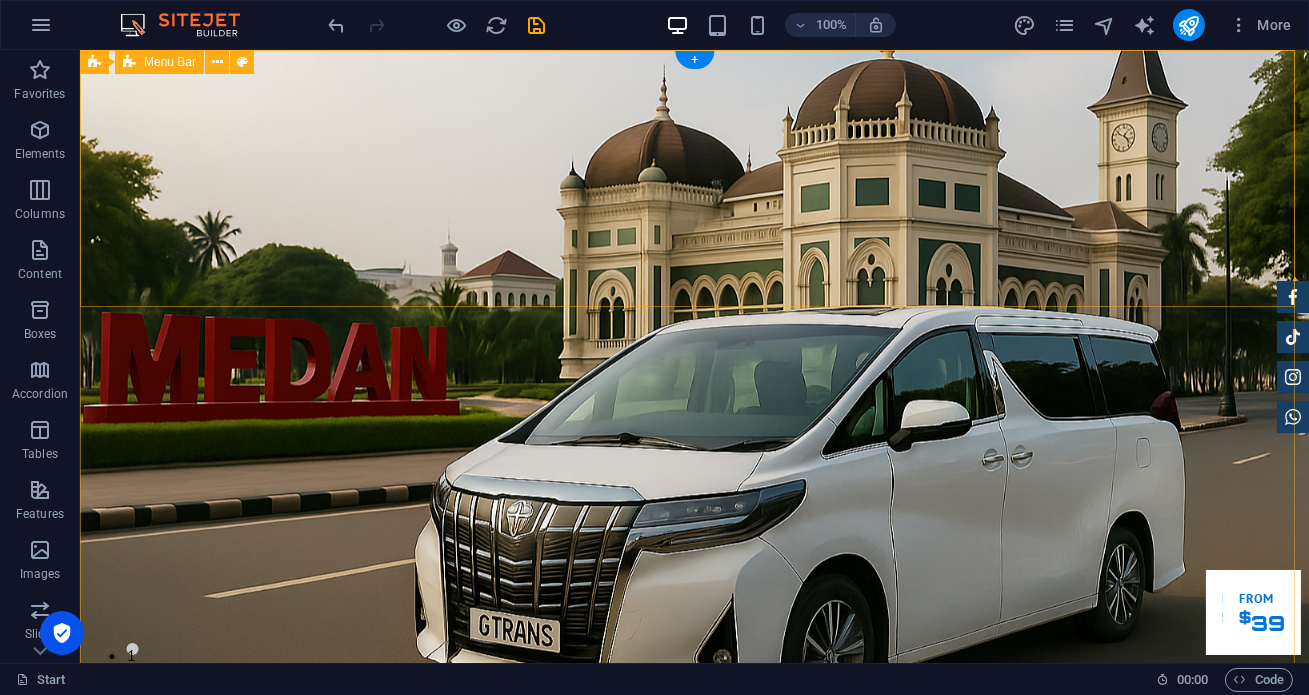 click on "Home Tentang Services Produk Testimoni Contact" at bounding box center (694, 928) 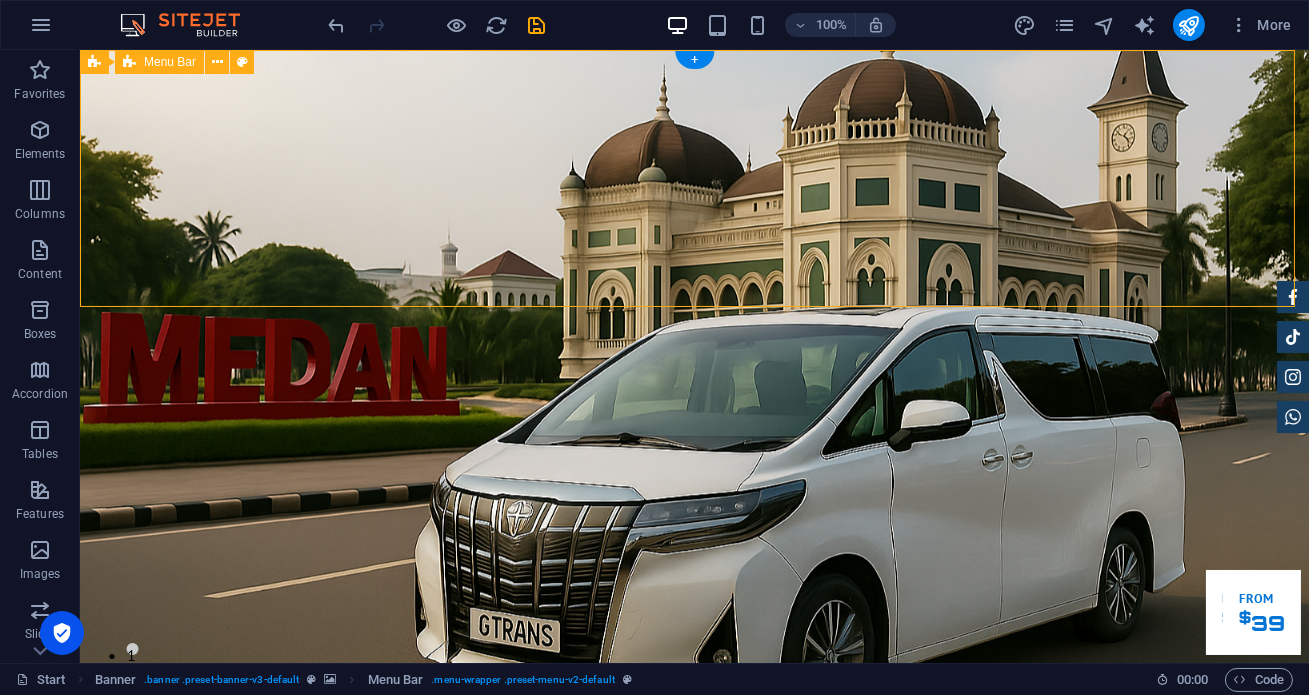 click on "Home Tentang Services Produk Testimoni Contact" at bounding box center (694, 928) 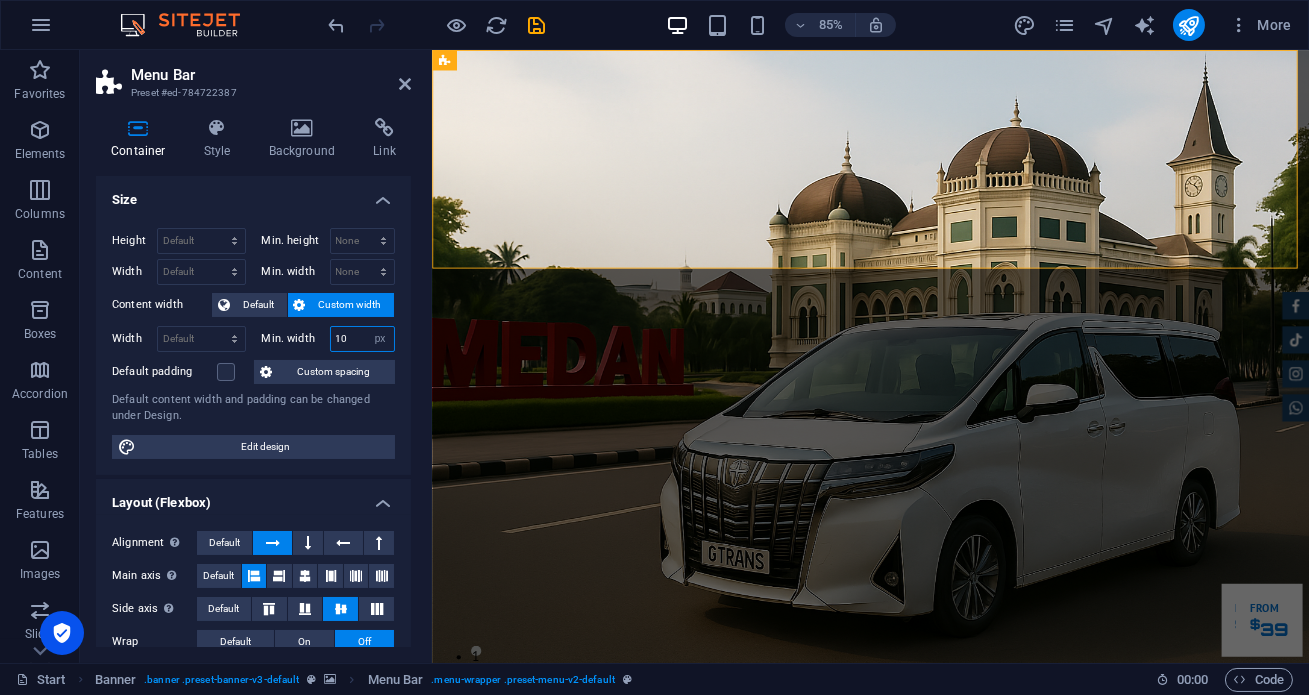 click on "10" at bounding box center [363, 339] 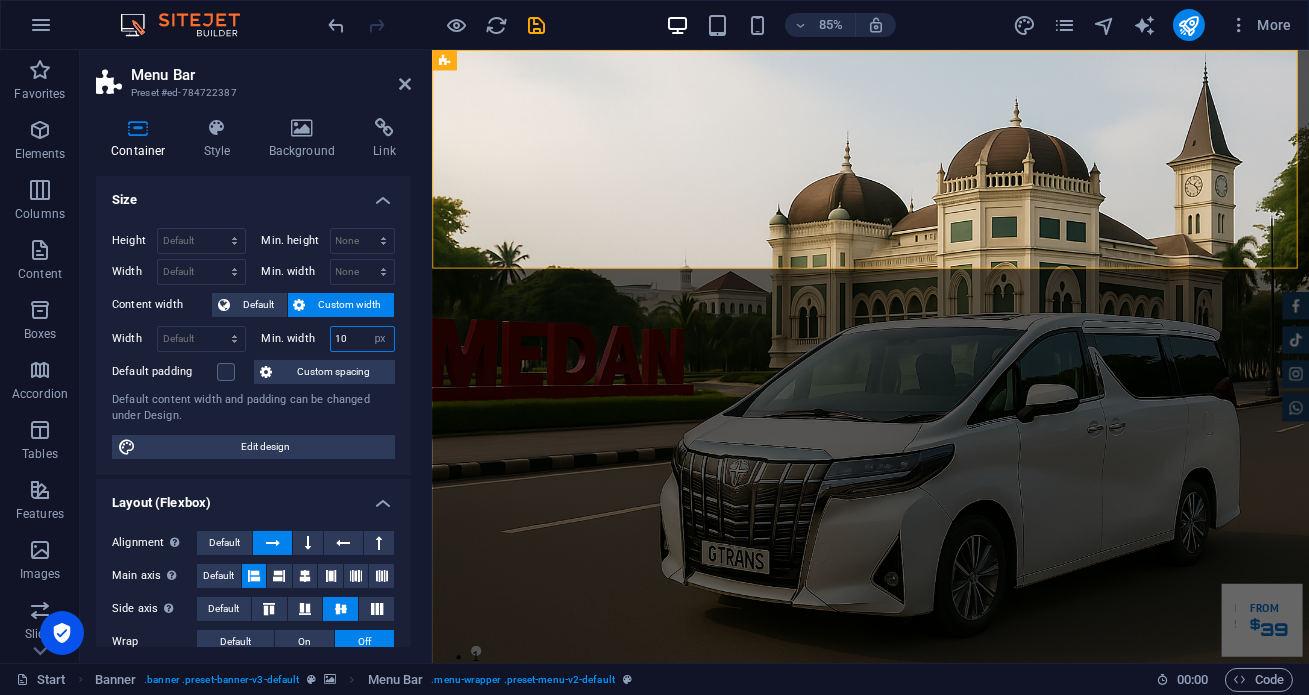 type on "1" 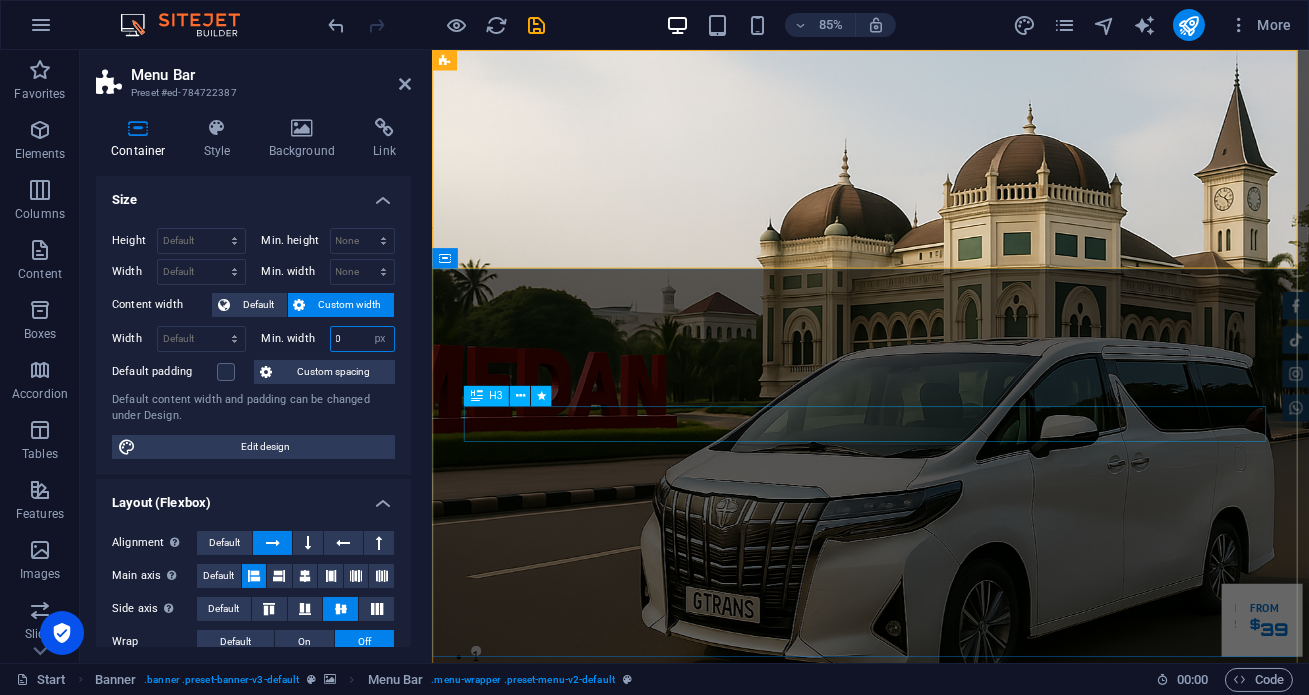 type on "0" 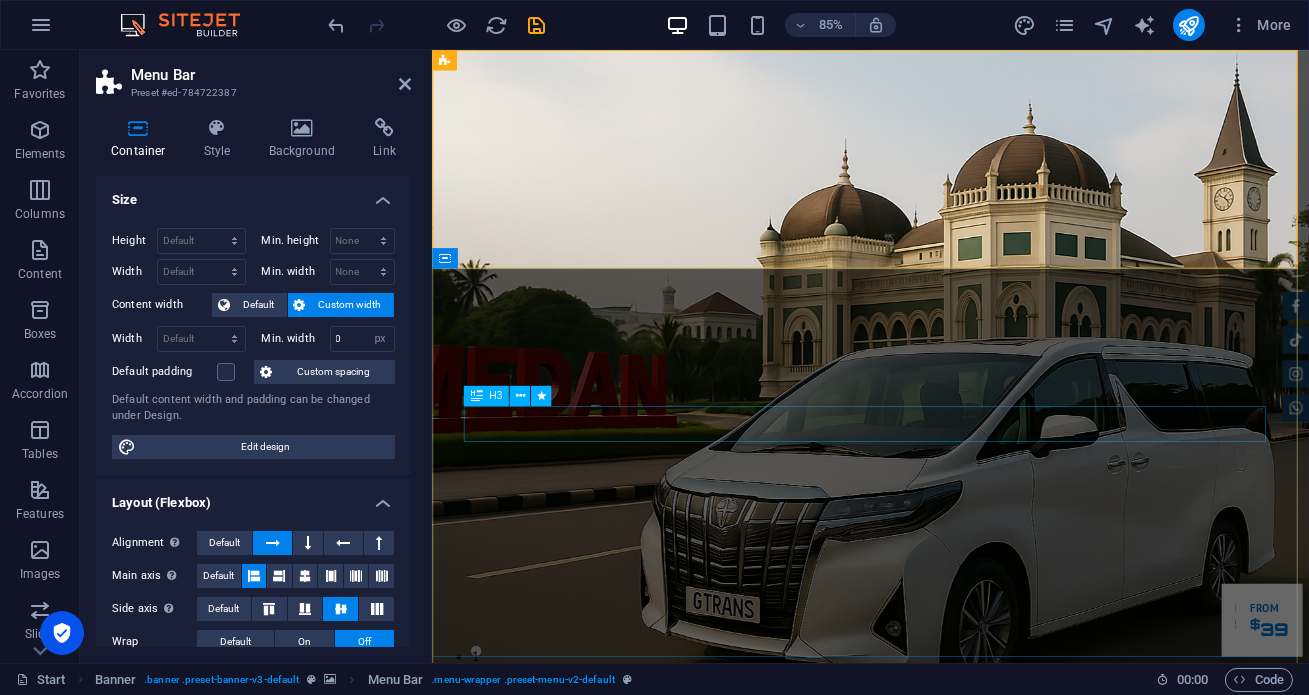 click on "Garuda transportasi." at bounding box center [947, 1298] 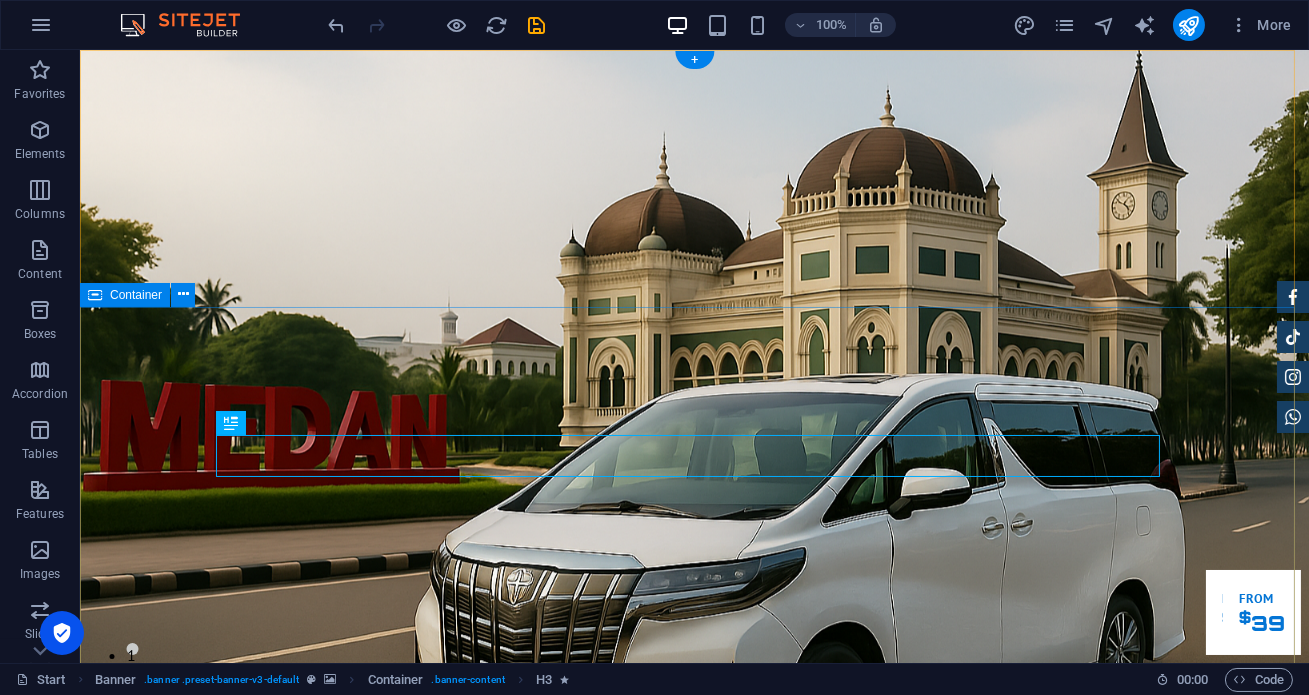 click on "Garuda transportasi. Rental Mobil Terpercaya, Aman, Amanah Serta Profesional  Cek Layanan  Booking Segera" at bounding box center (694, 1382) 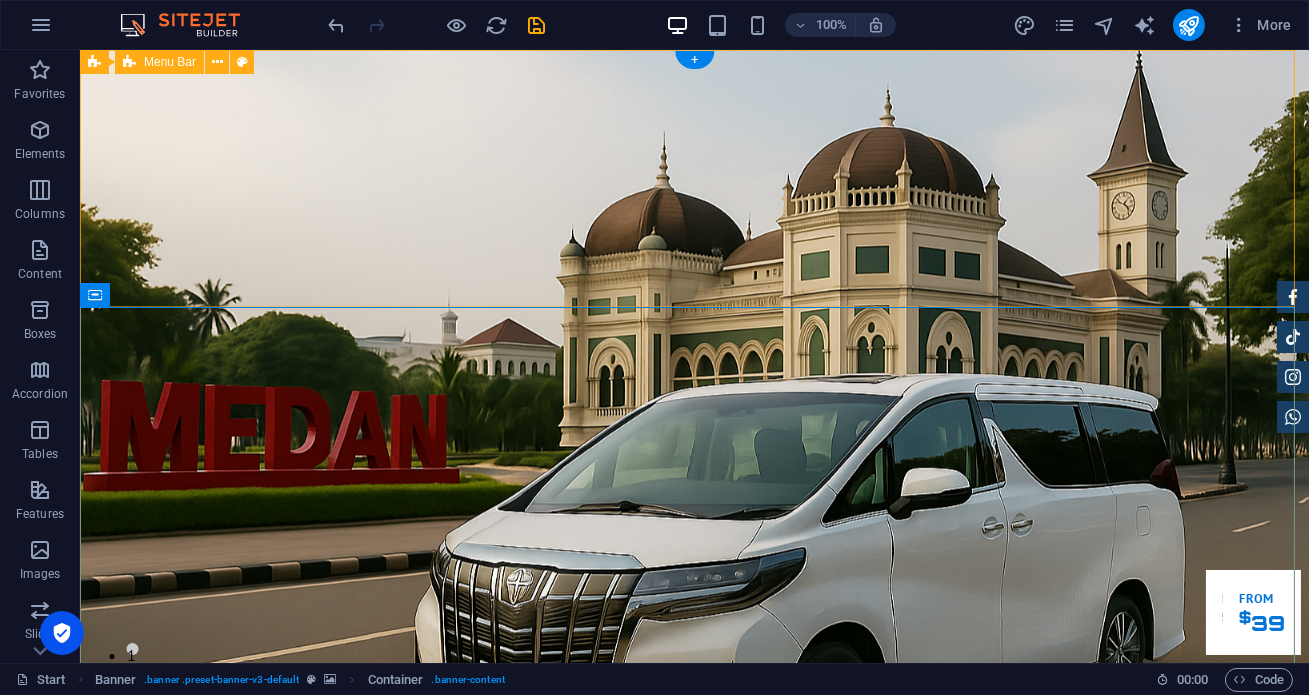 click on "Home Tentang Services Produk Testimoni Contact" at bounding box center [694, 996] 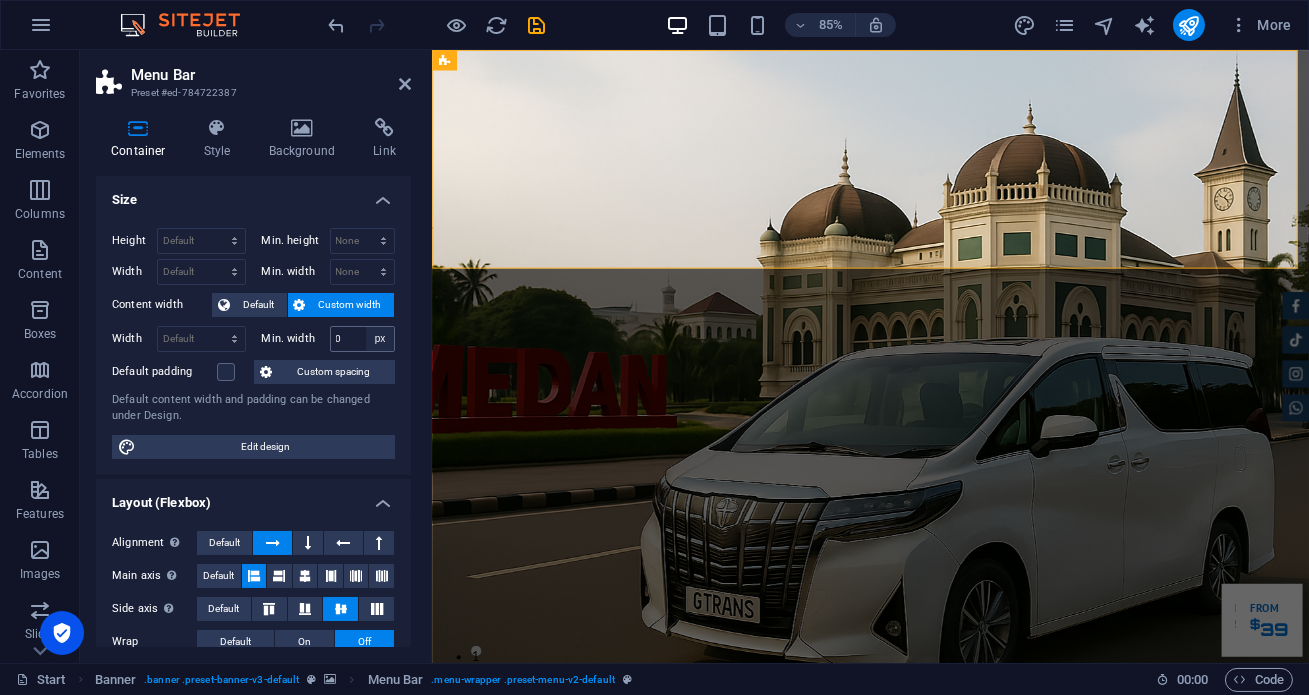 click on "0 None px rem % vh vw" at bounding box center (363, 339) 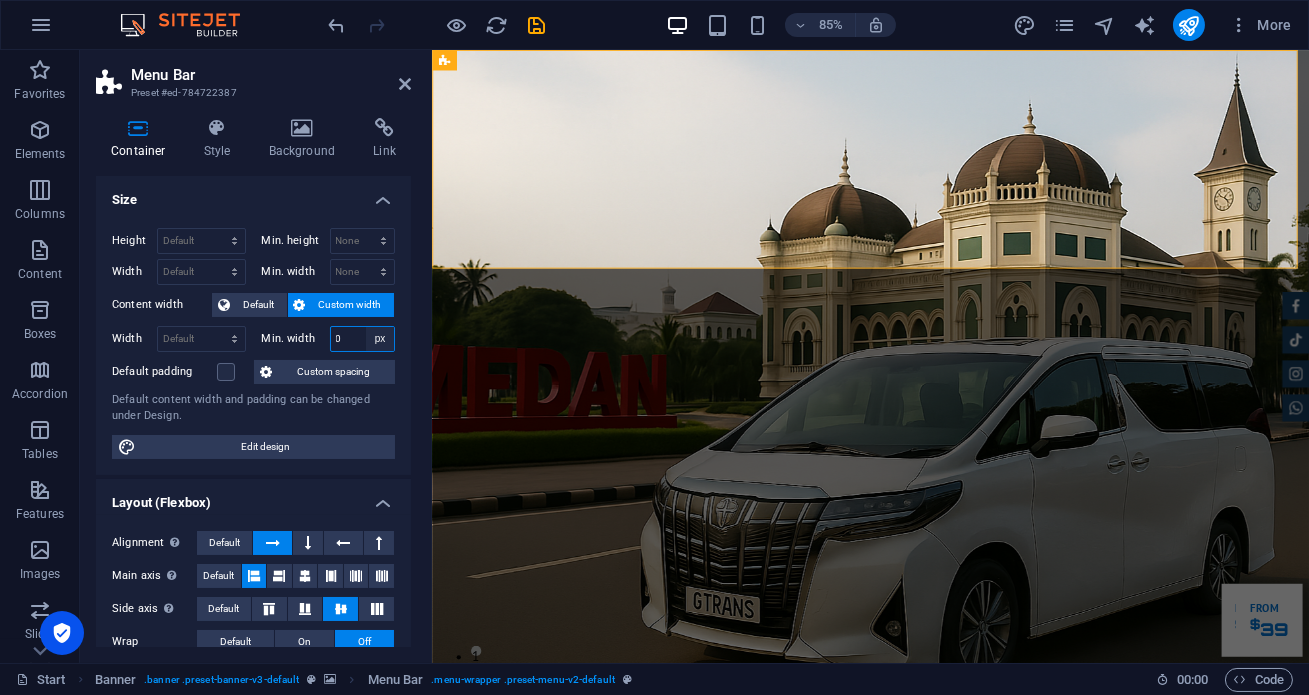 click on "None px rem % vh vw" at bounding box center [380, 339] 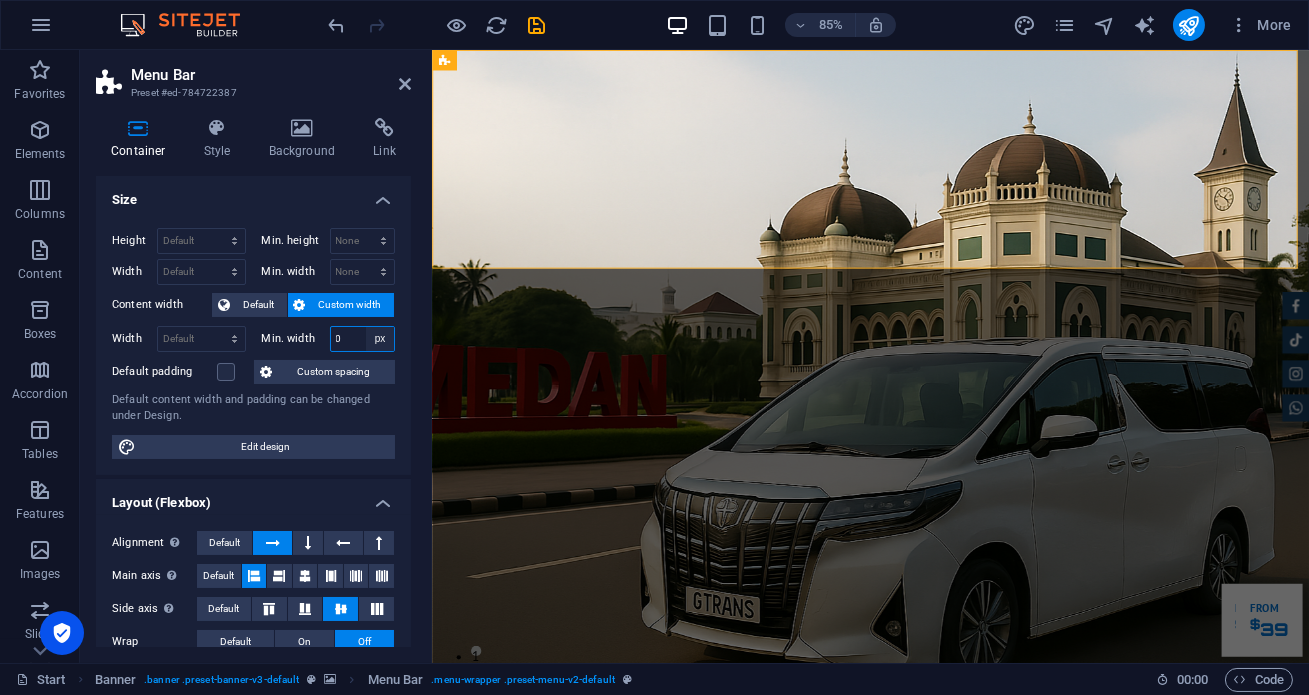 select on "undq71jtsps" 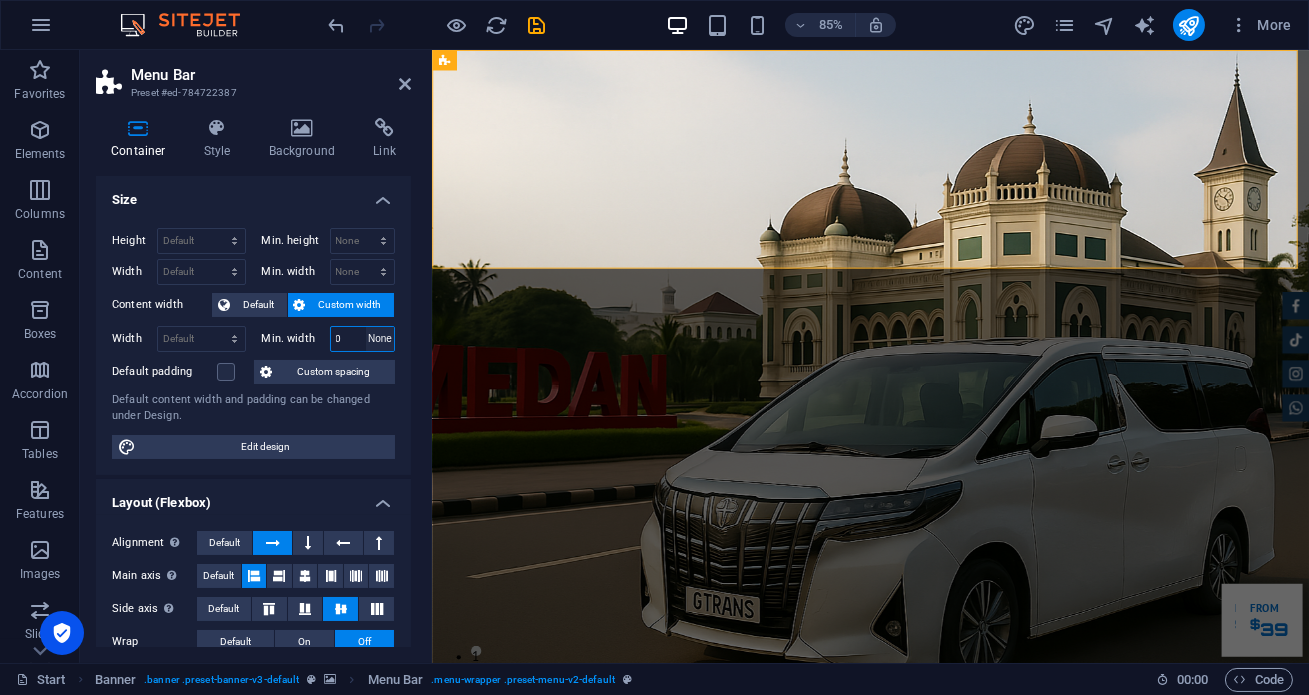 click on "None px rem % vh vw" at bounding box center [380, 339] 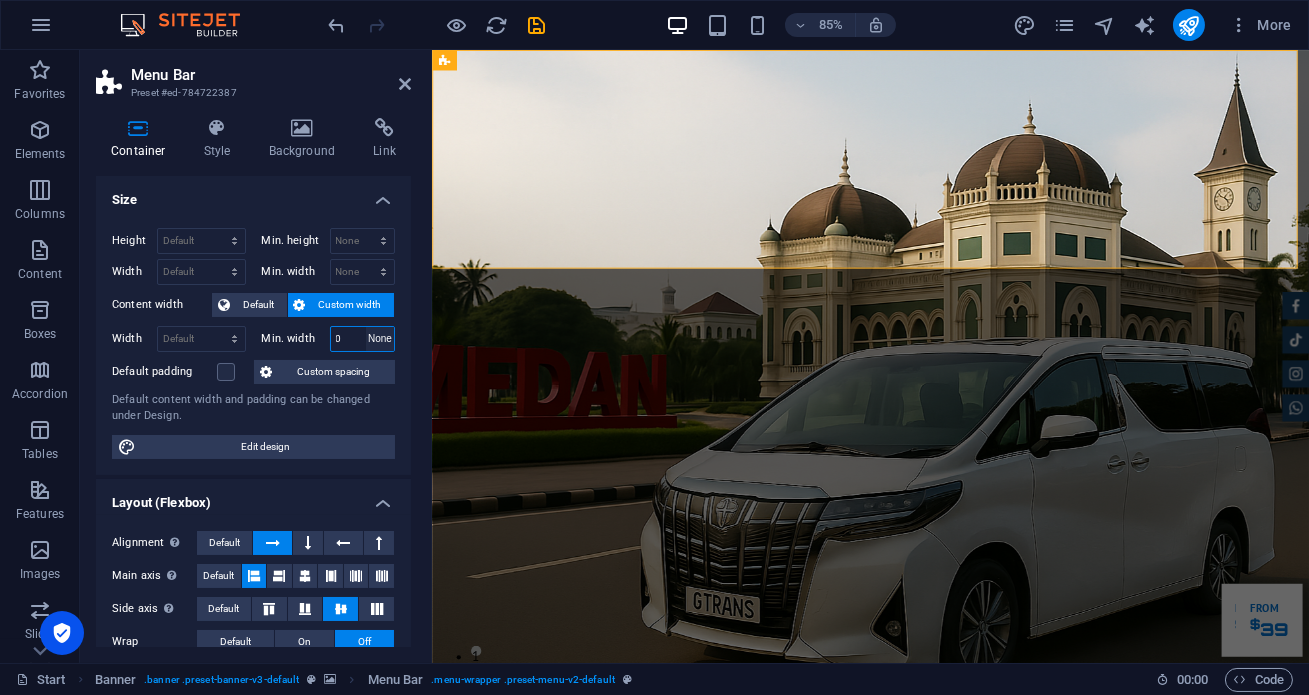 type 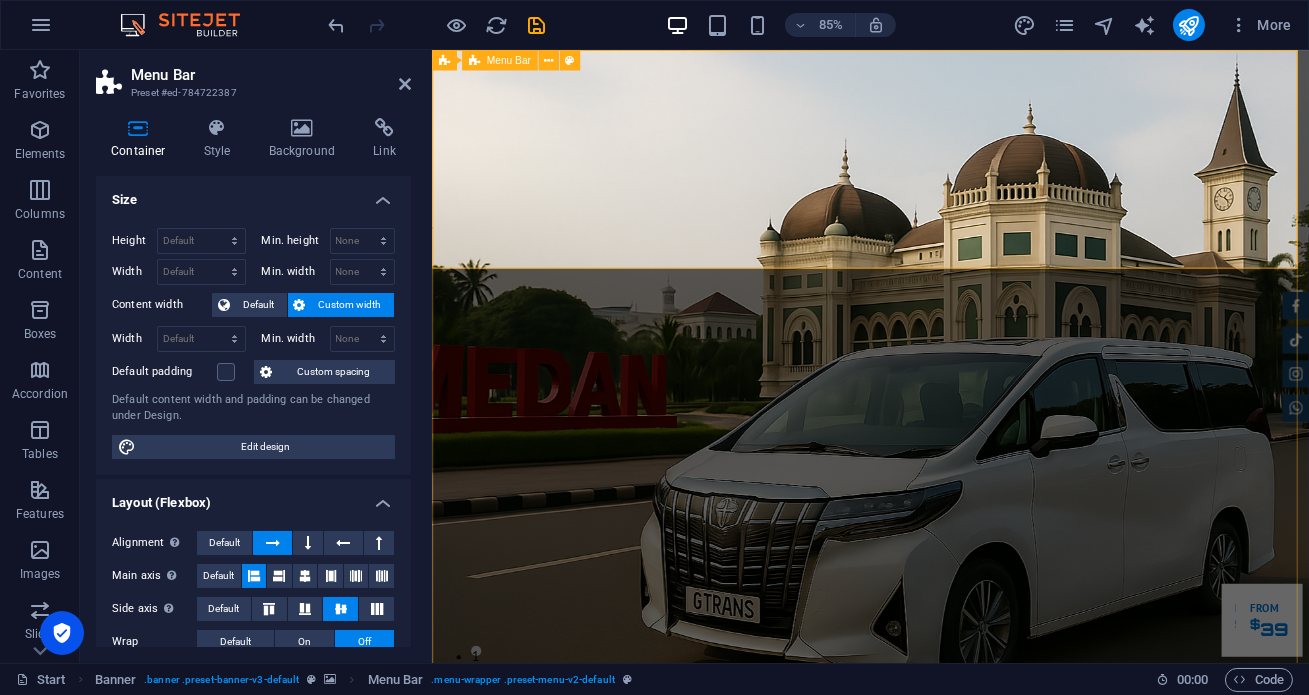 click on "Home Tentang Services Produk Testimoni Contact" at bounding box center [947, 996] 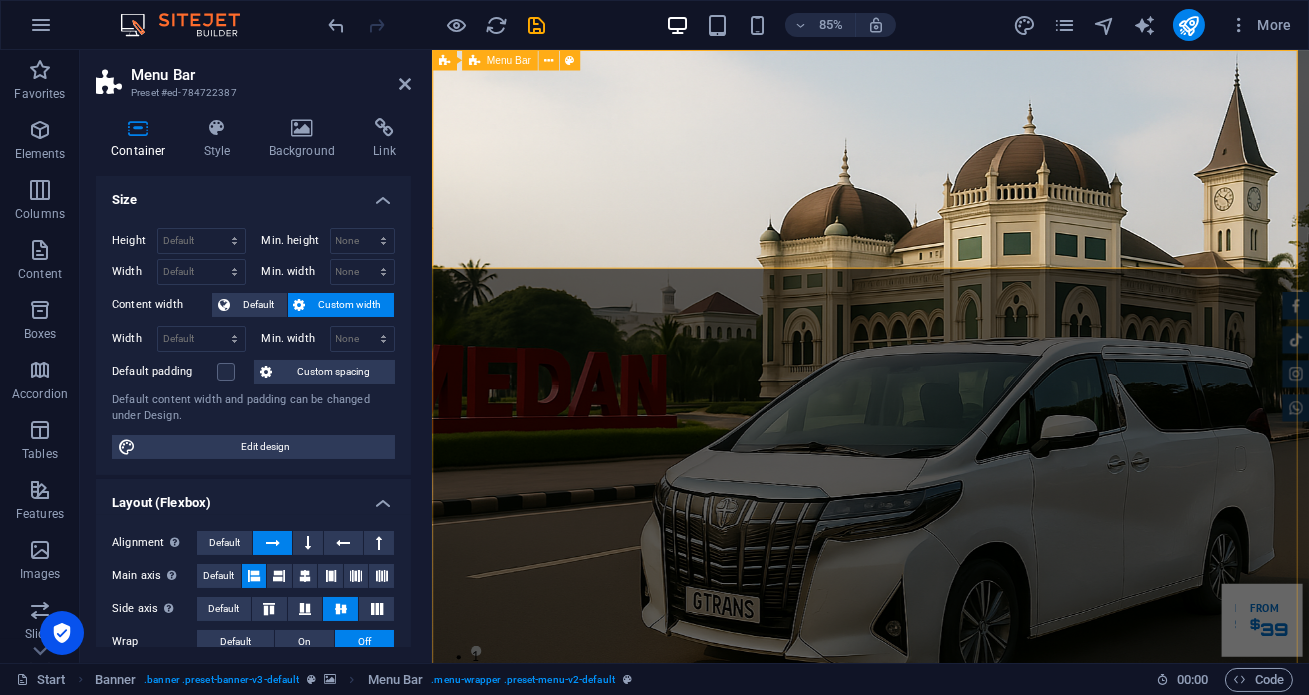 click on "Home Tentang Services Produk Testimoni Contact" at bounding box center (947, 996) 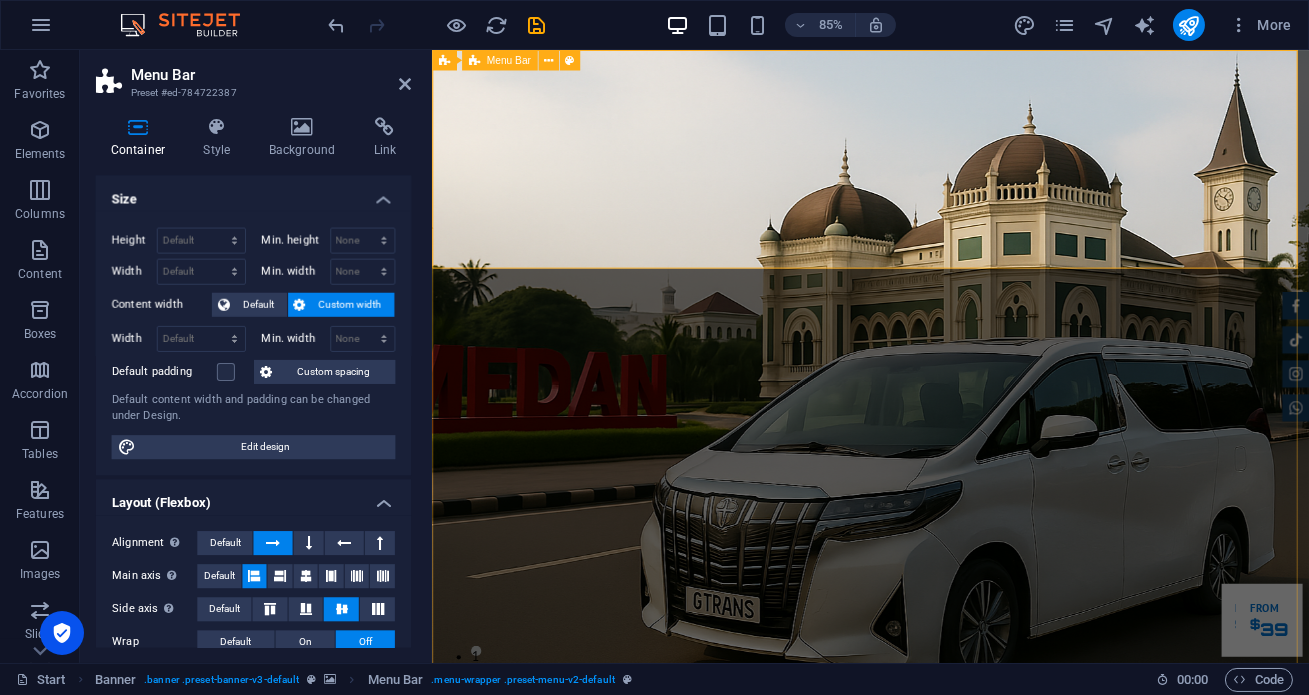 click on "Home Tentang Services Produk Testimoni Contact" at bounding box center (947, 996) 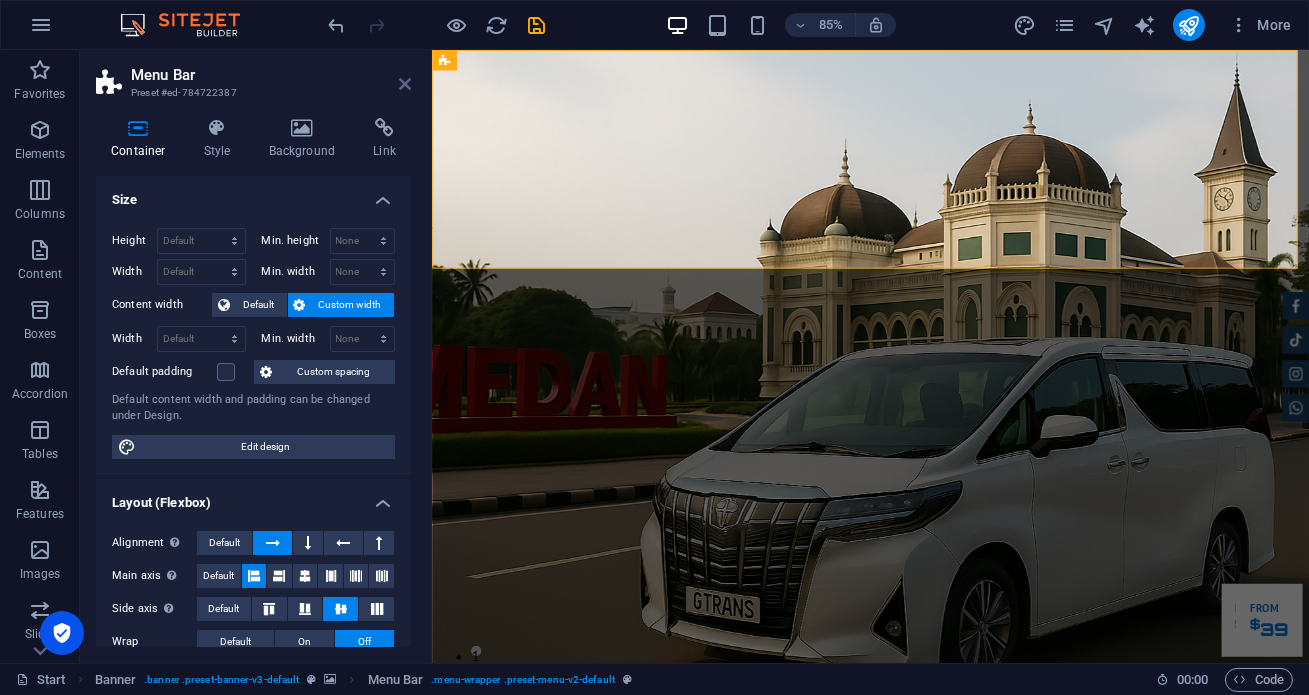 click at bounding box center [405, 84] 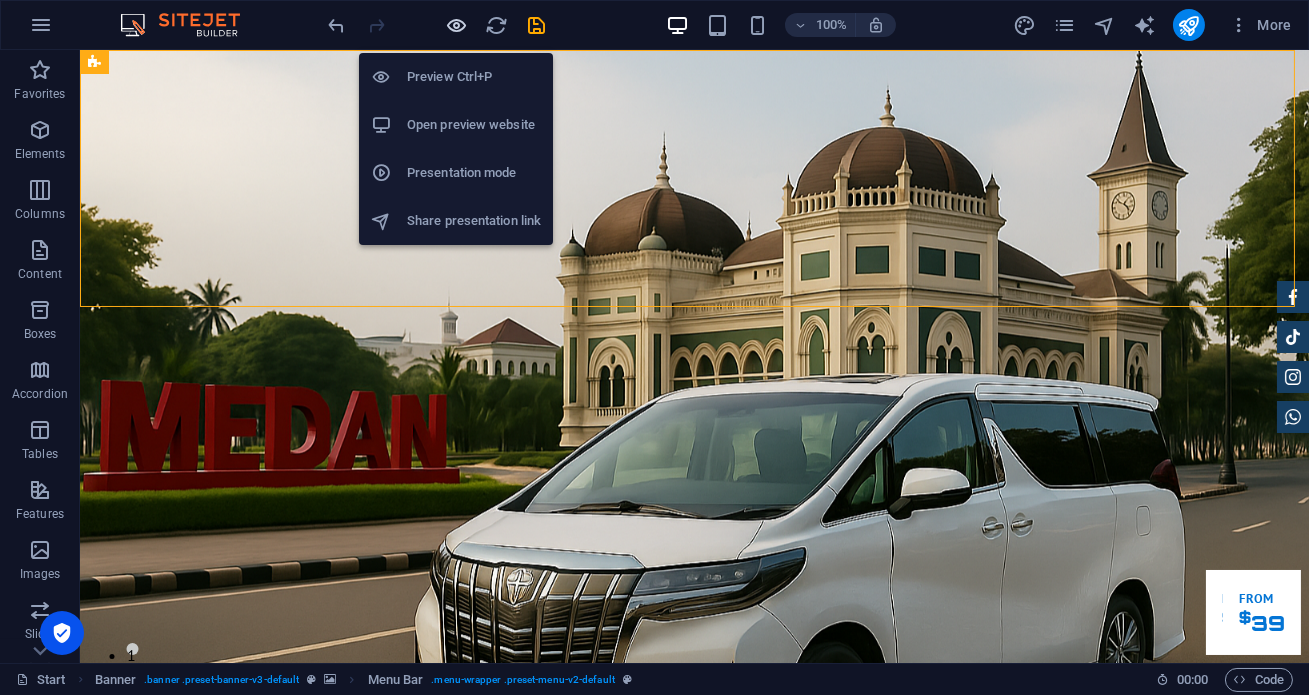 click at bounding box center (457, 25) 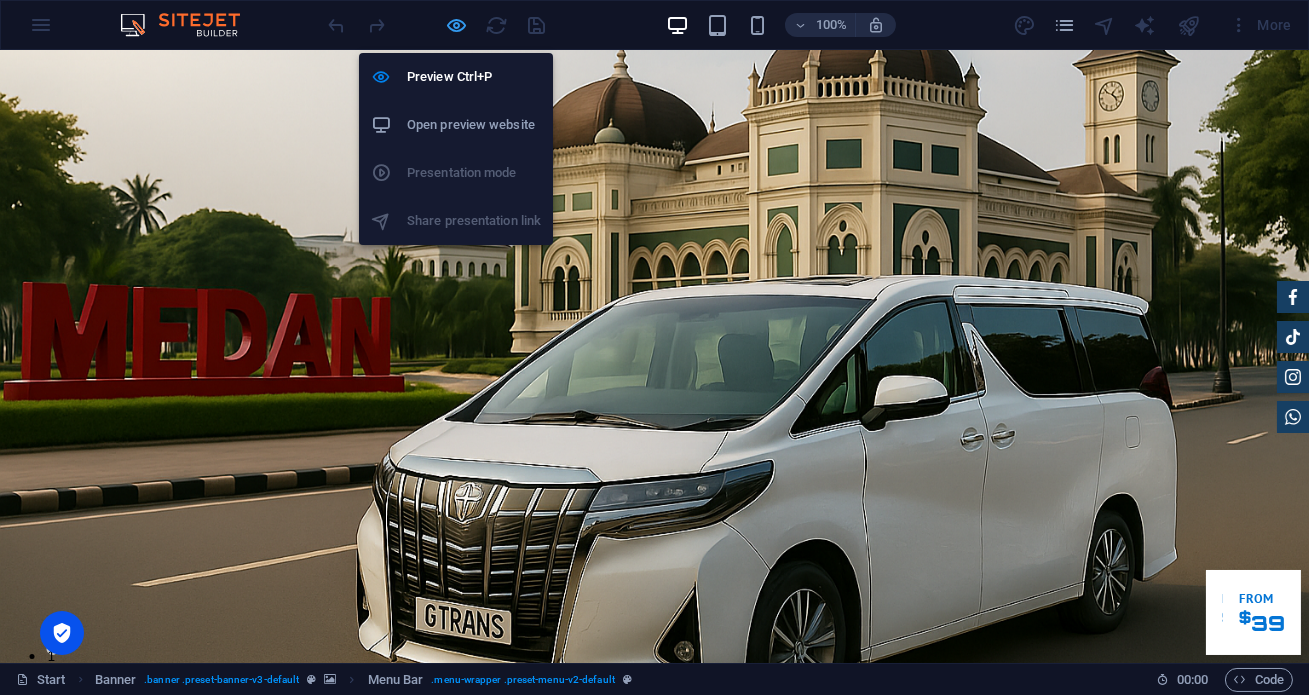 click at bounding box center [457, 25] 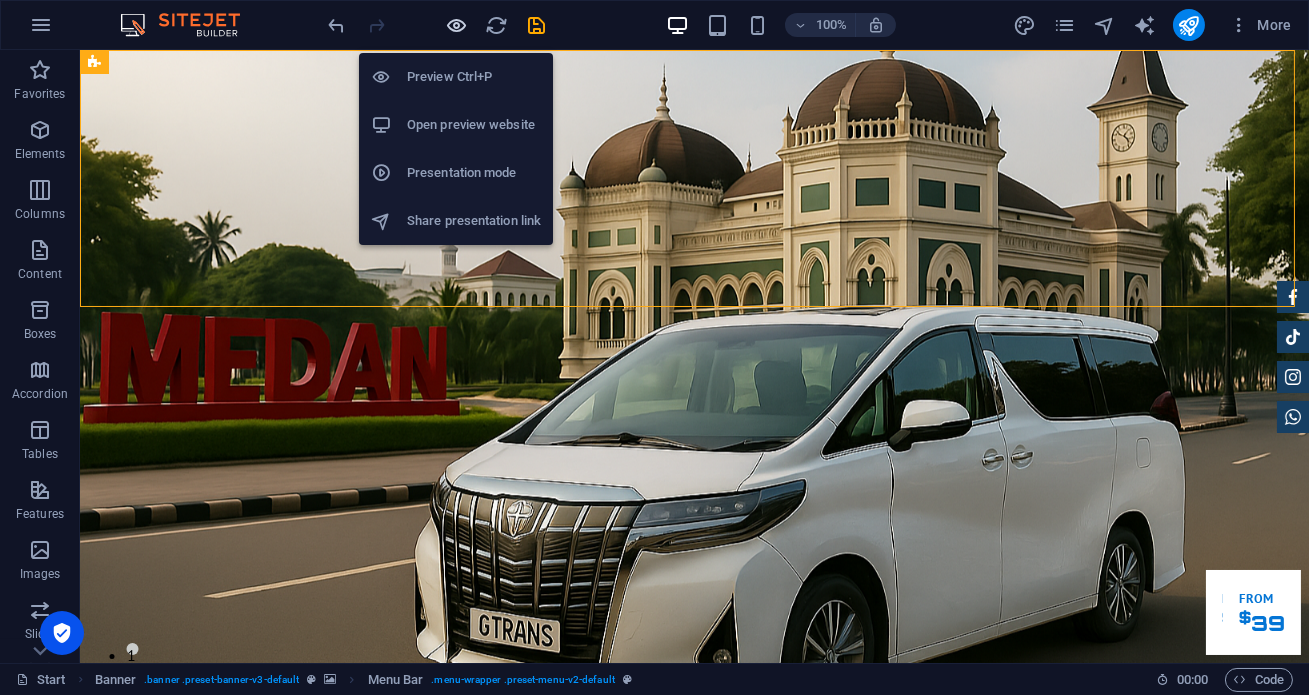 click at bounding box center [457, 25] 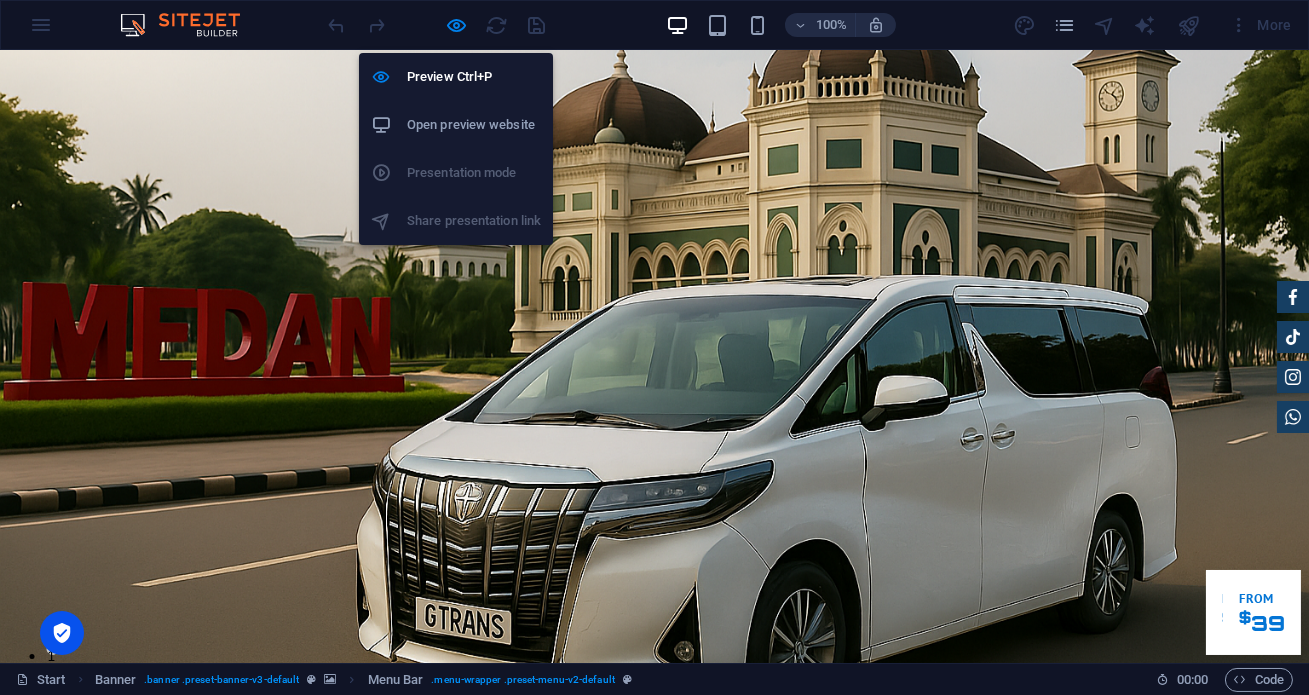 click on "Open preview website" at bounding box center (474, 125) 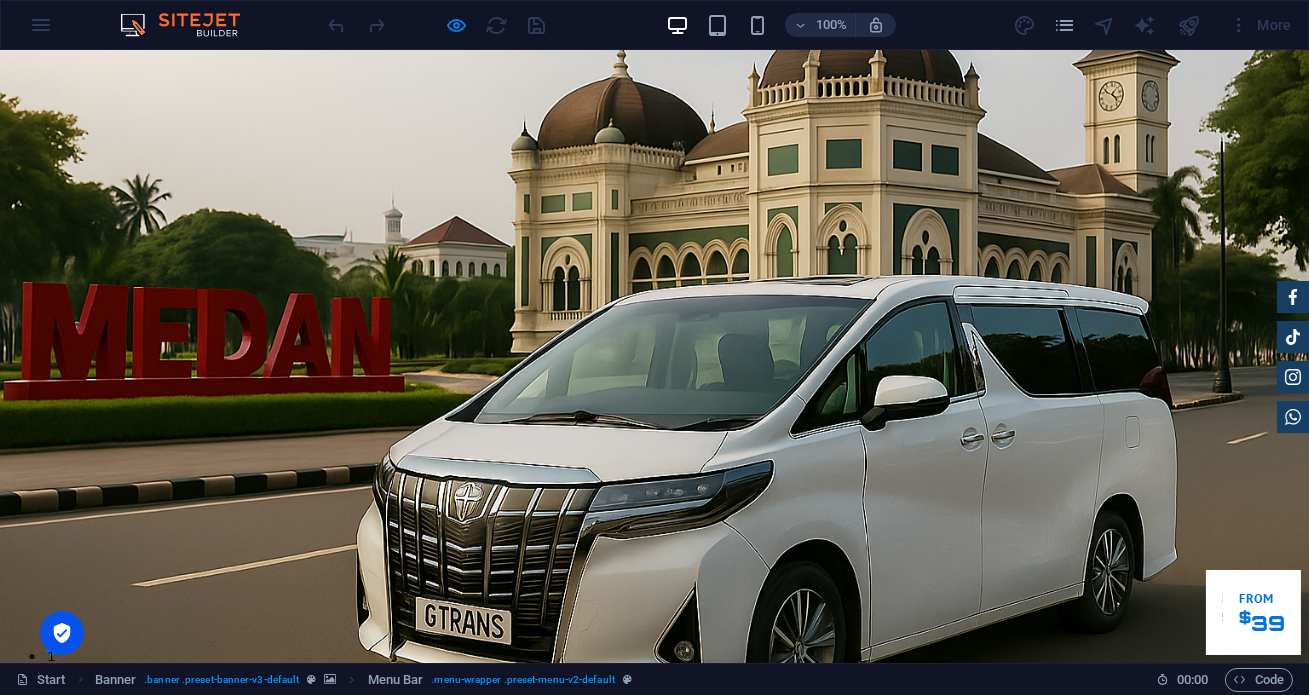 click on "Home Tentang Services Produk Testimoni Contact" at bounding box center [654, 928] 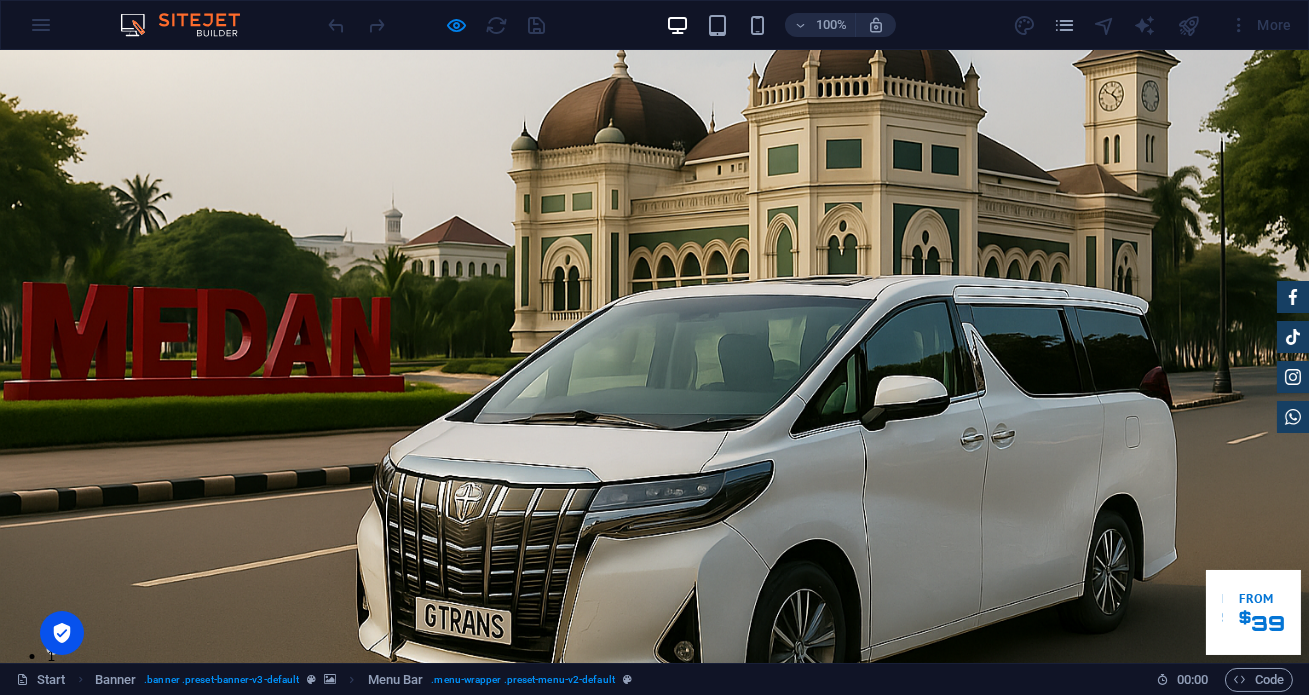 click on "100% More" at bounding box center (654, 25) 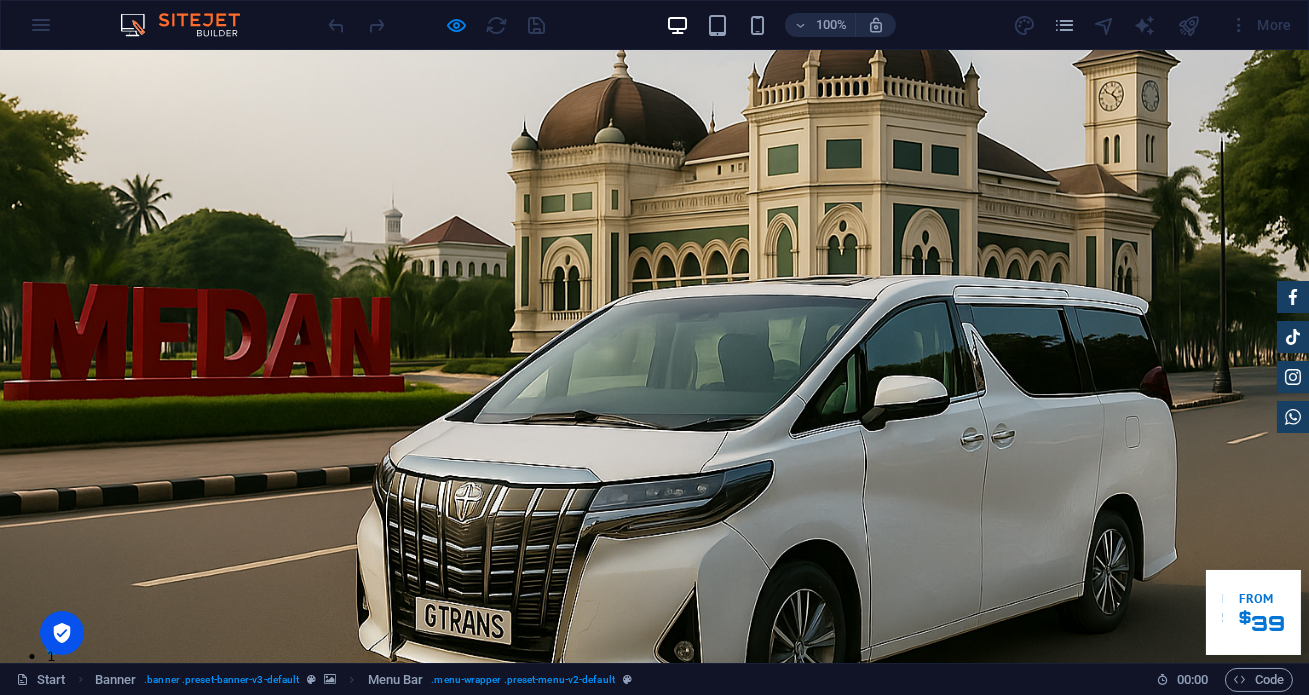 click at bounding box center (190, 25) 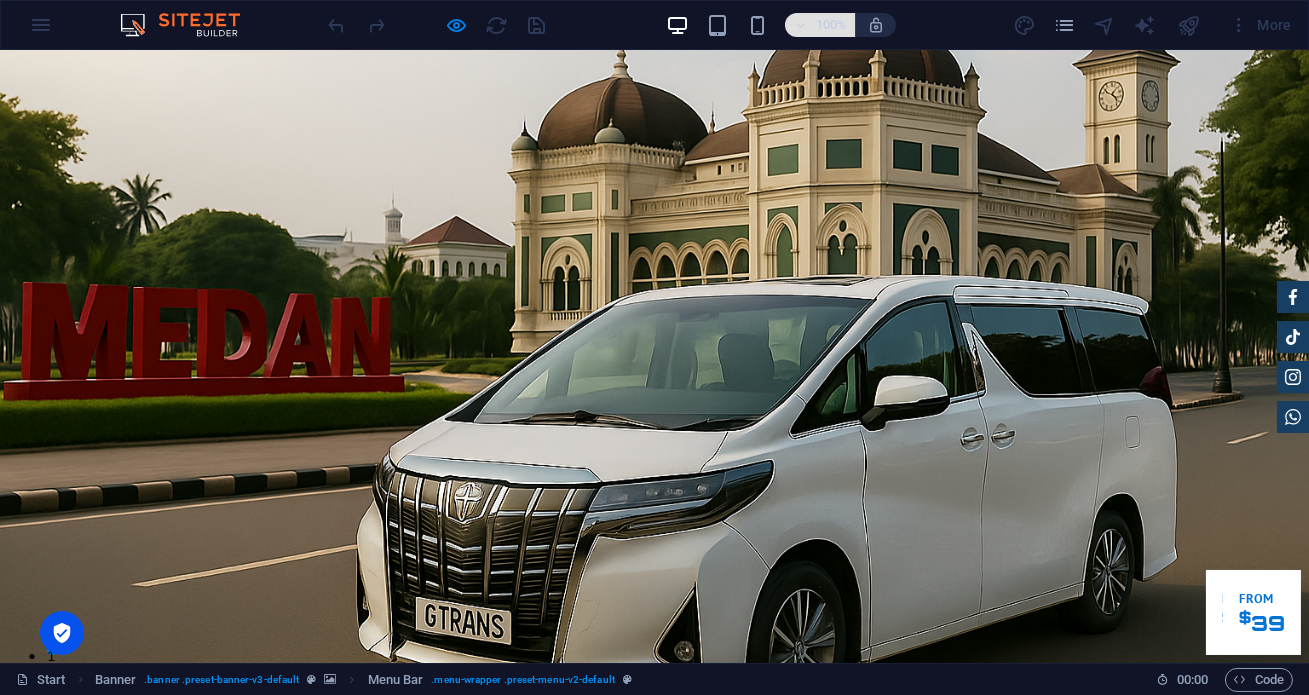 click on "100%" at bounding box center [831, 25] 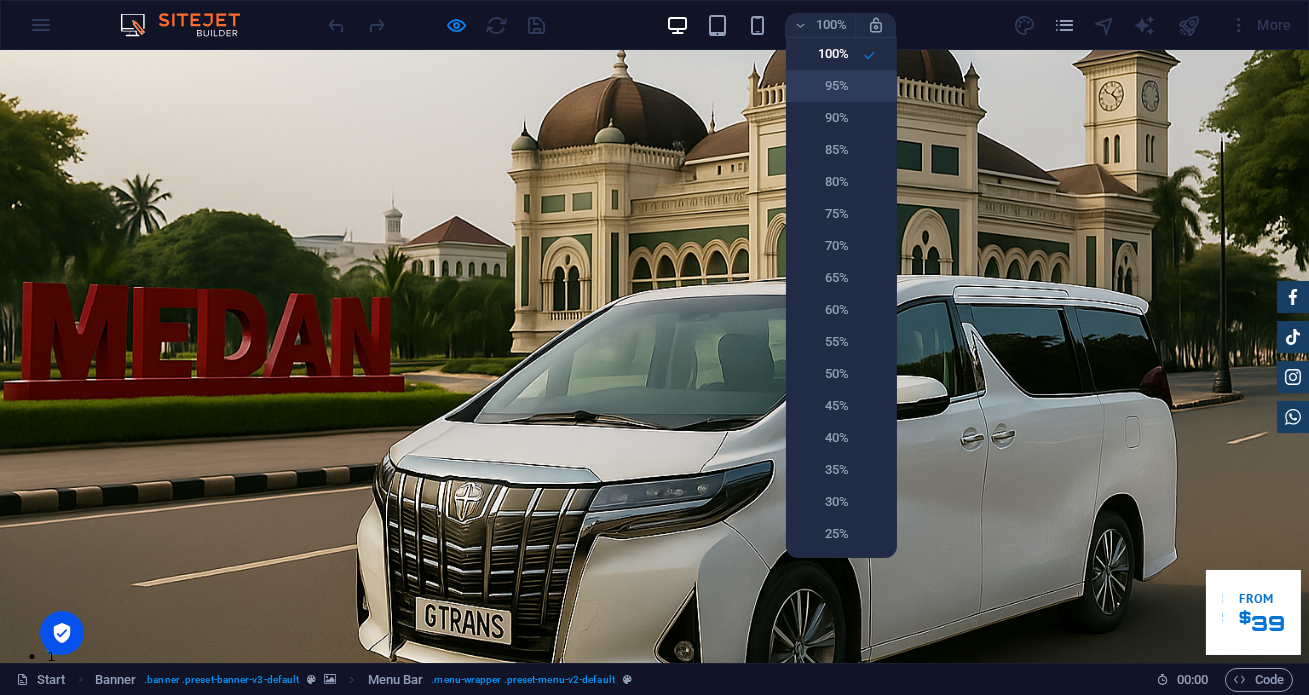 click on "95%" at bounding box center [823, 86] 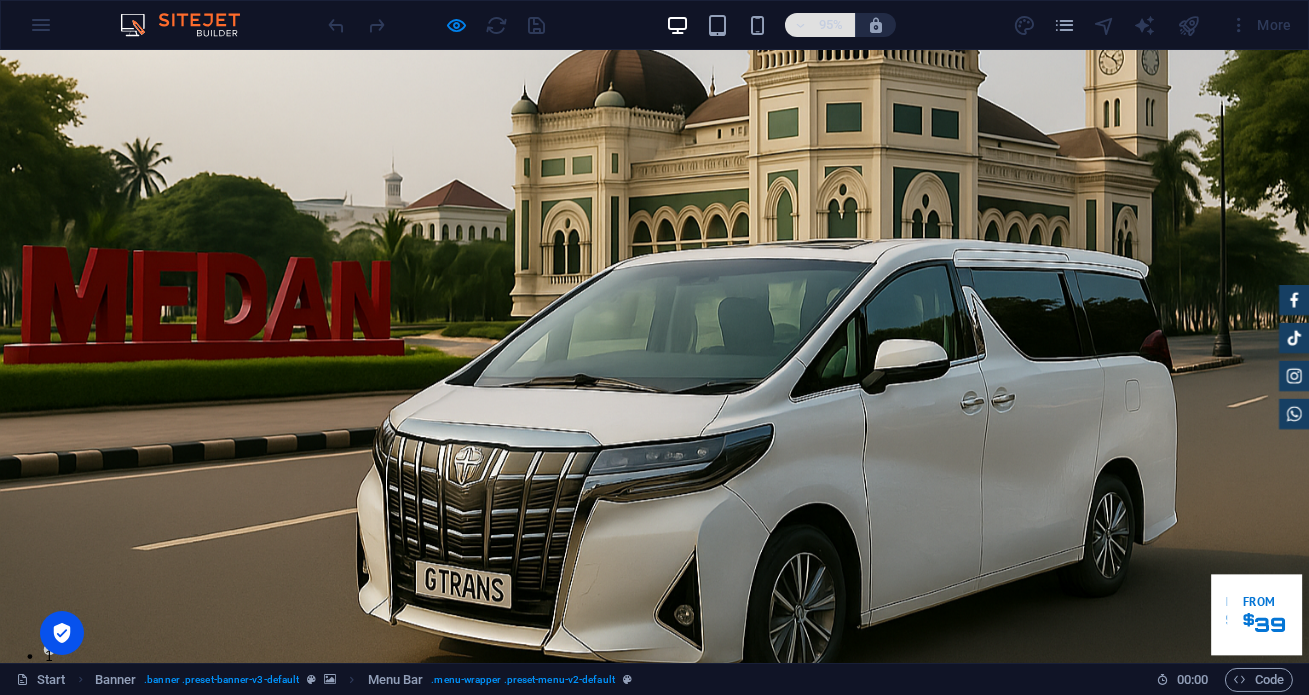 click on "95%" at bounding box center [831, 25] 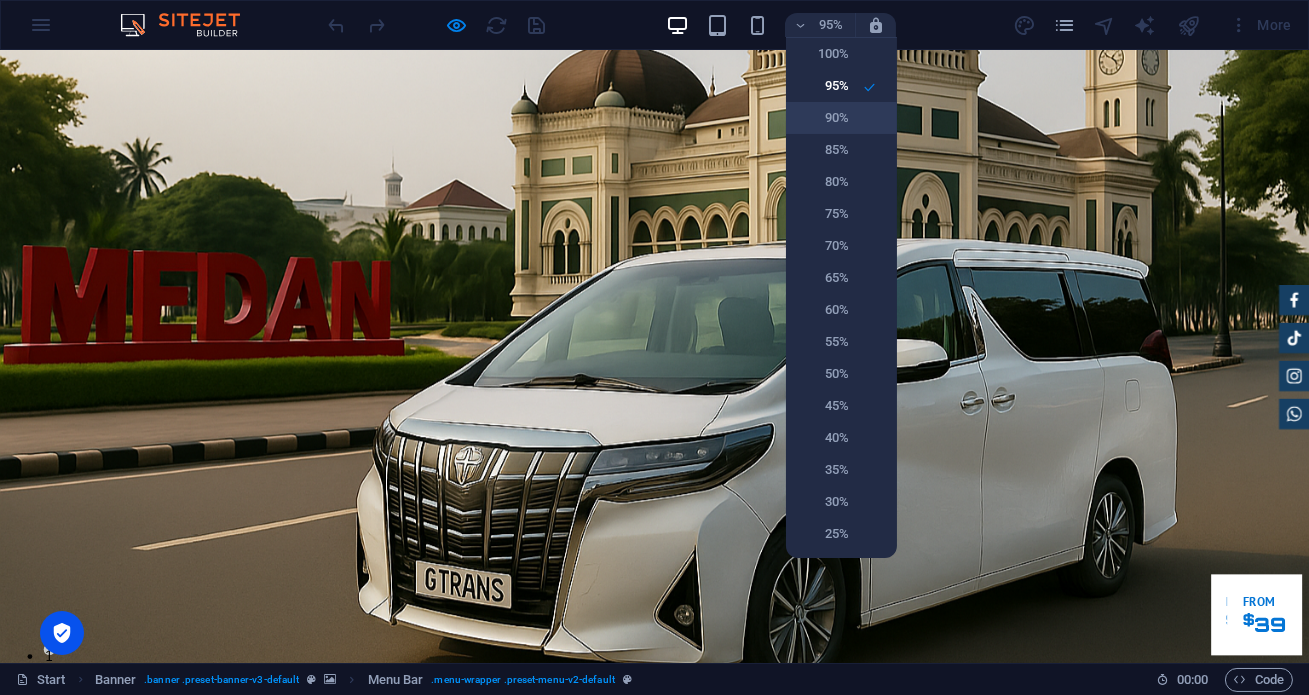 click on "90%" at bounding box center [823, 118] 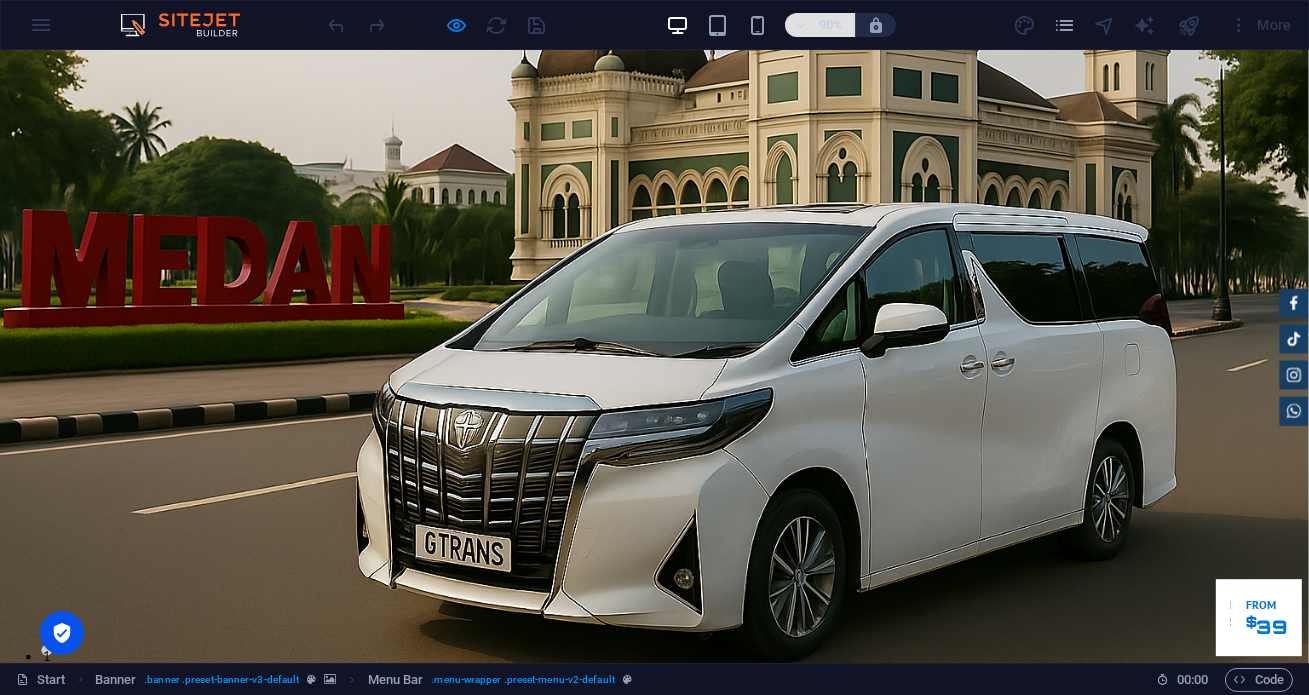 click on "90%" at bounding box center (831, 25) 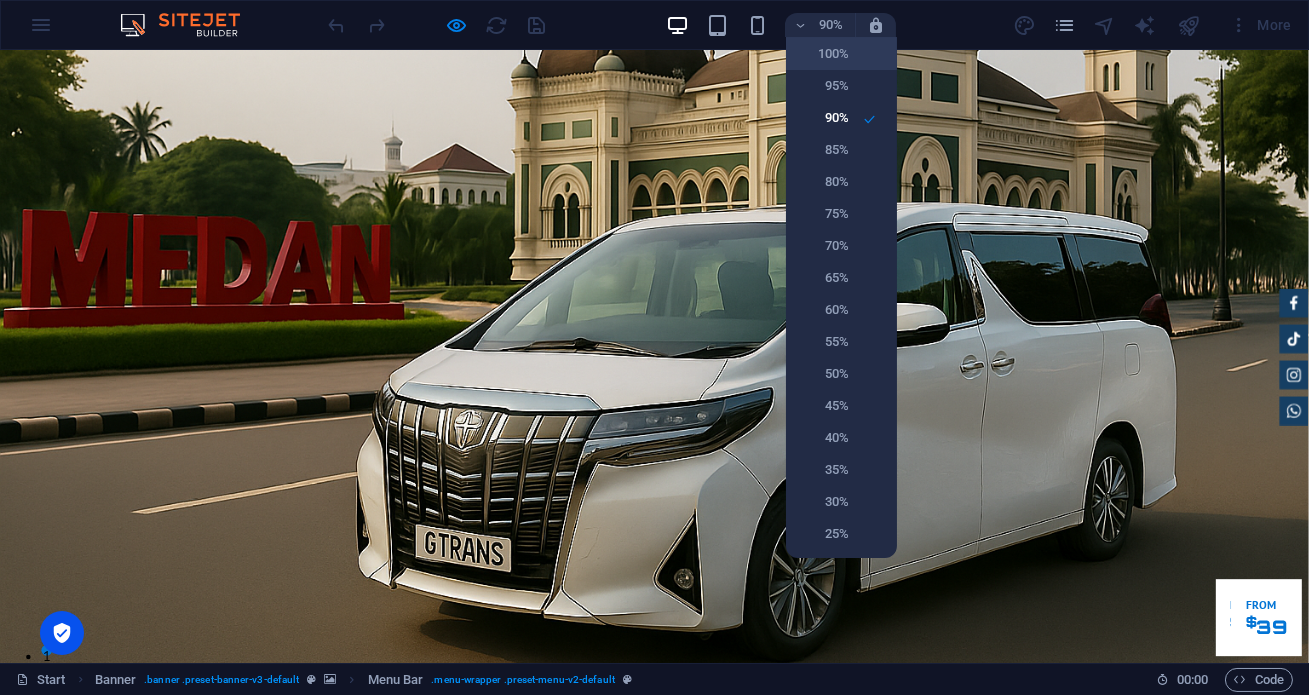click on "100%" at bounding box center [823, 54] 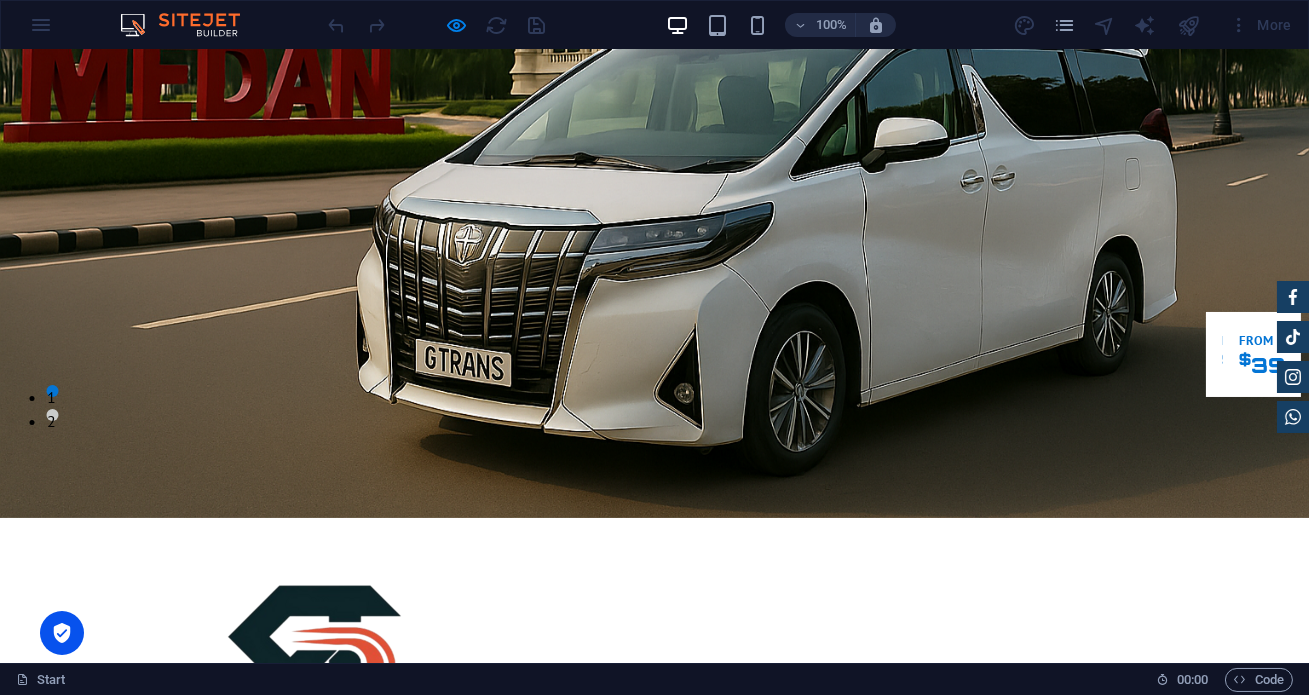 scroll, scrollTop: 0, scrollLeft: 0, axis: both 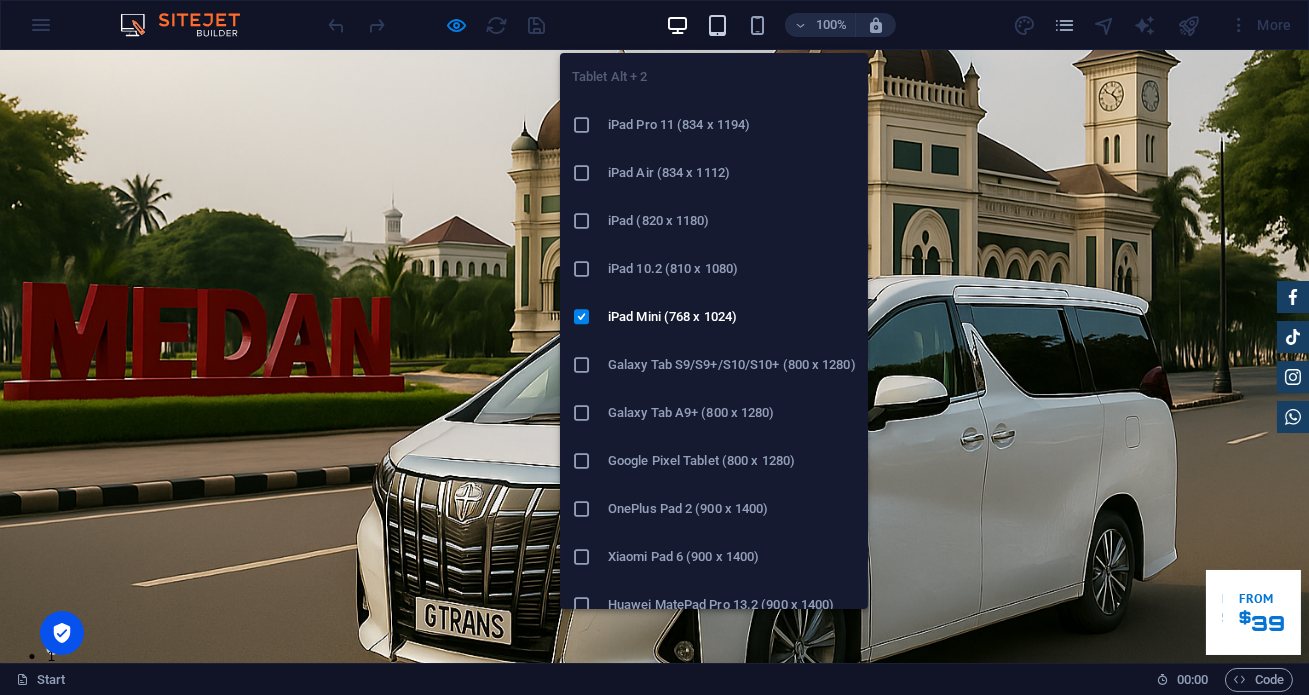 click at bounding box center [717, 25] 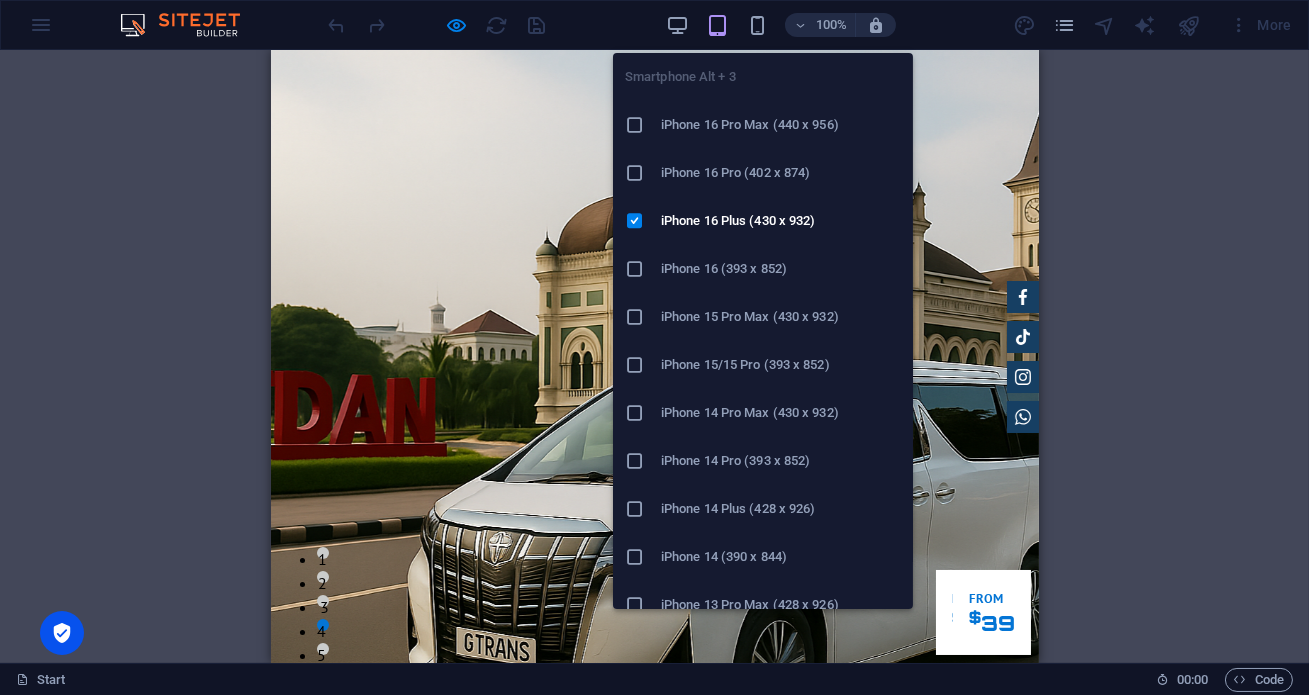 click on "iPhone 15 Pro Max (430 x 932)" at bounding box center (781, 317) 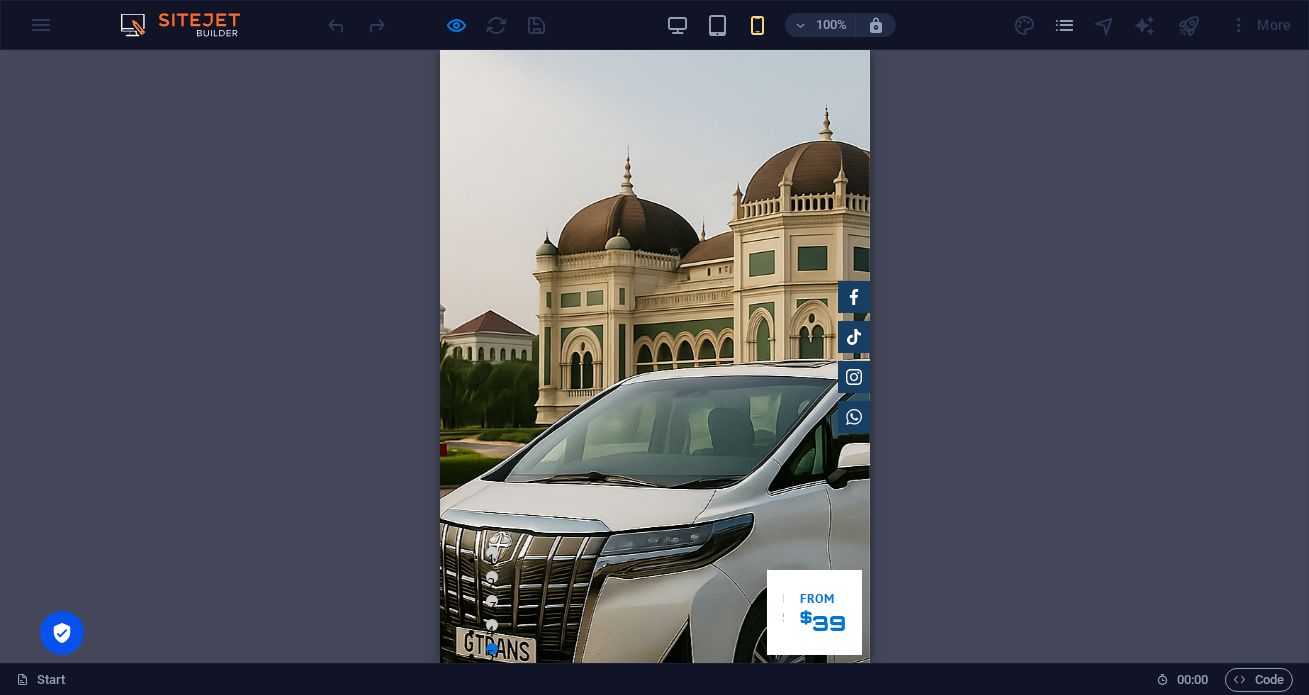 click at bounding box center (470, 1054) 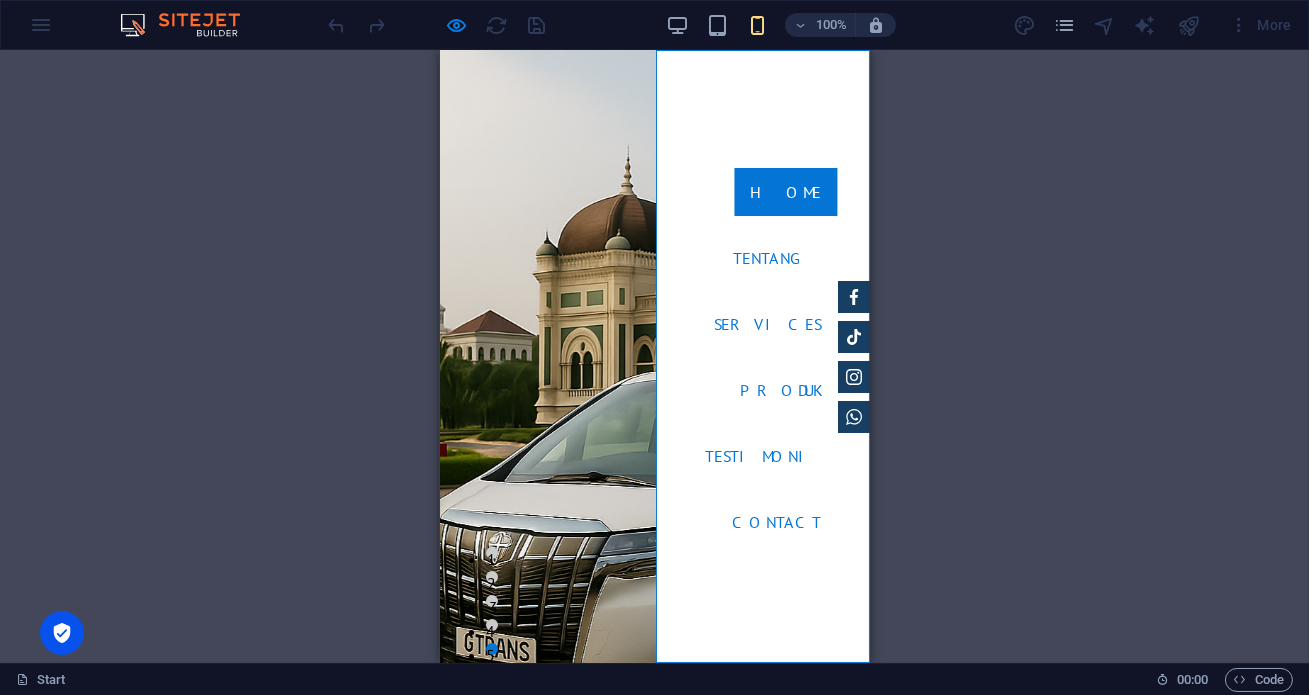 click on "Home" at bounding box center [784, 192] 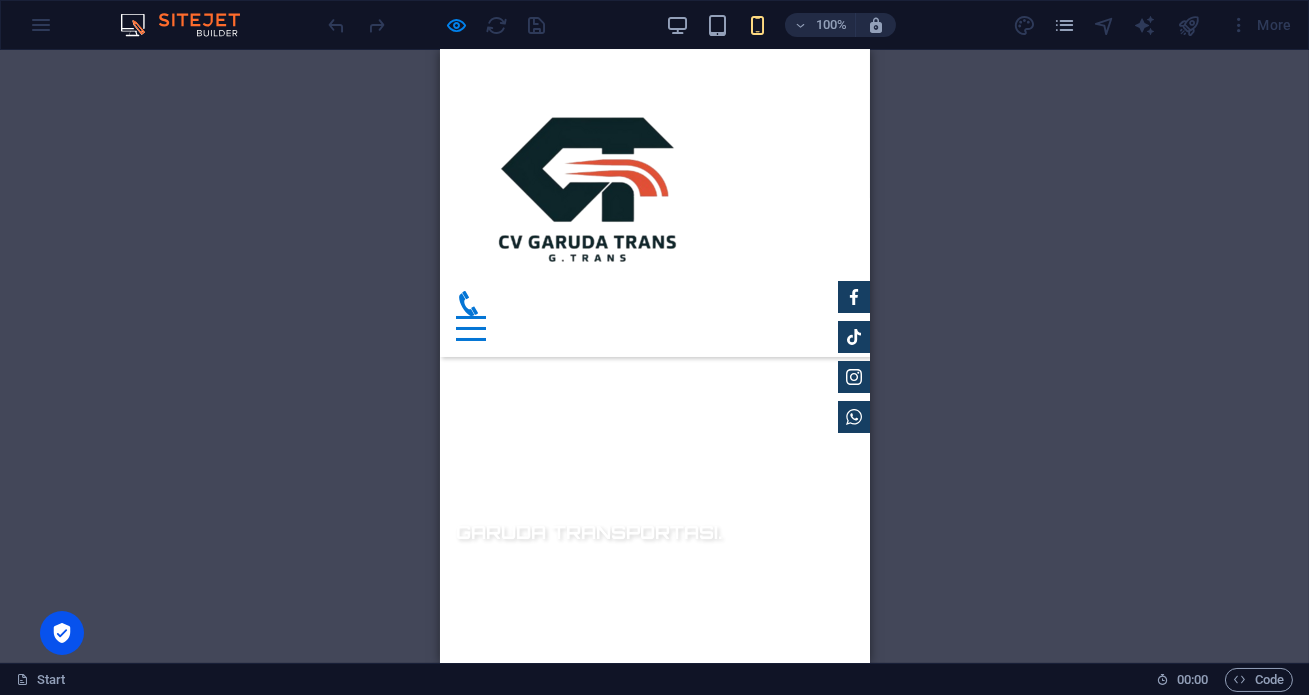 scroll, scrollTop: 0, scrollLeft: 0, axis: both 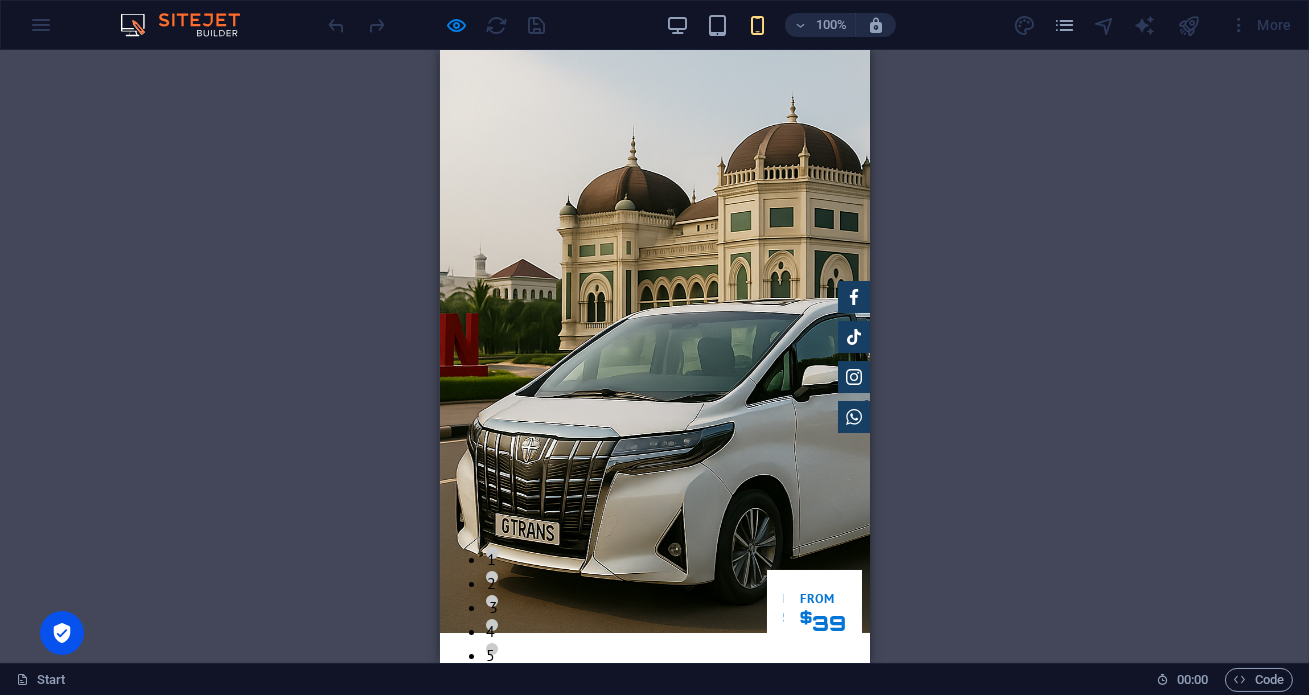 drag, startPoint x: 860, startPoint y: 81, endPoint x: 1269, endPoint y: 91, distance: 409.12222 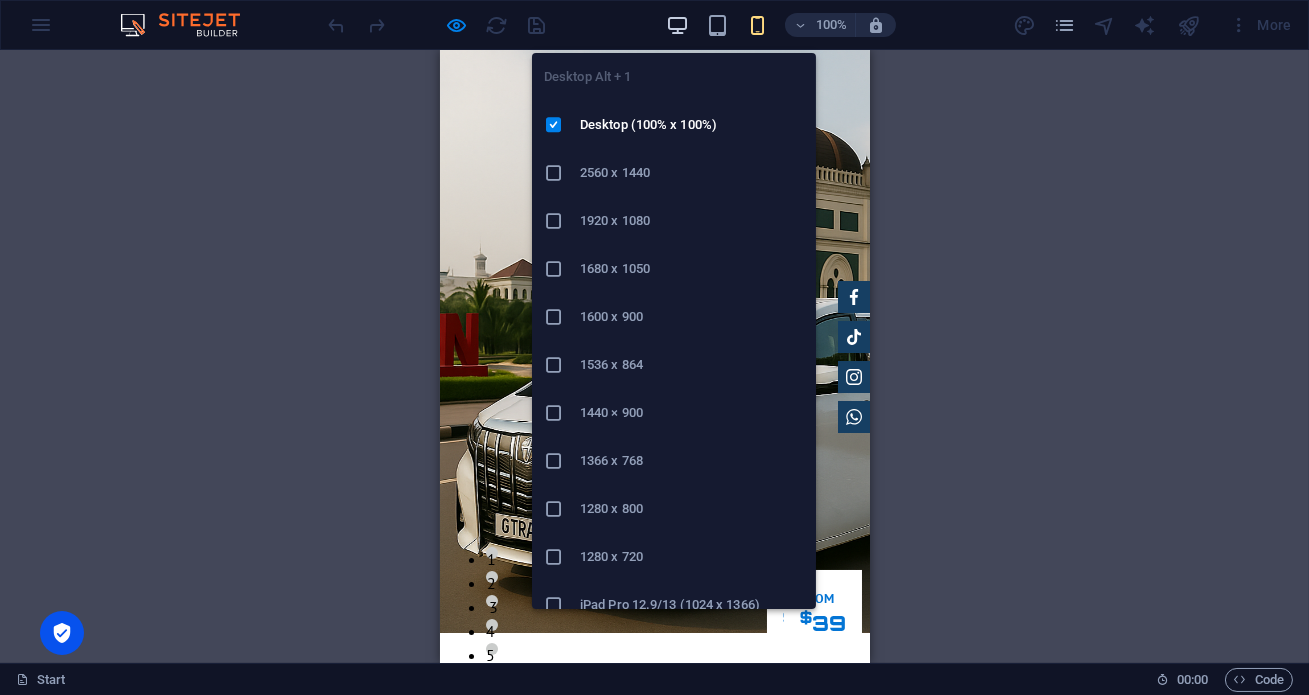 click at bounding box center [677, 25] 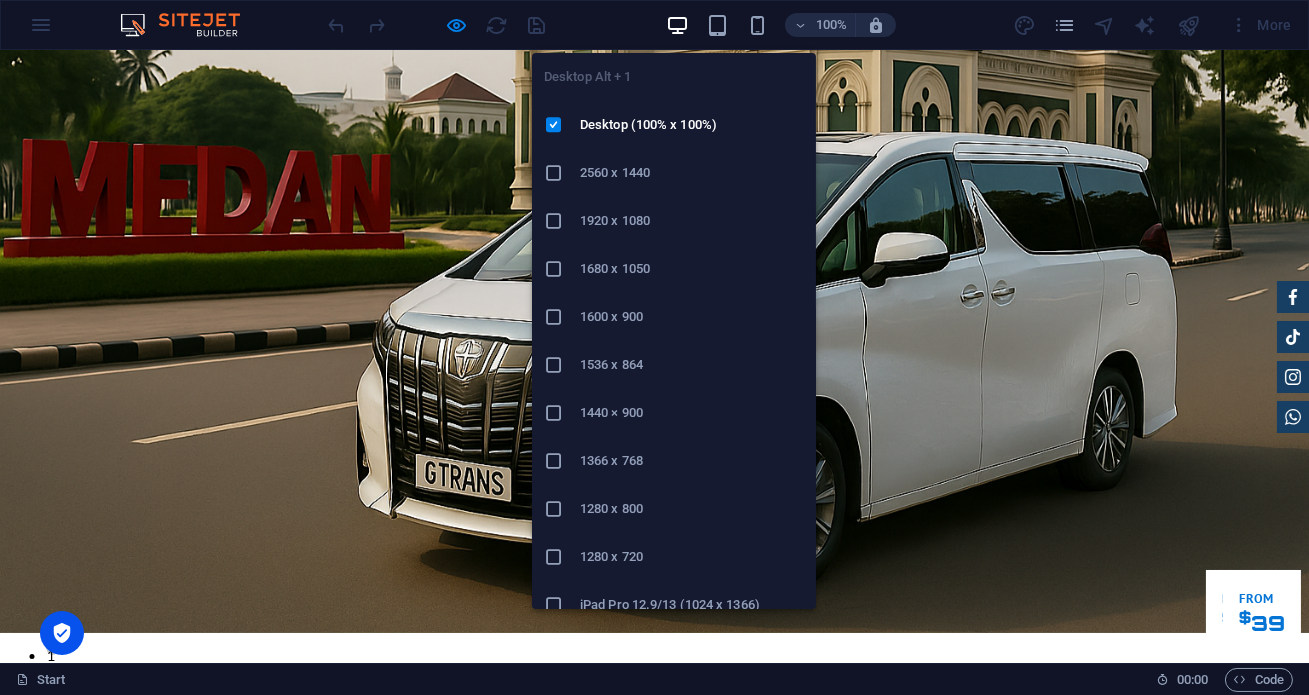 click on "1680 x 1050" at bounding box center (692, 269) 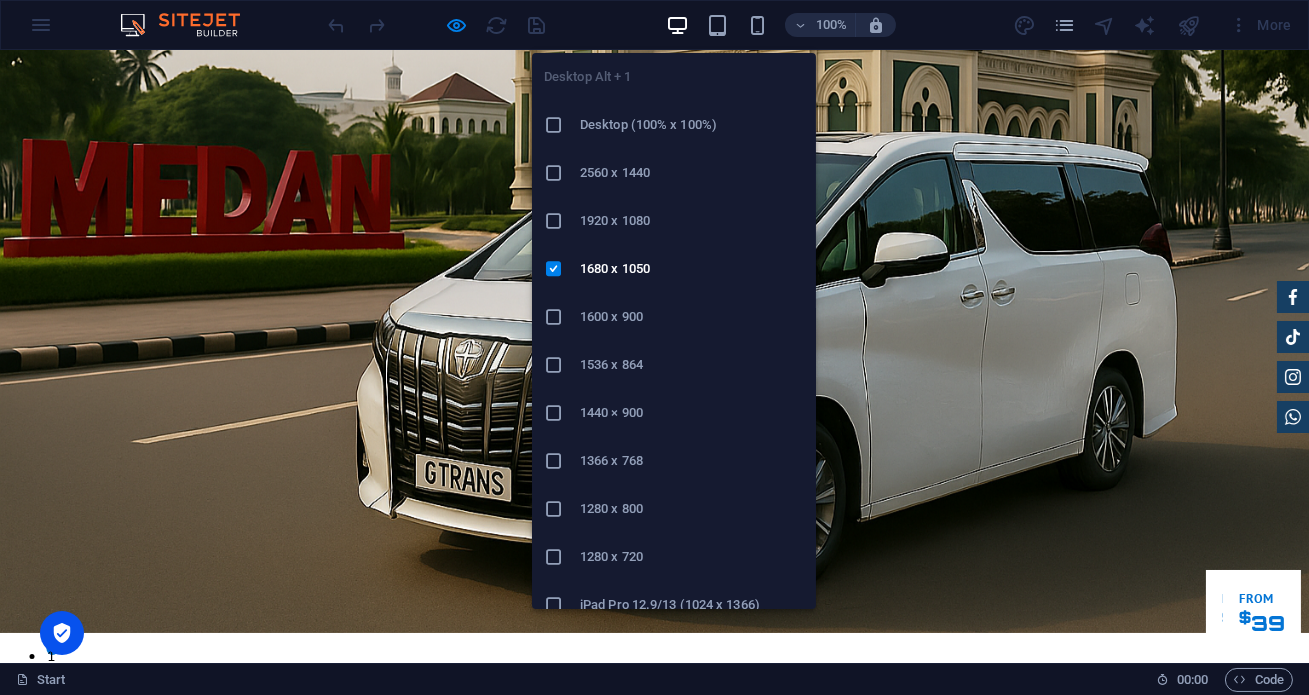 click on "1440 × 900" at bounding box center (674, 413) 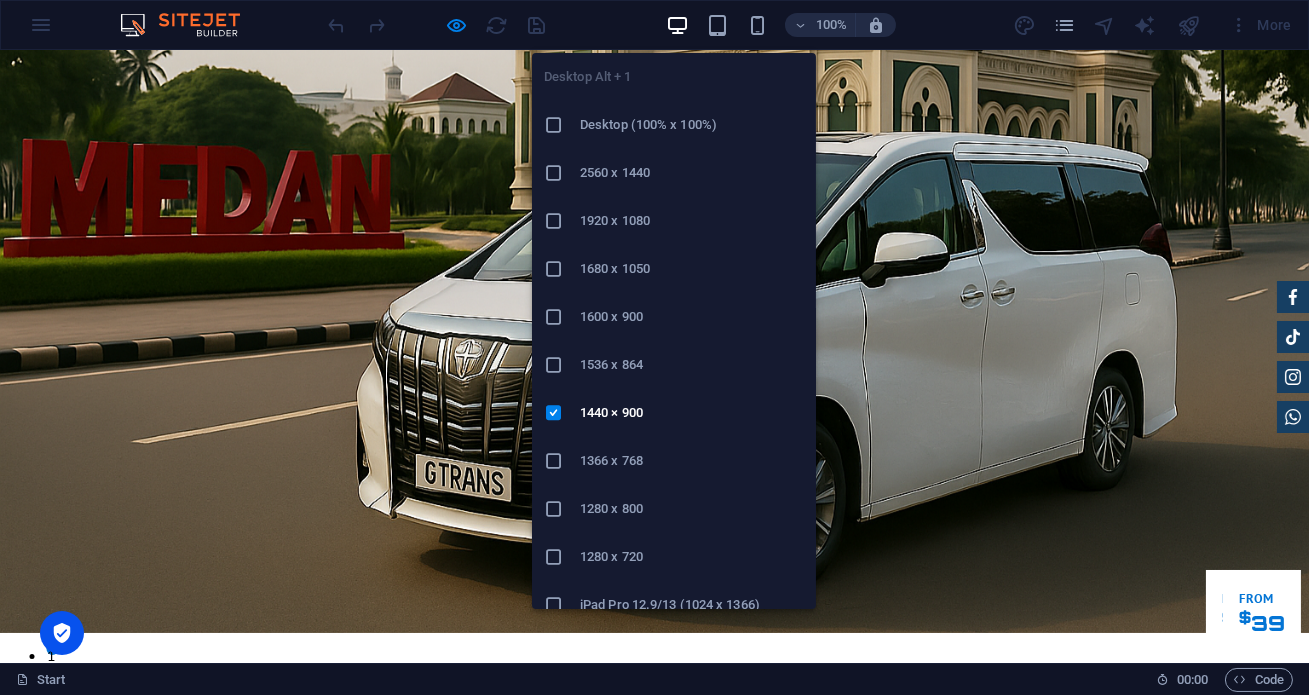 click at bounding box center [677, 25] 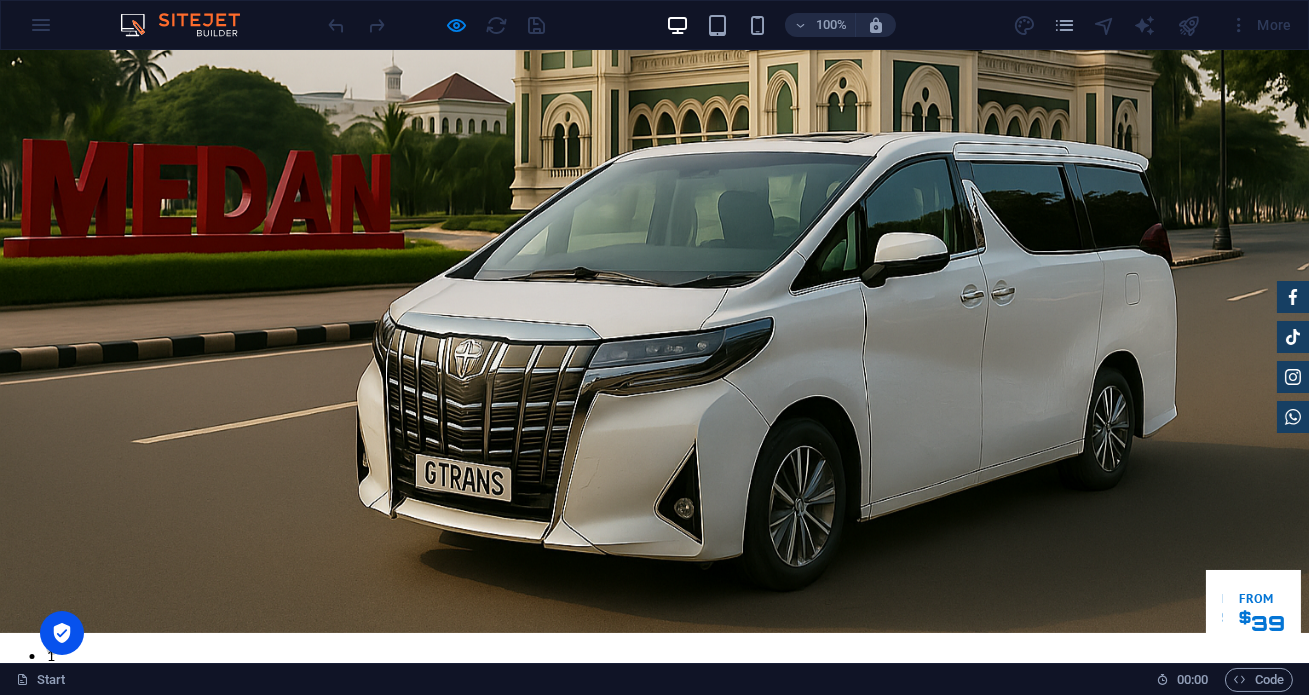 drag, startPoint x: 1299, startPoint y: 90, endPoint x: 1308, endPoint y: 57, distance: 34.20526 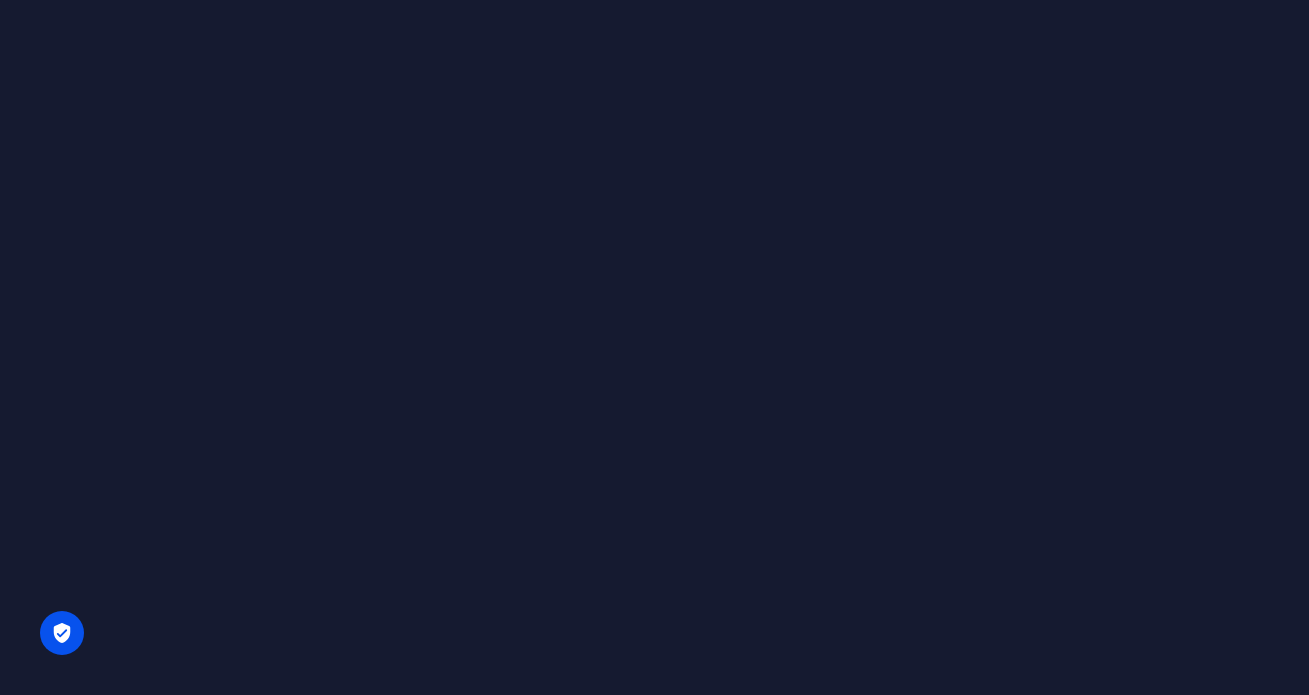 scroll, scrollTop: 0, scrollLeft: 0, axis: both 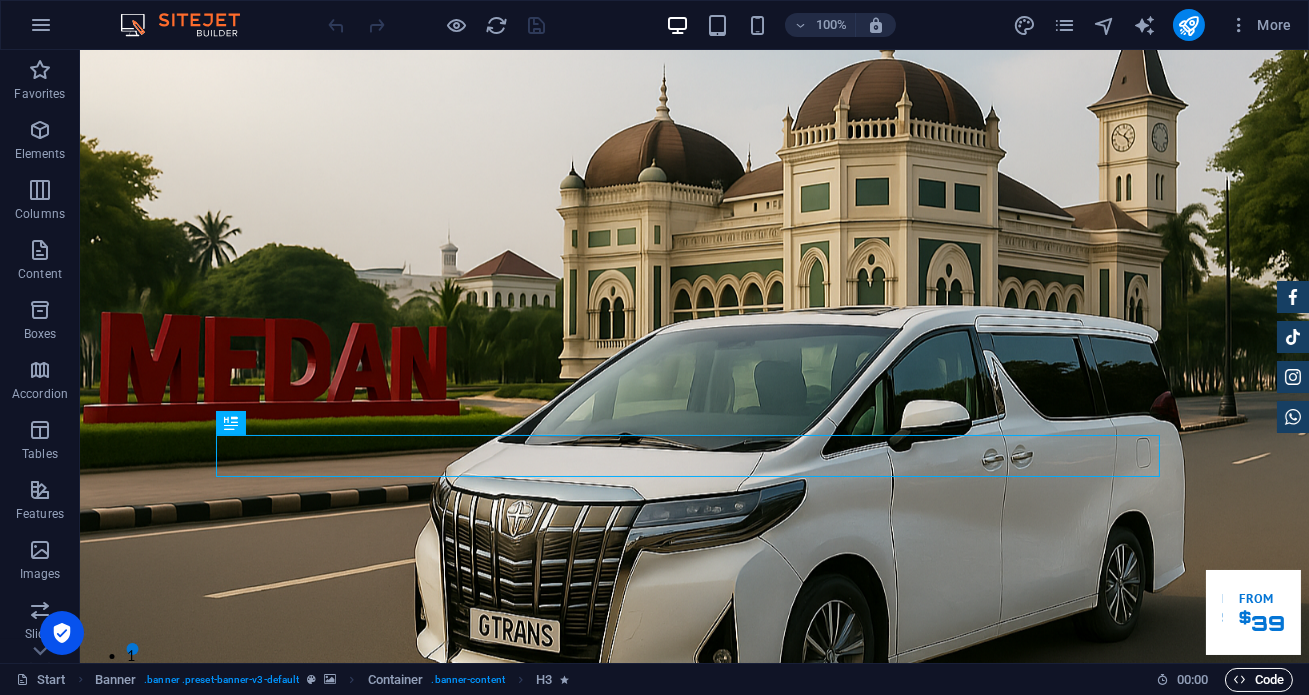 click on "Code" at bounding box center (1259, 680) 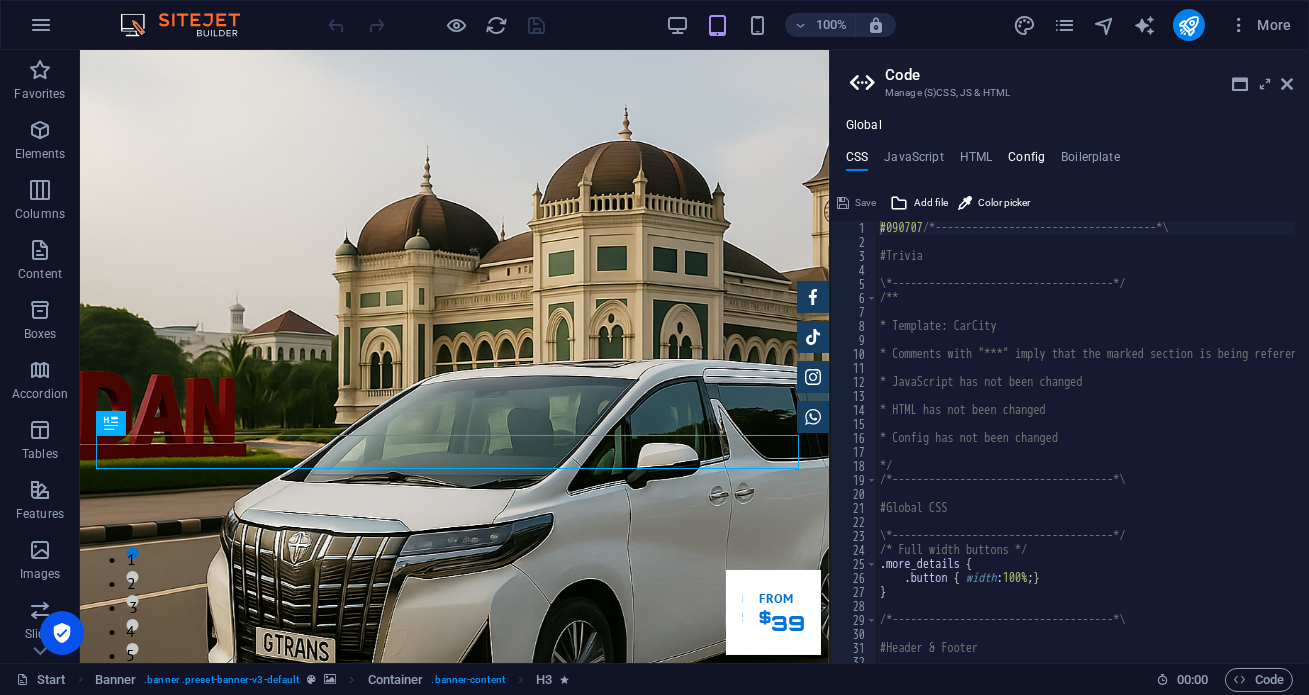 click on "Config" at bounding box center [1026, 161] 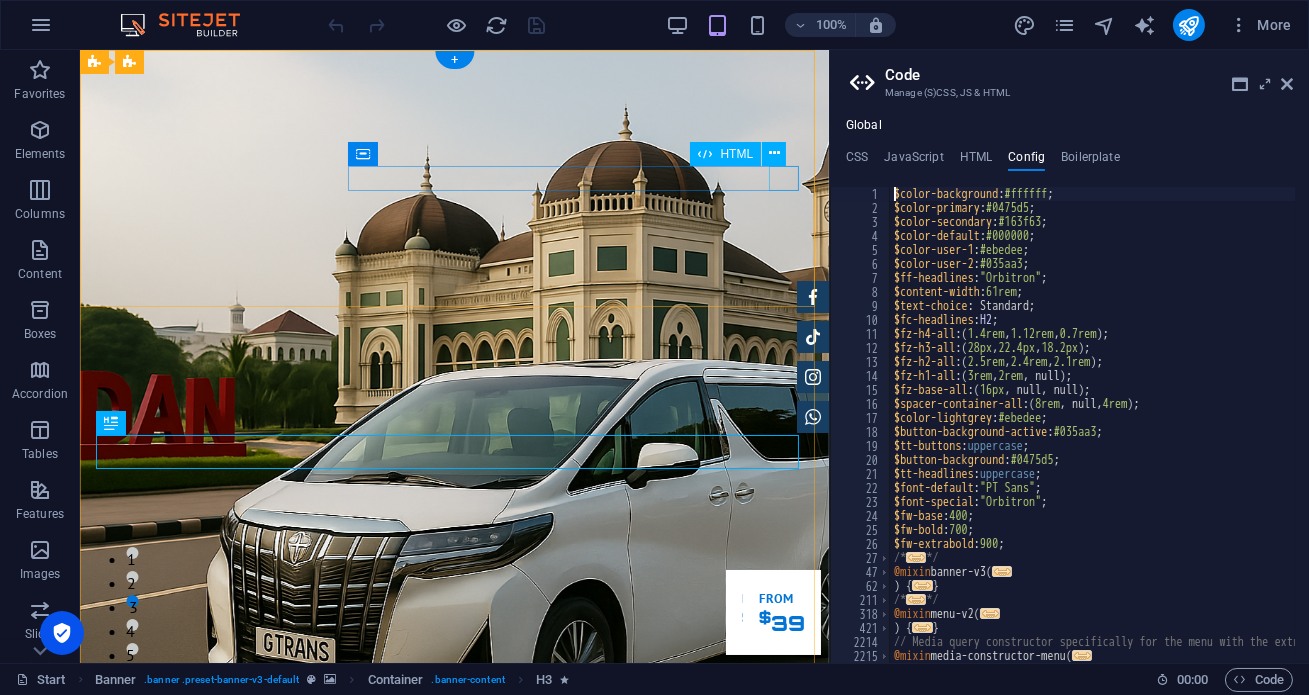 click at bounding box center [454, 1054] 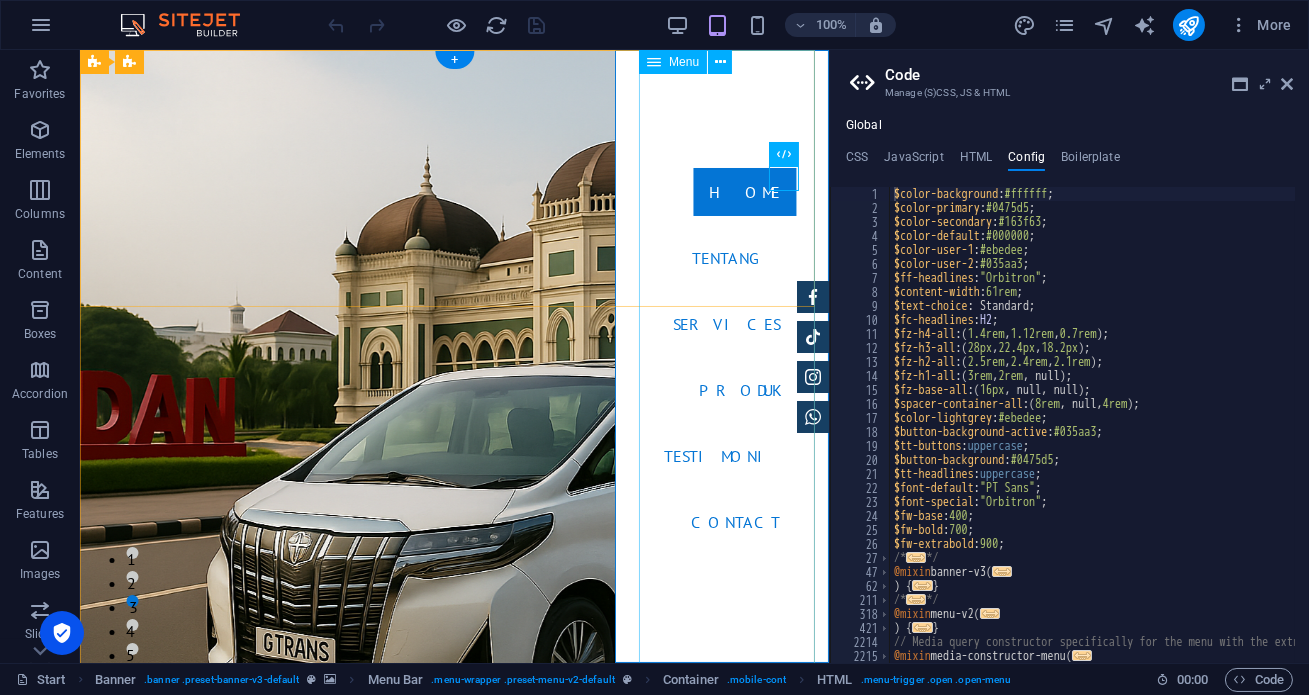 click on "Home Tentang Services Produk Testimoni Contact" at bounding box center (722, 356) 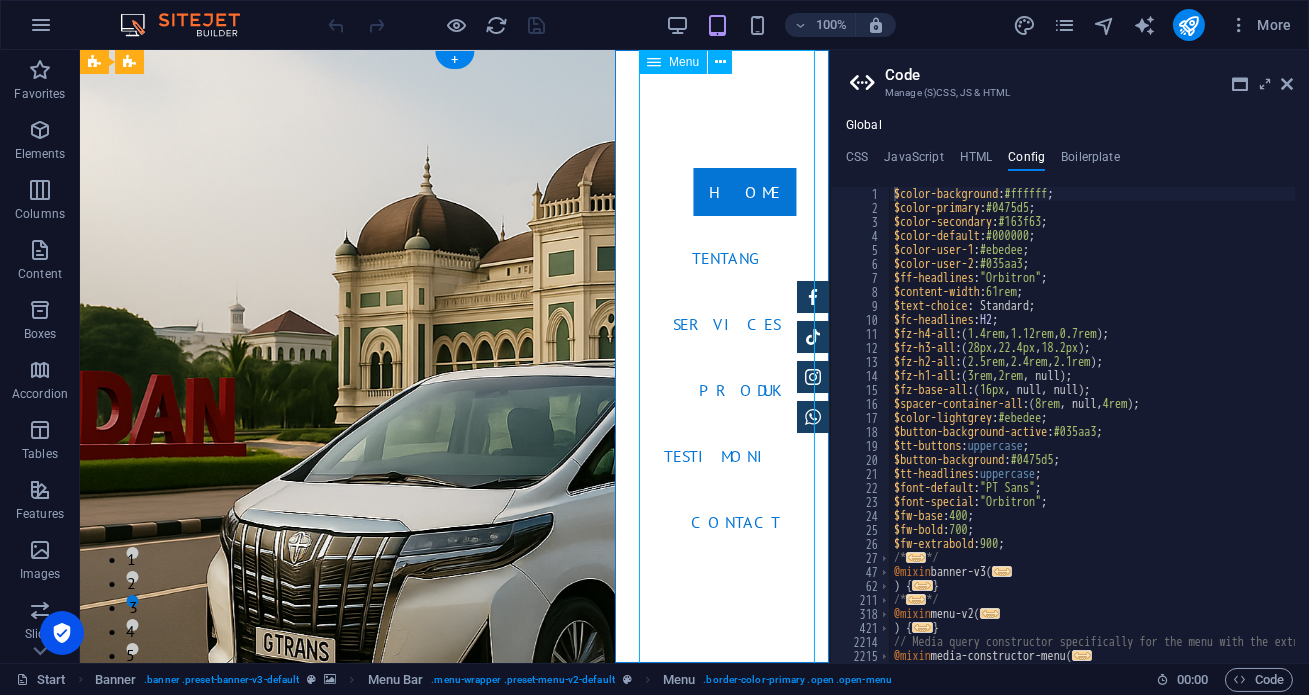 click on "Home Tentang Services Produk Testimoni Contact" at bounding box center (722, 356) 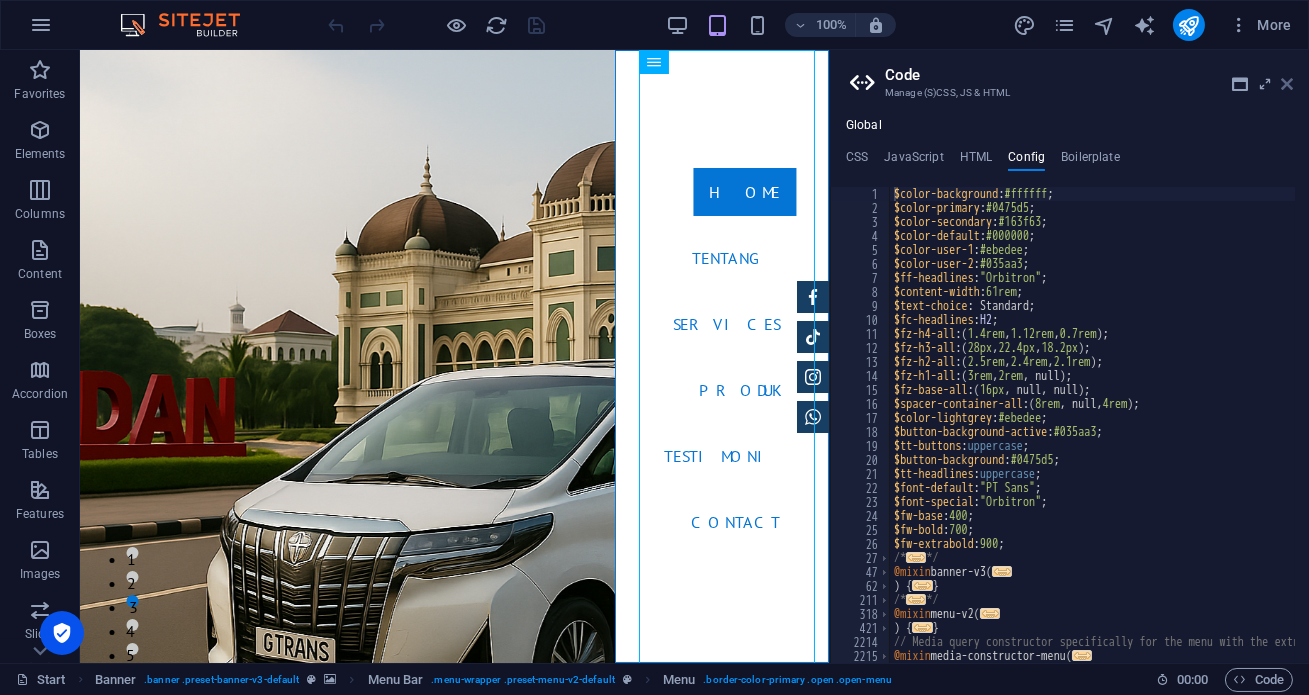 click at bounding box center [1287, 84] 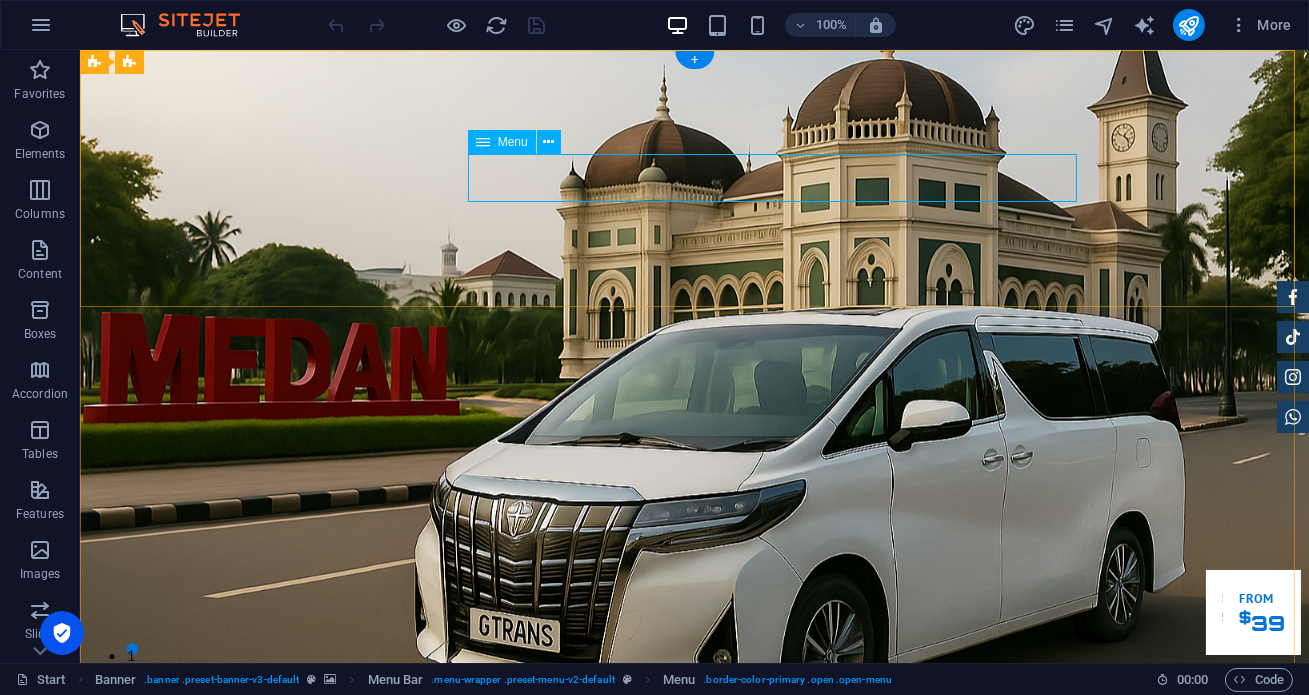 click on "Home Tentang Services Produk Testimoni Contact" at bounding box center (695, 1041) 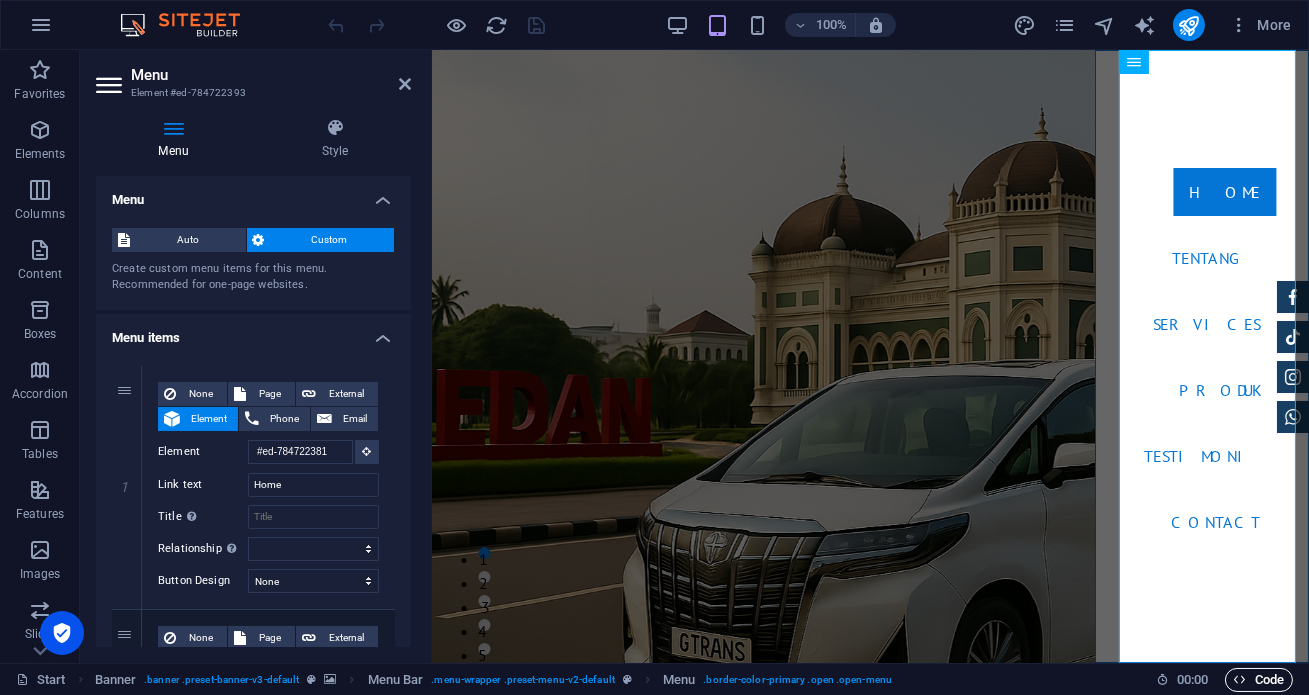 click on "Code" at bounding box center [1259, 680] 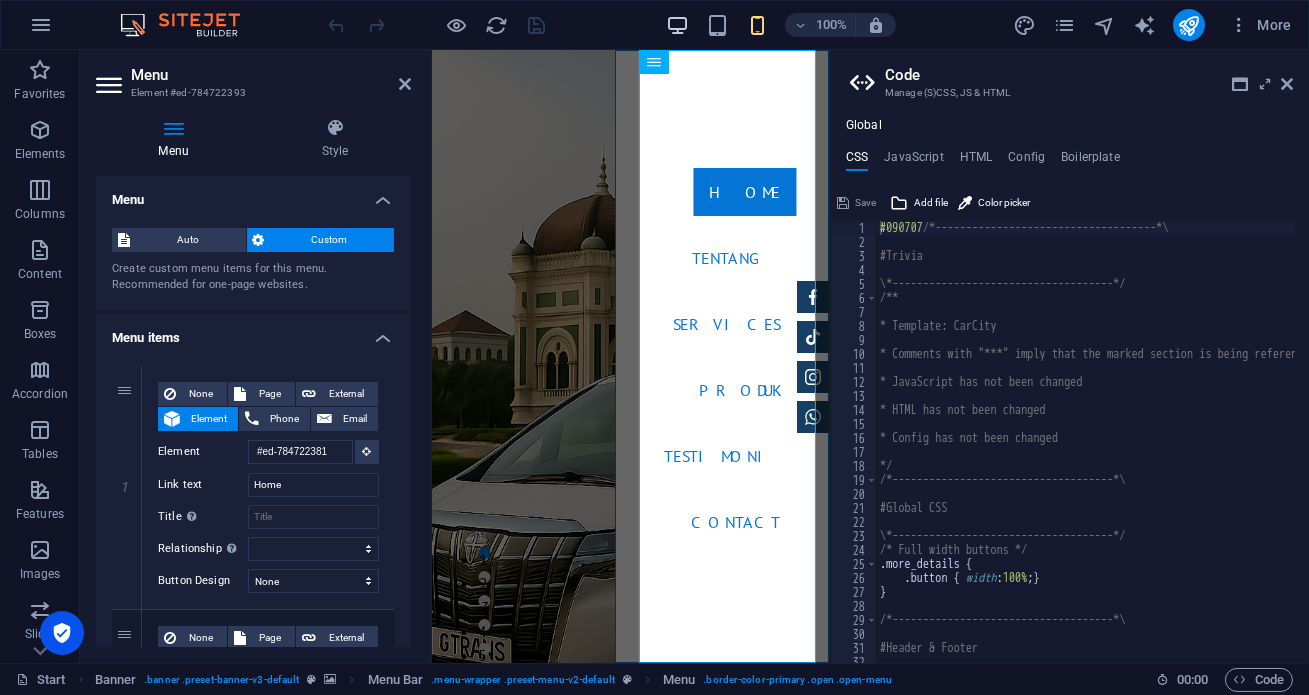 drag, startPoint x: 683, startPoint y: 9, endPoint x: 681, endPoint y: 25, distance: 16.124516 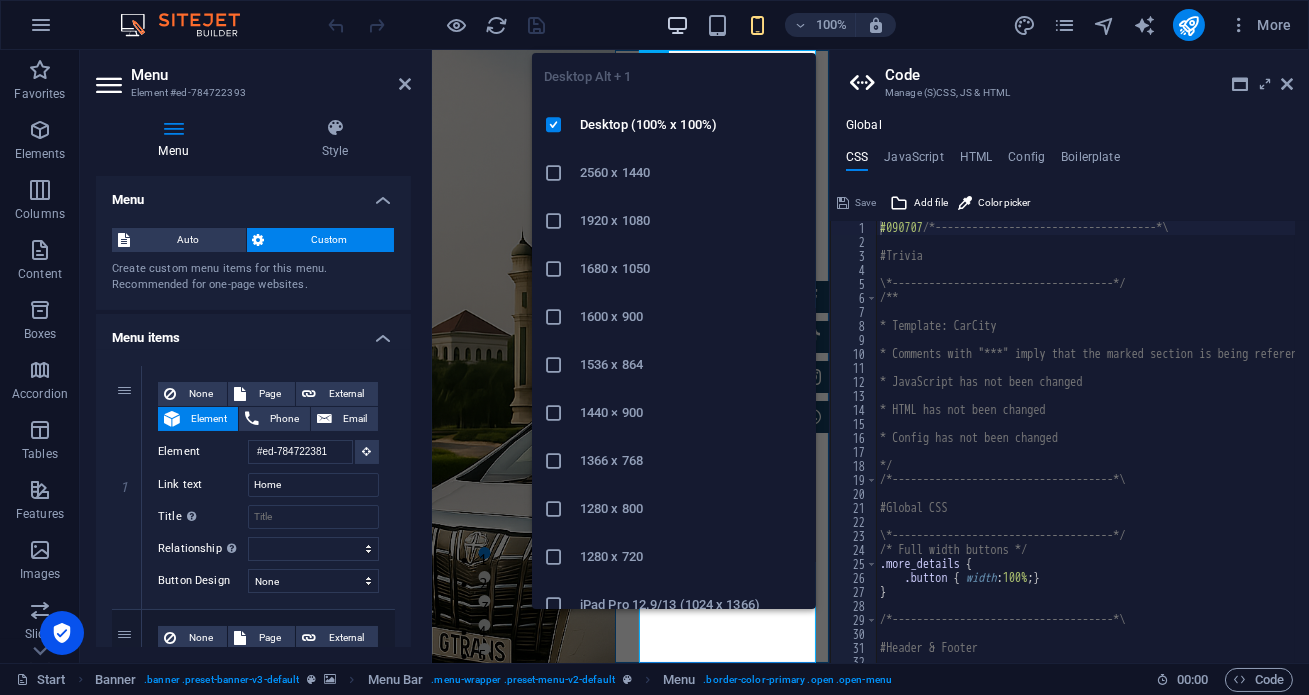 click at bounding box center (677, 25) 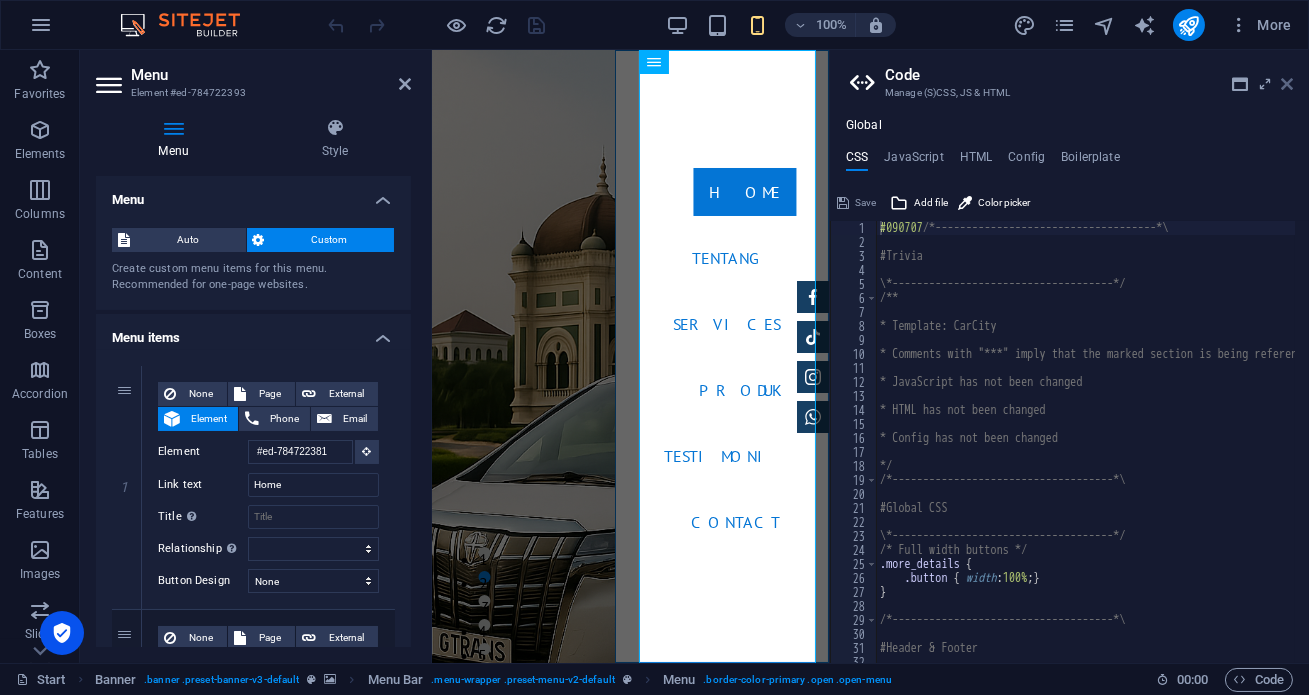 click at bounding box center (1287, 84) 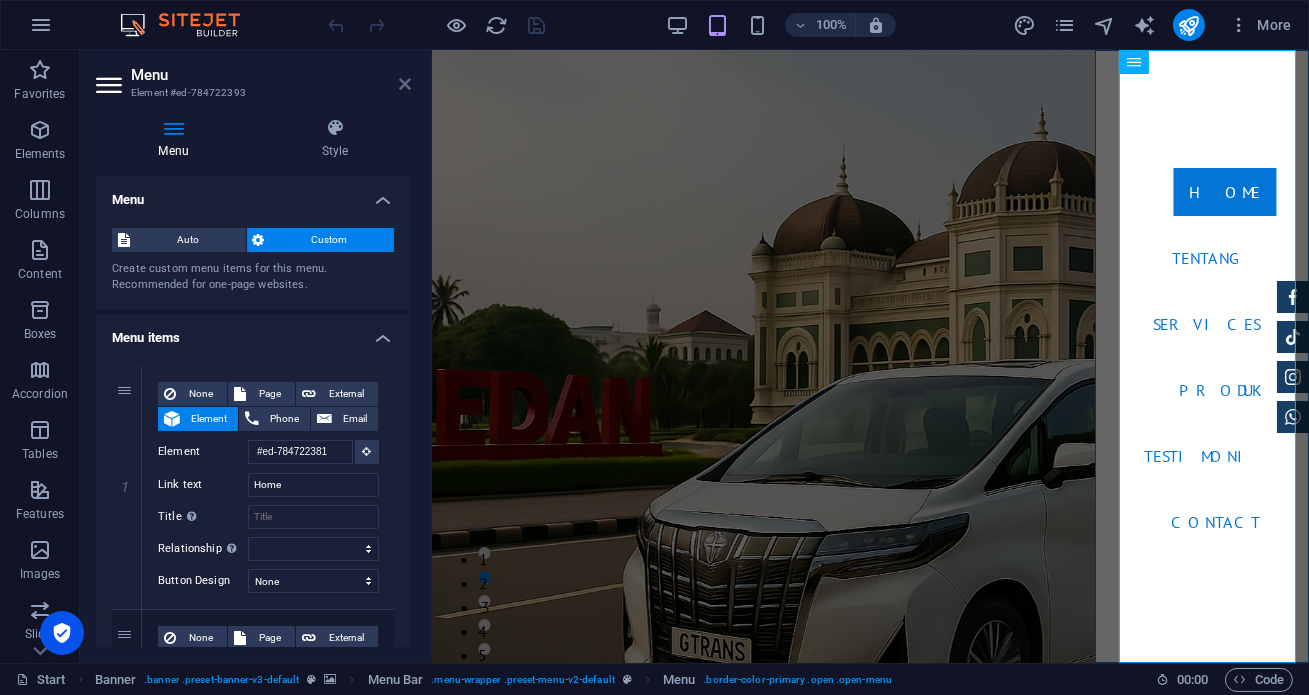click at bounding box center [405, 84] 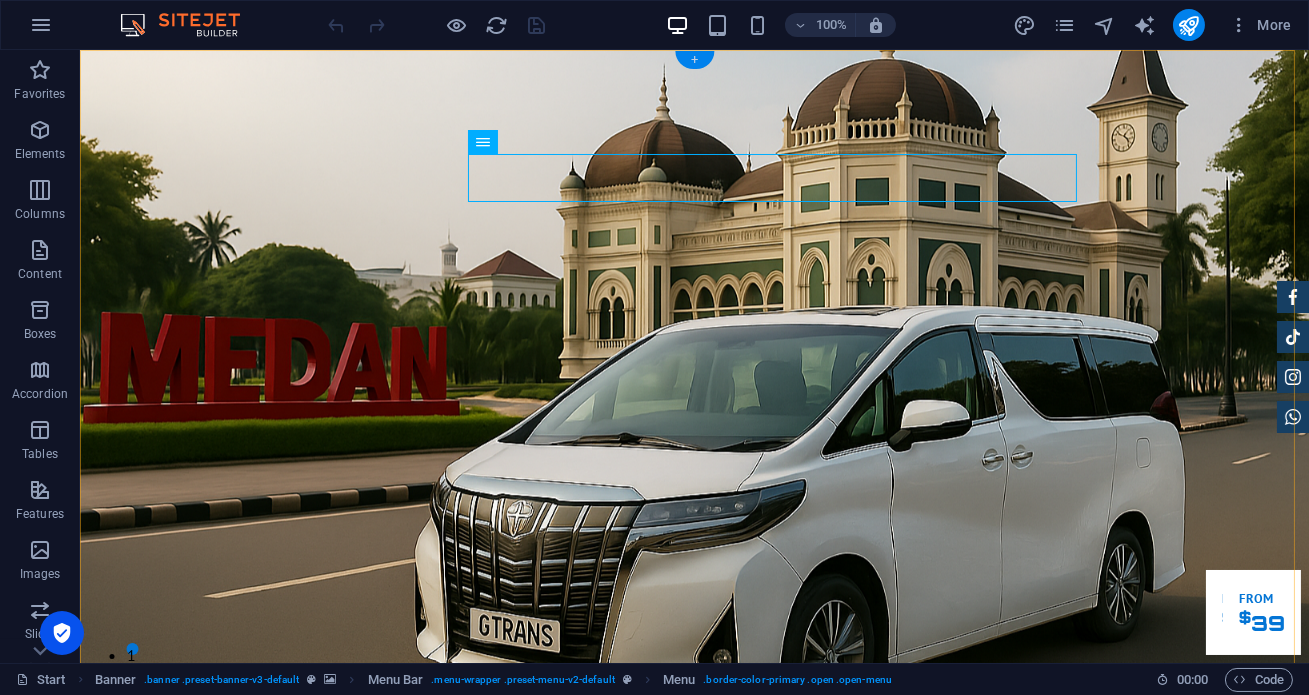 click on "+" at bounding box center [694, 60] 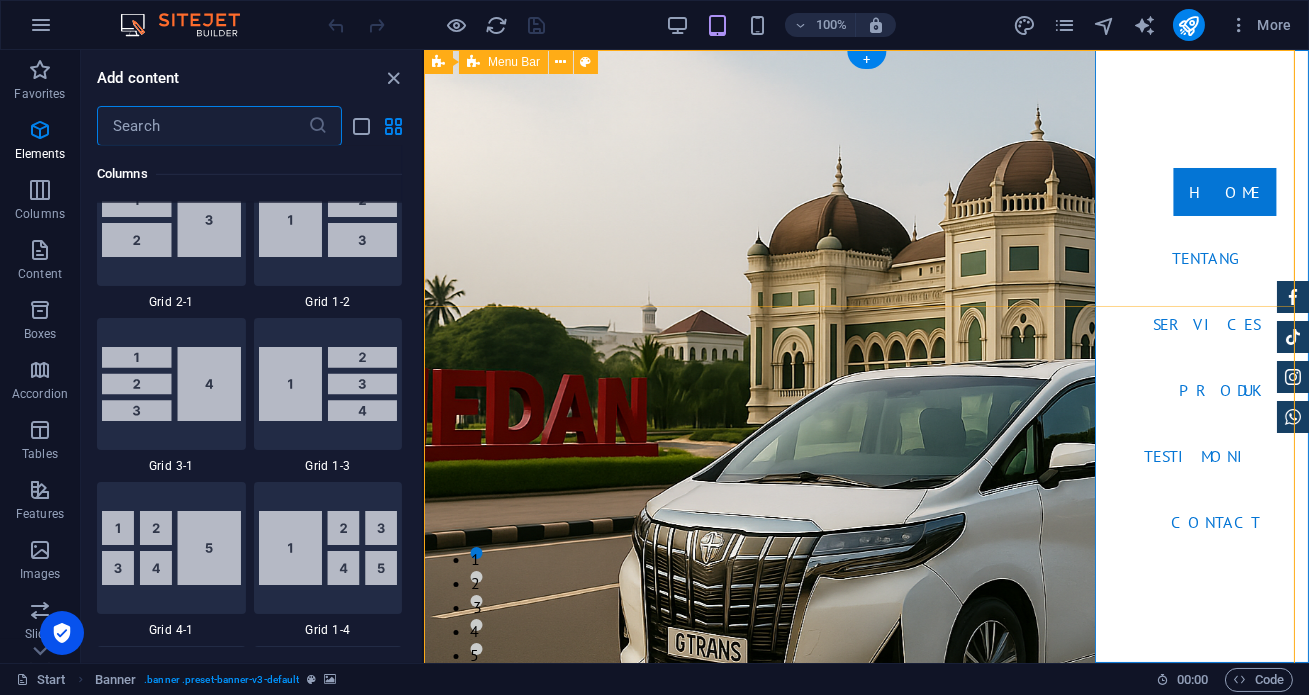 scroll, scrollTop: 3499, scrollLeft: 0, axis: vertical 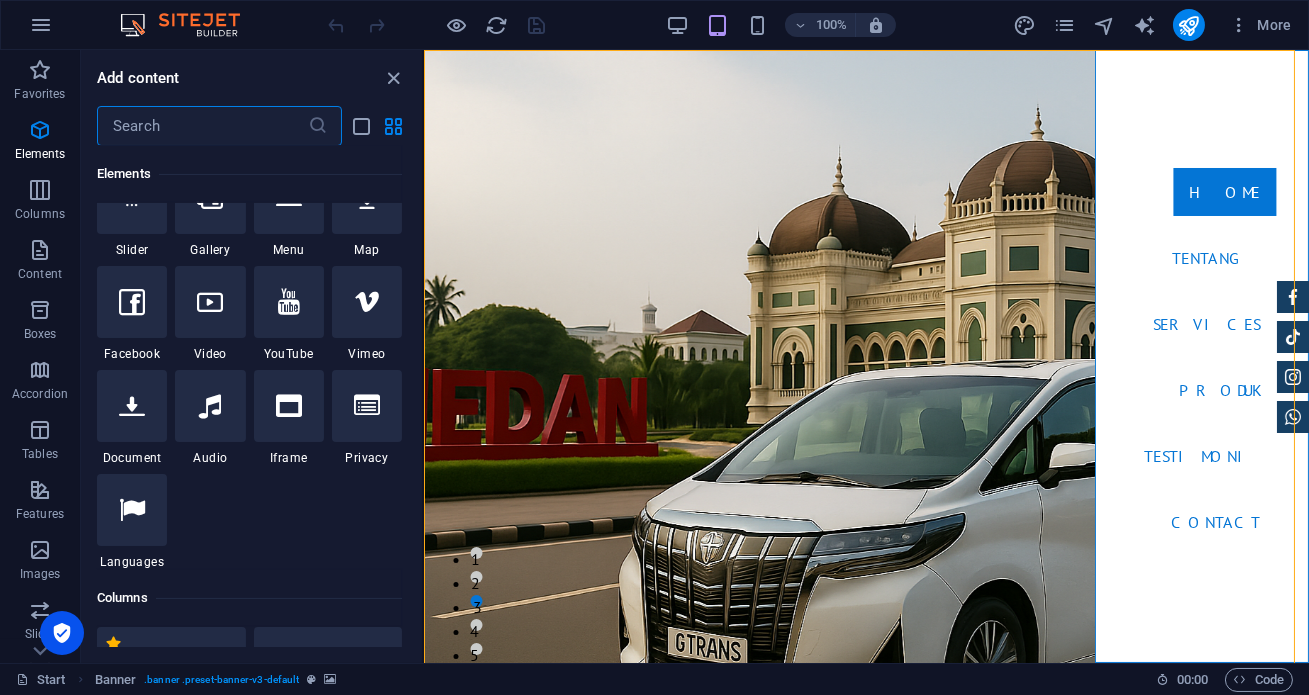 drag, startPoint x: 419, startPoint y: 241, endPoint x: 29, endPoint y: 116, distance: 409.54242 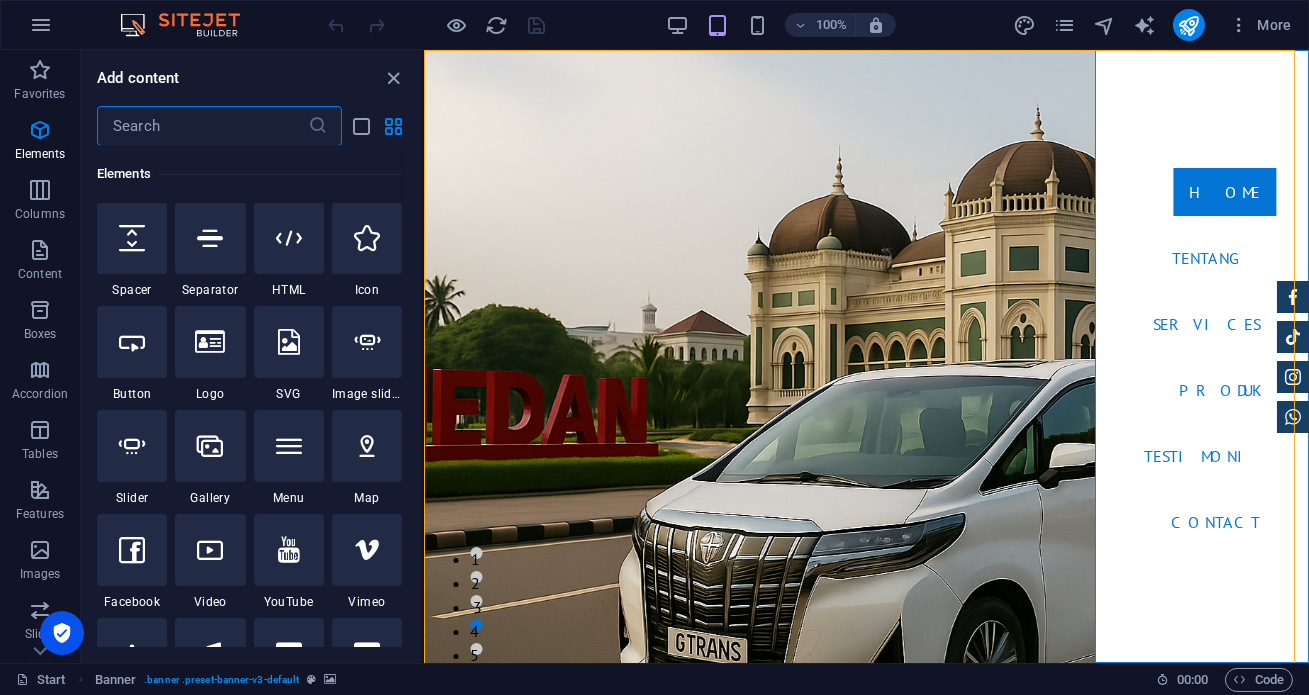 scroll, scrollTop: 283, scrollLeft: 0, axis: vertical 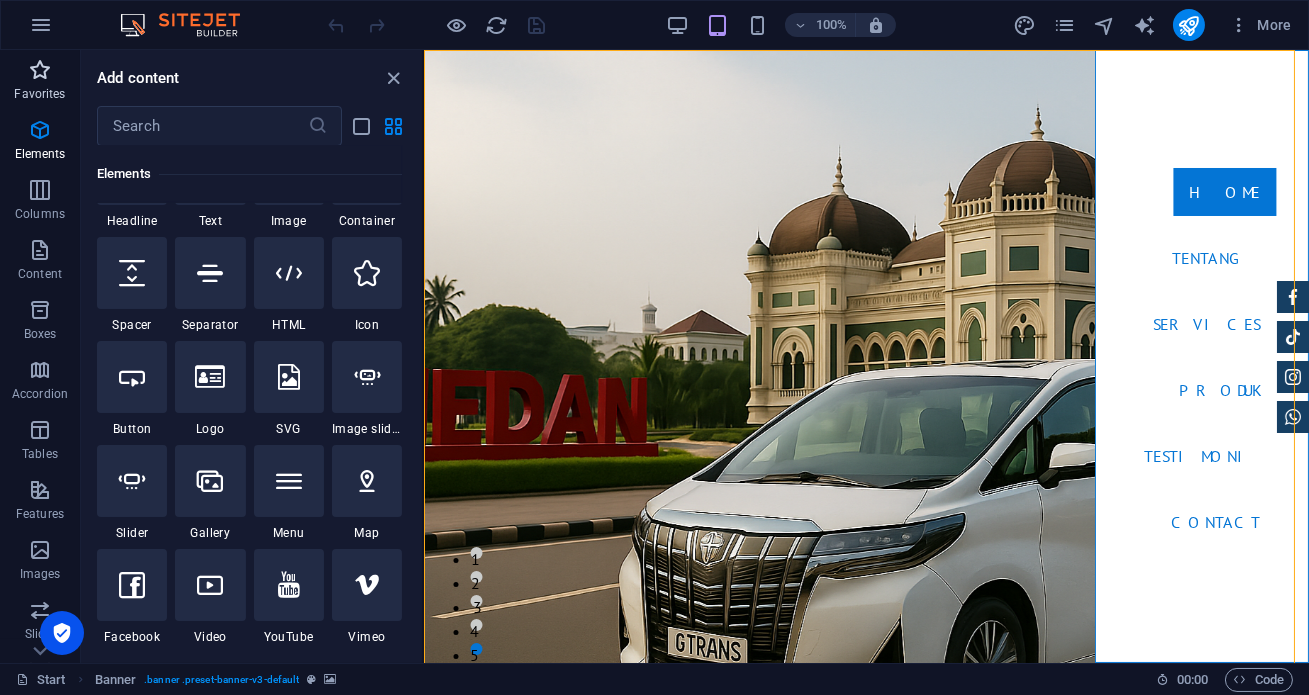 click on "Favorites" at bounding box center [40, 82] 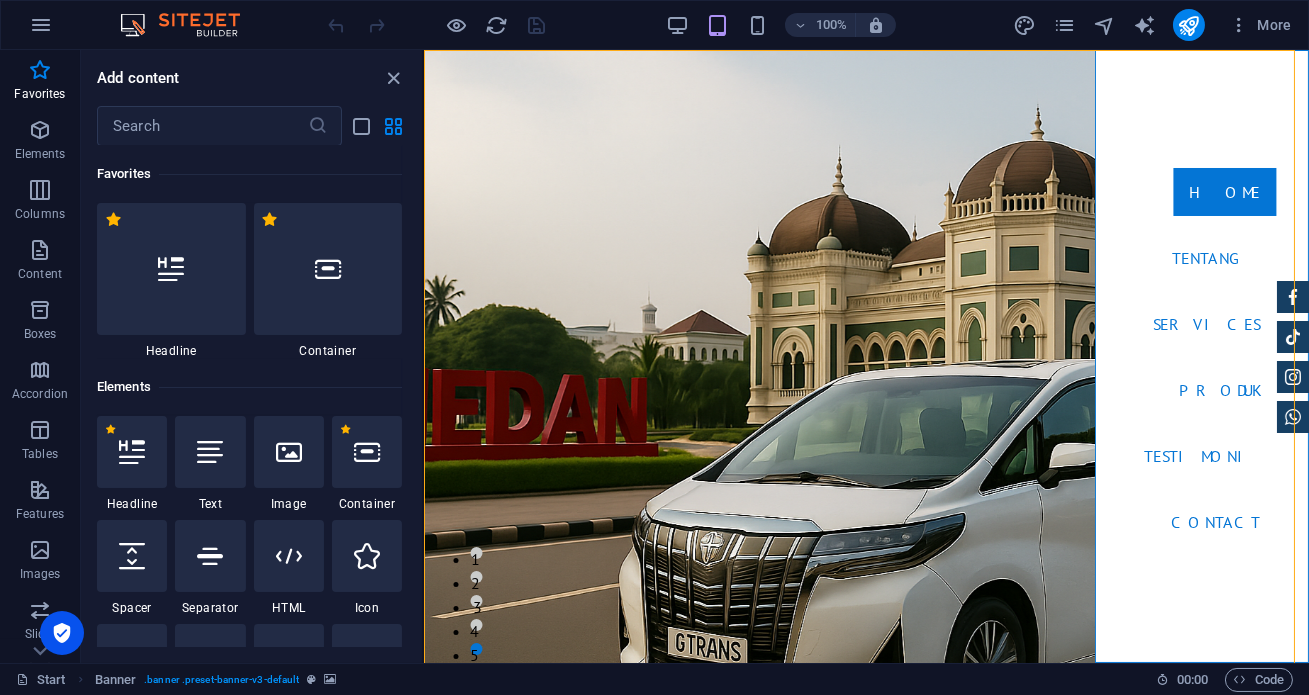 scroll, scrollTop: 0, scrollLeft: 0, axis: both 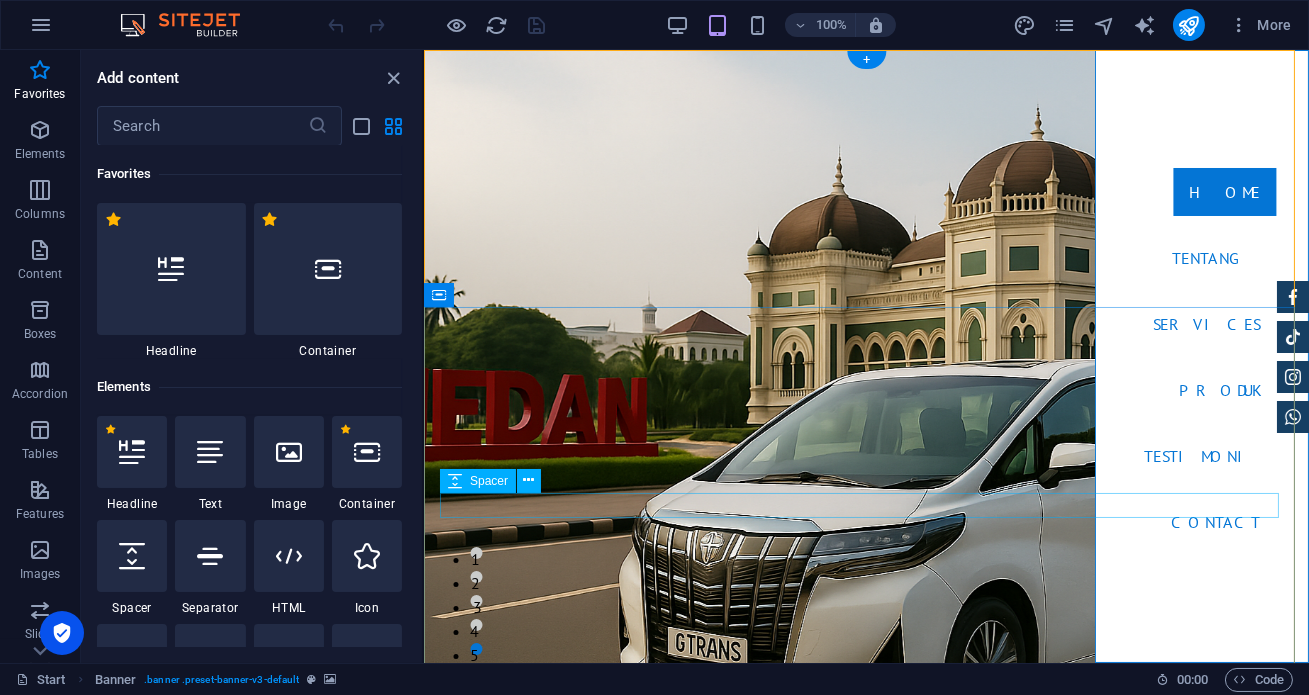 click at bounding box center [865, 1280] 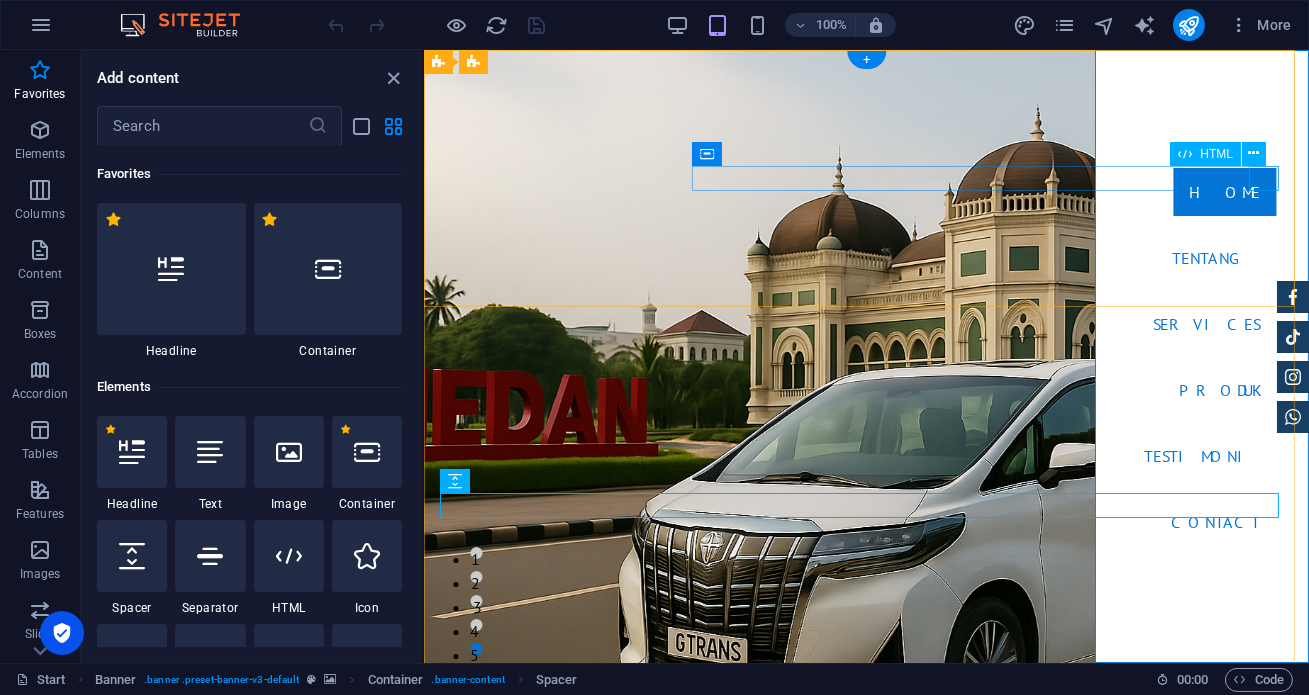 click at bounding box center (454, 1054) 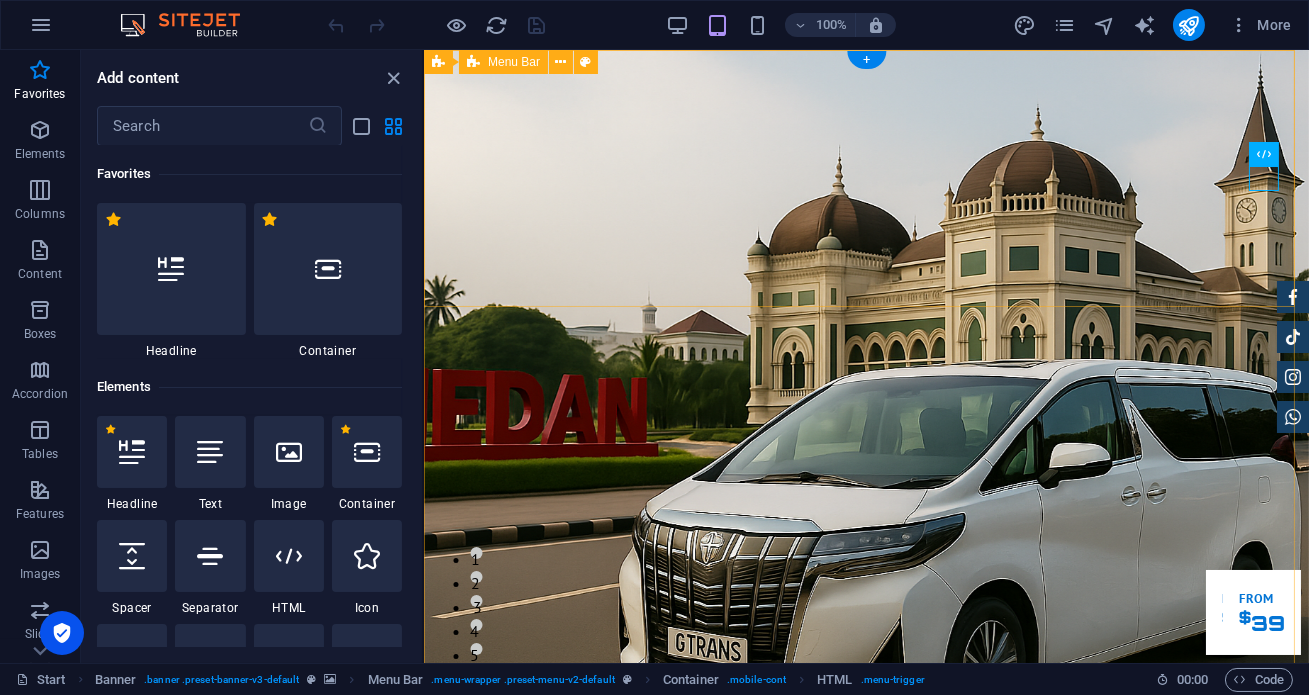 click on "Home Tentang Services Produk Testimoni Contact" at bounding box center (865, 929) 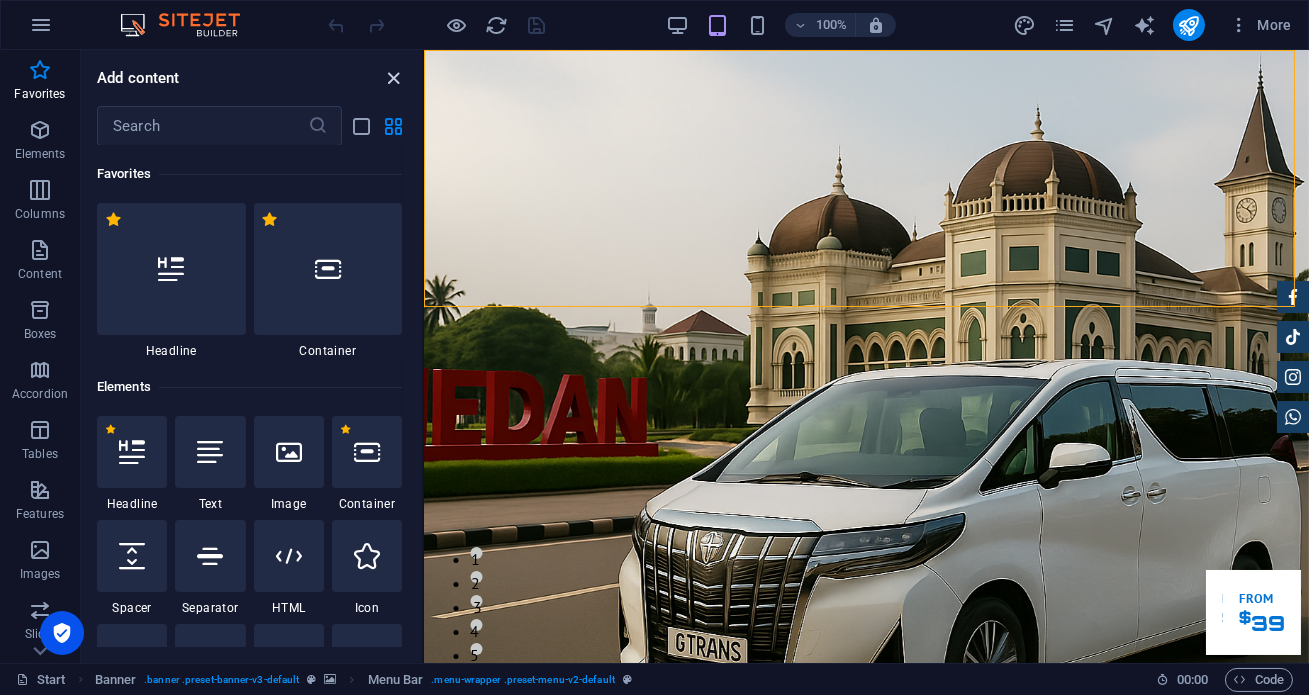 click at bounding box center (394, 78) 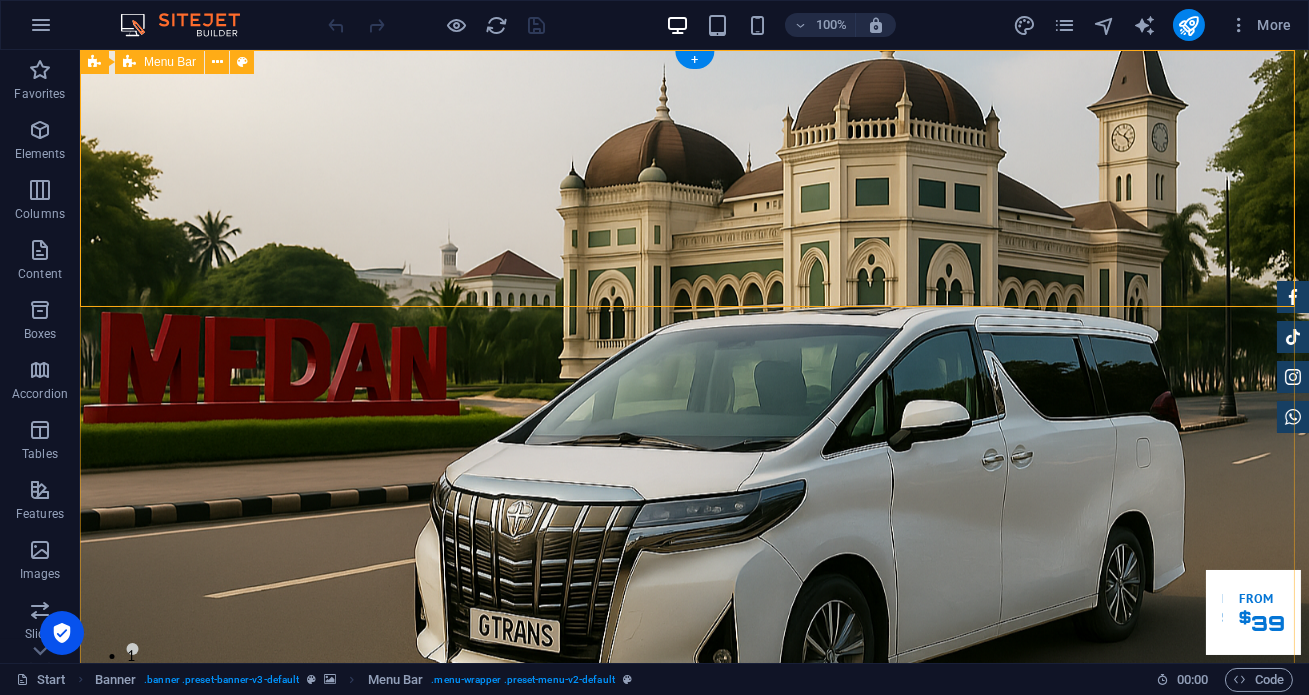 click on "Home Tentang Services Produk Testimoni Contact" at bounding box center [694, 928] 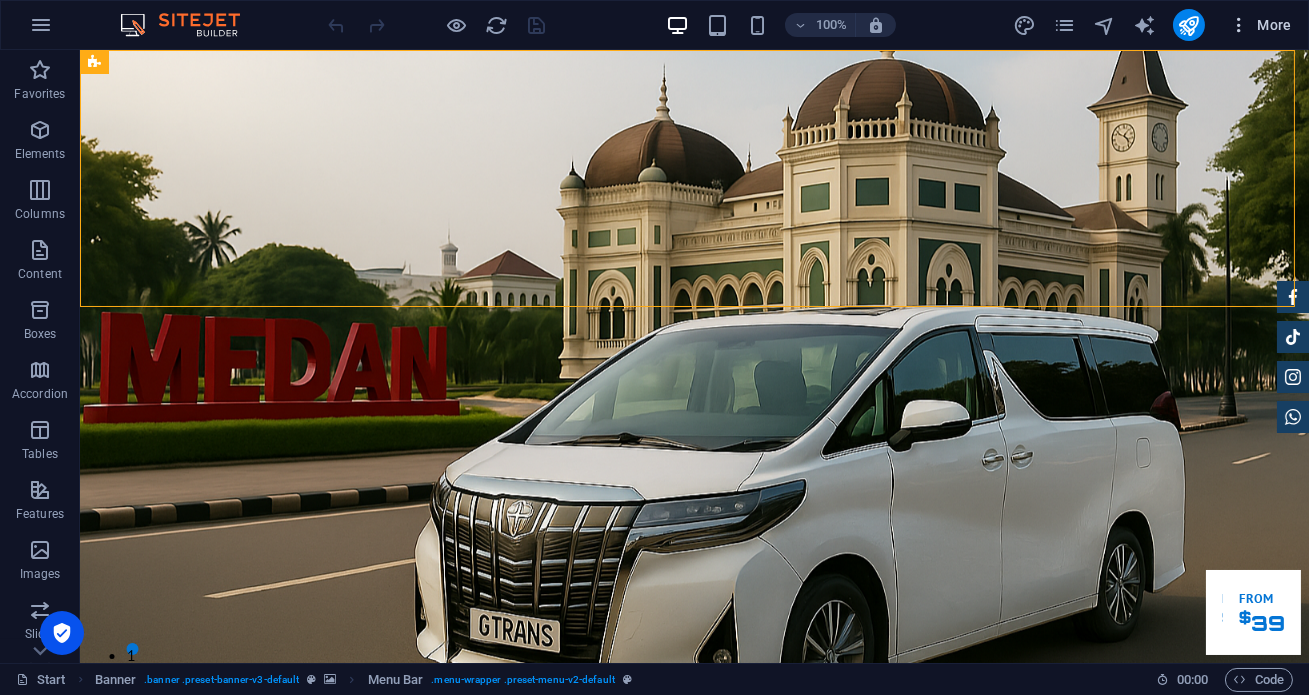click on "More" at bounding box center [1260, 25] 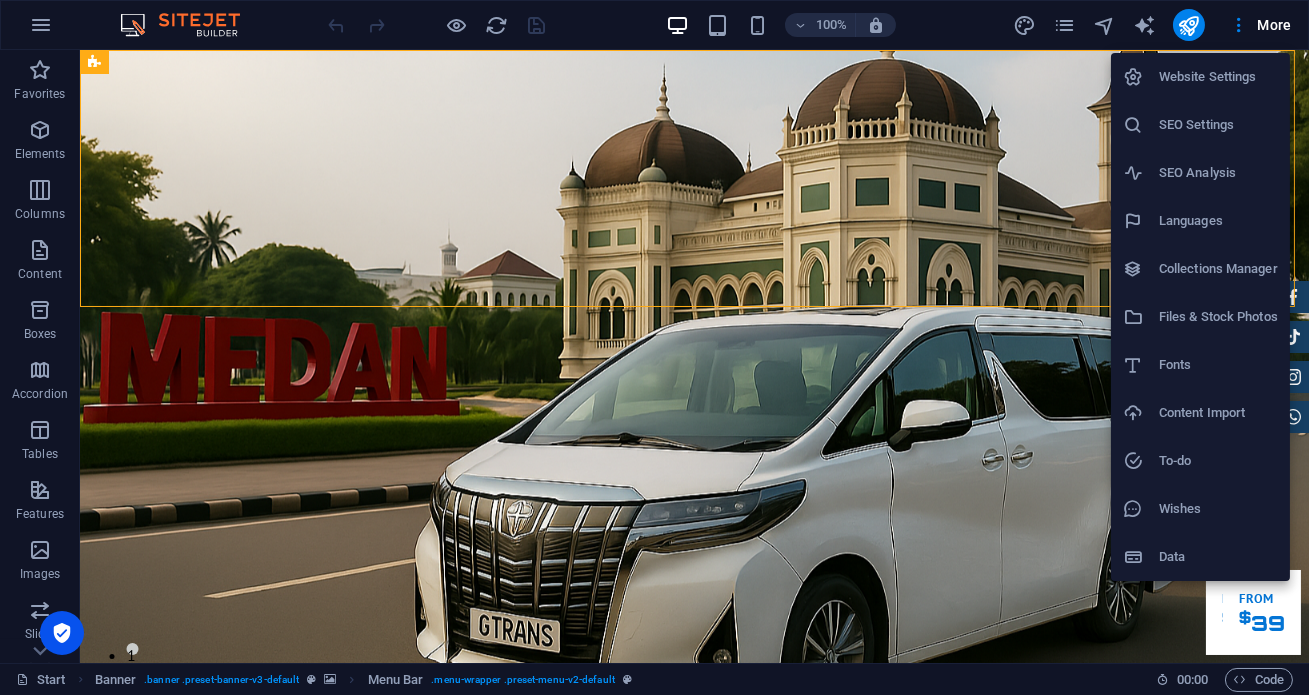 click at bounding box center (654, 347) 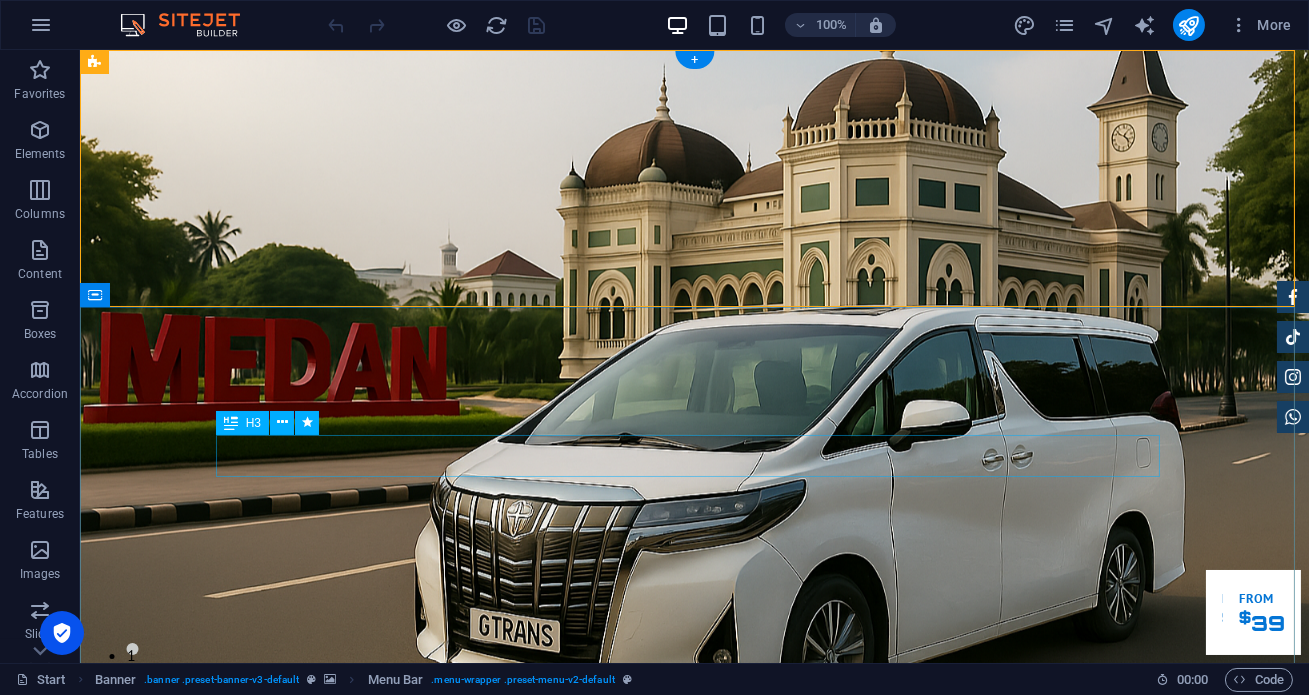 click on "Garuda transportasi." at bounding box center (695, 1230) 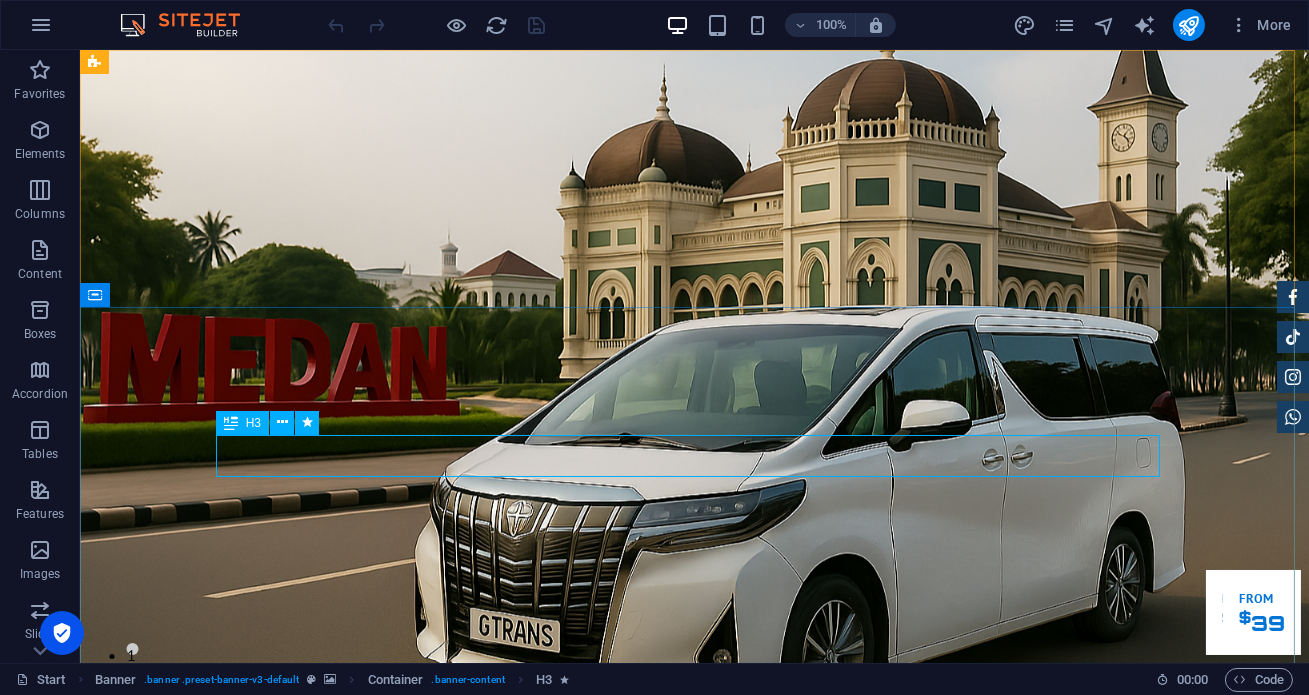click at bounding box center (231, 423) 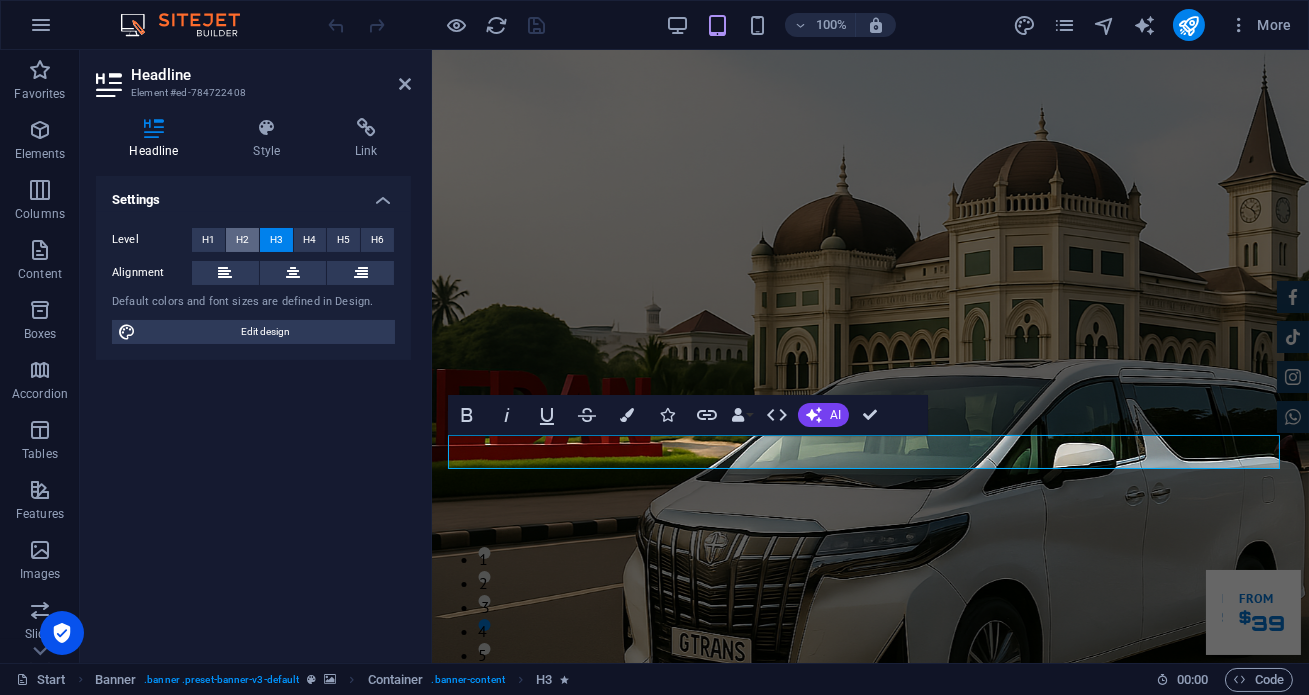 click on "H2" at bounding box center [242, 240] 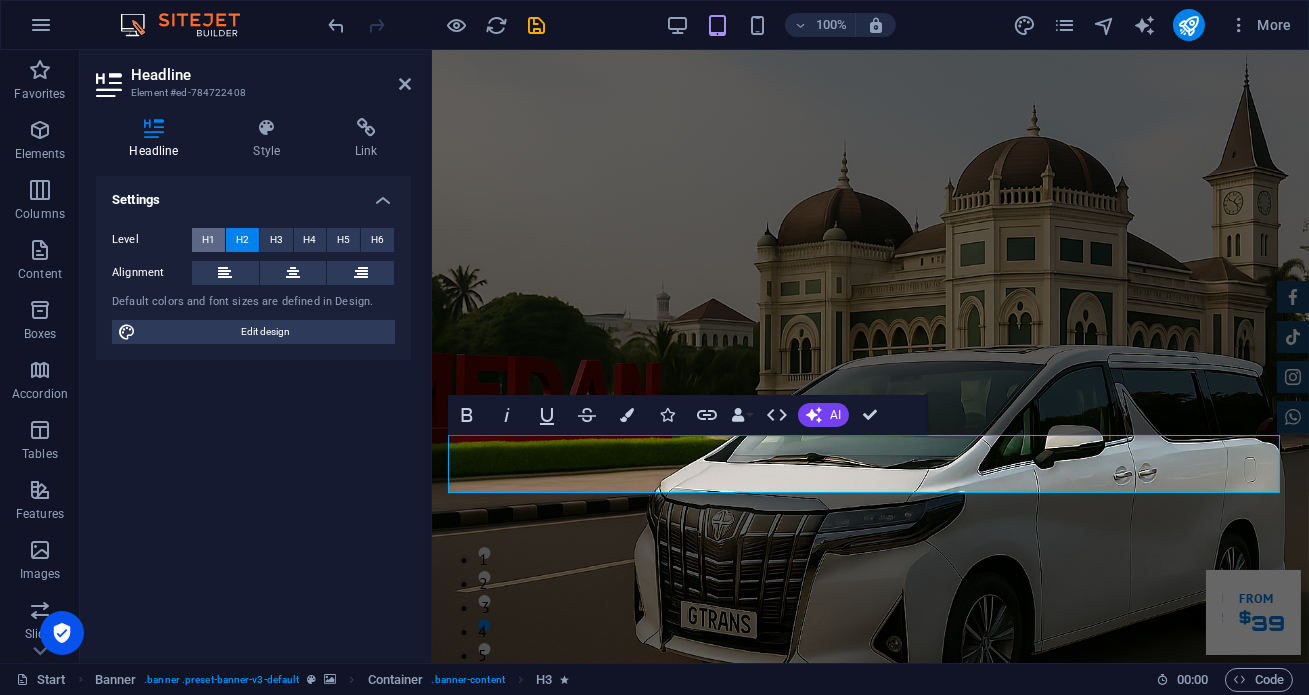 click on "H1" at bounding box center (208, 240) 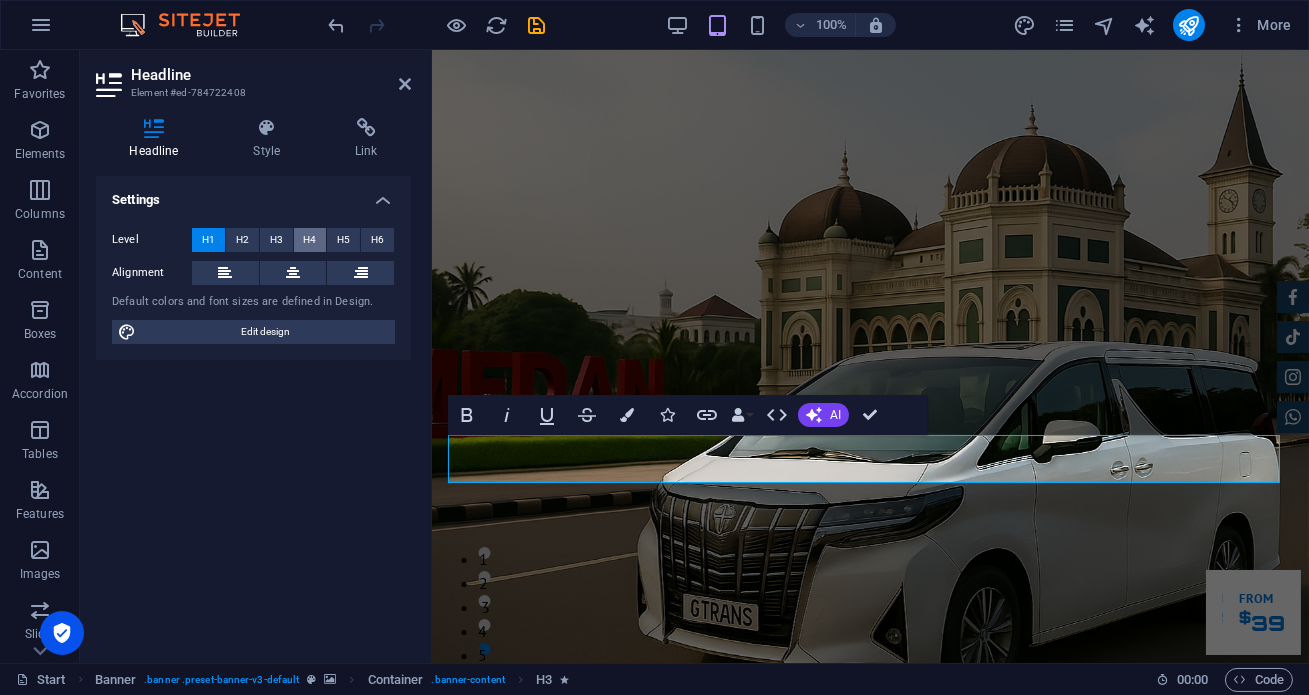 click on "H4" at bounding box center (309, 240) 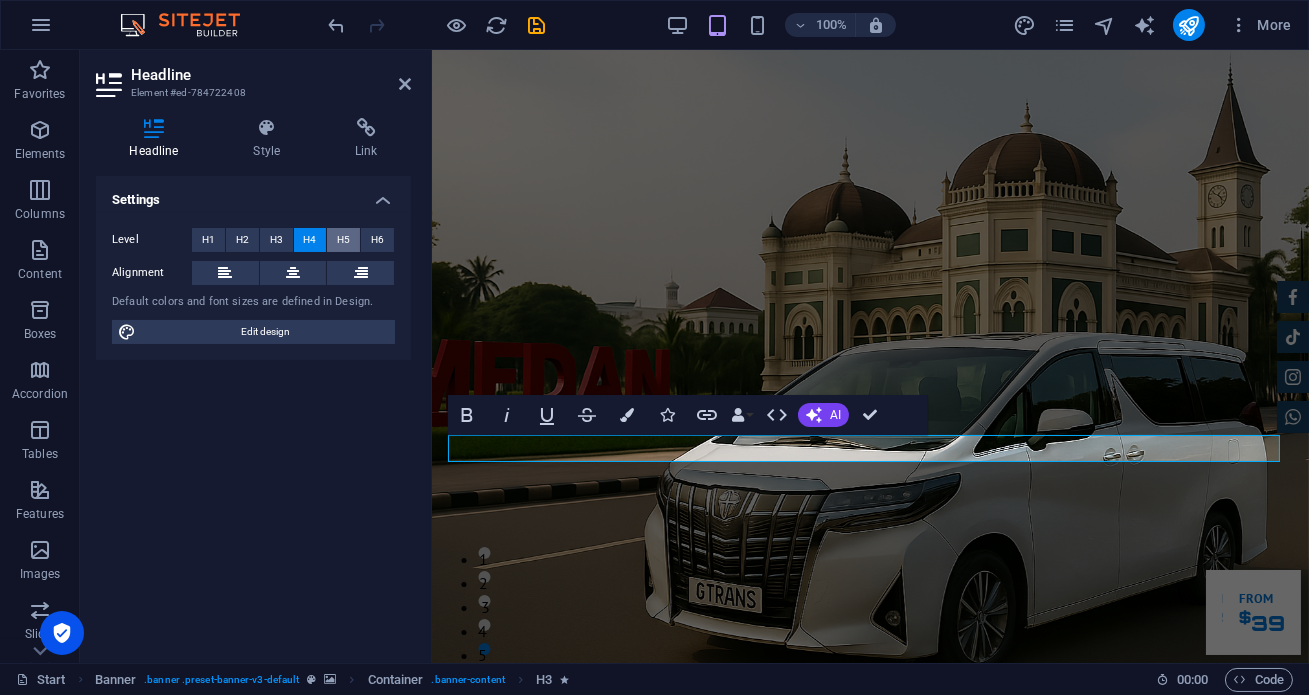 click on "H5" at bounding box center (343, 240) 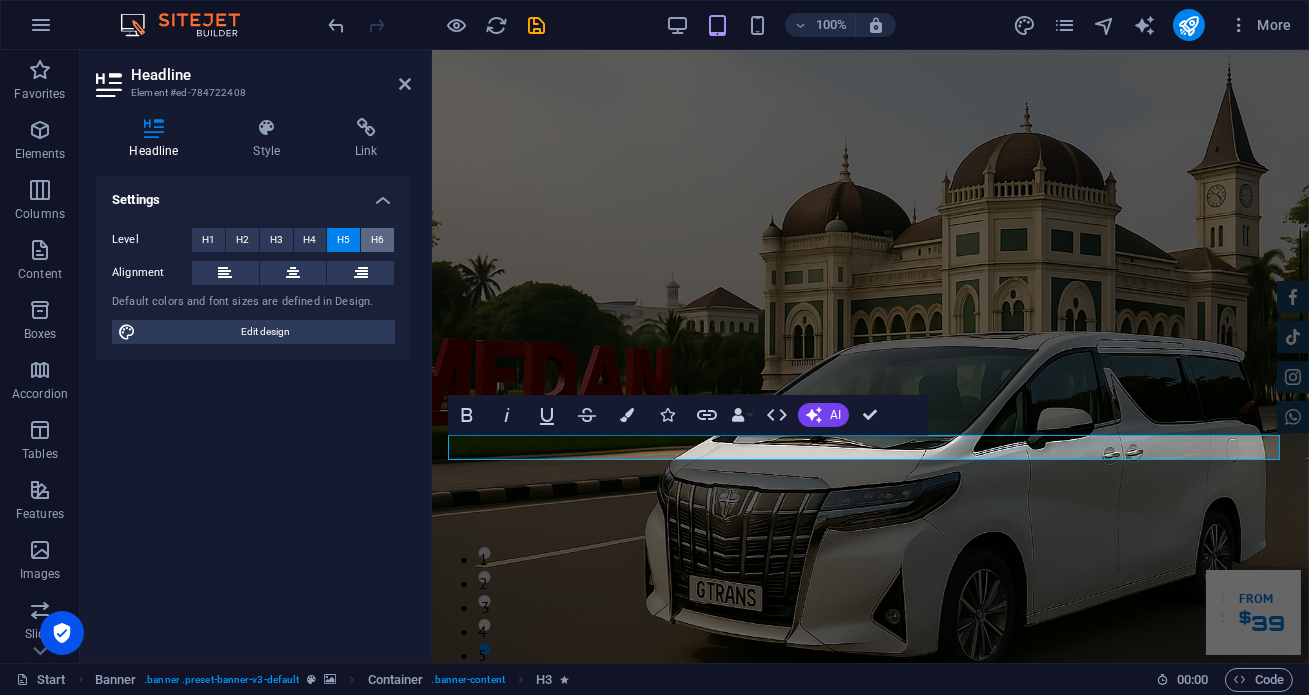 click on "H6" at bounding box center [377, 240] 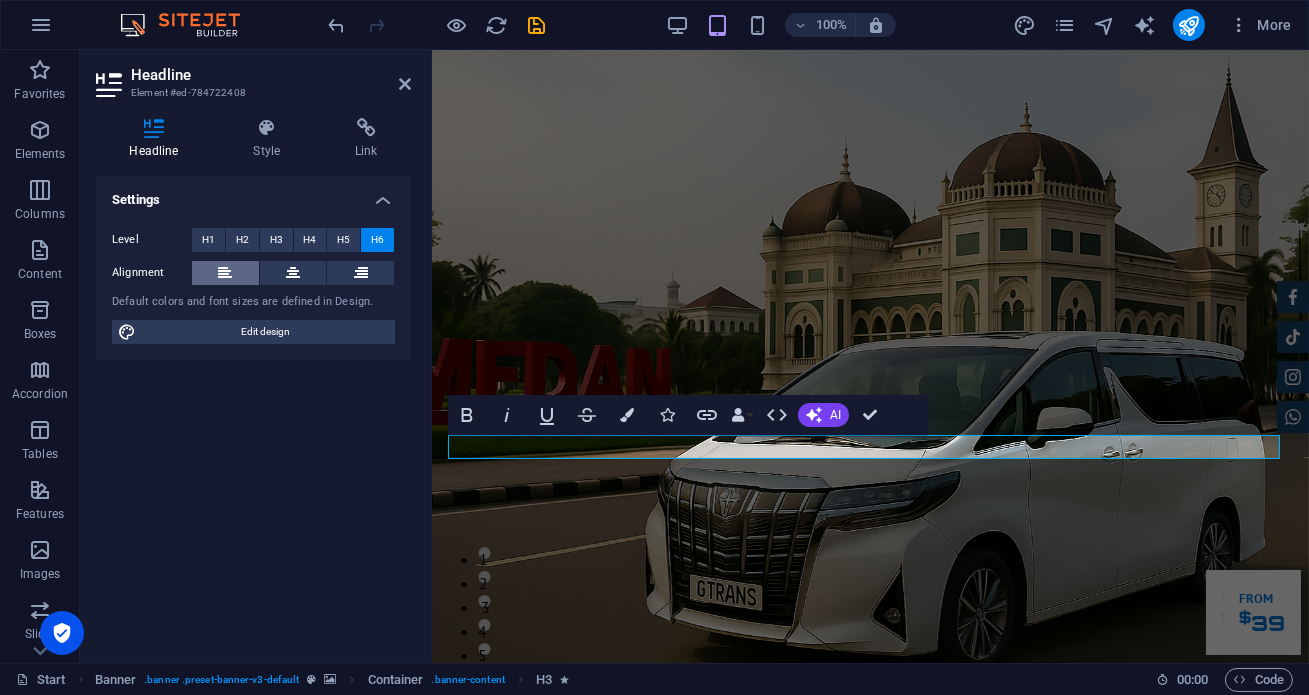 click at bounding box center [225, 273] 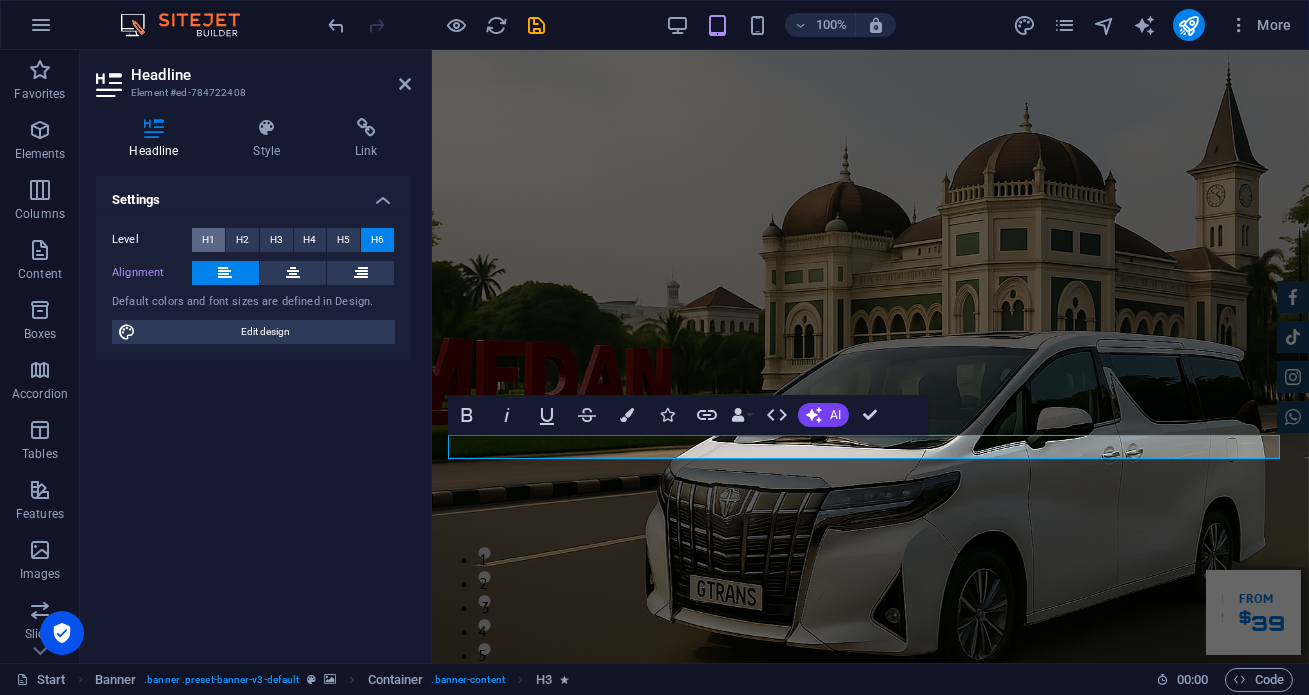 click on "H1" at bounding box center [208, 240] 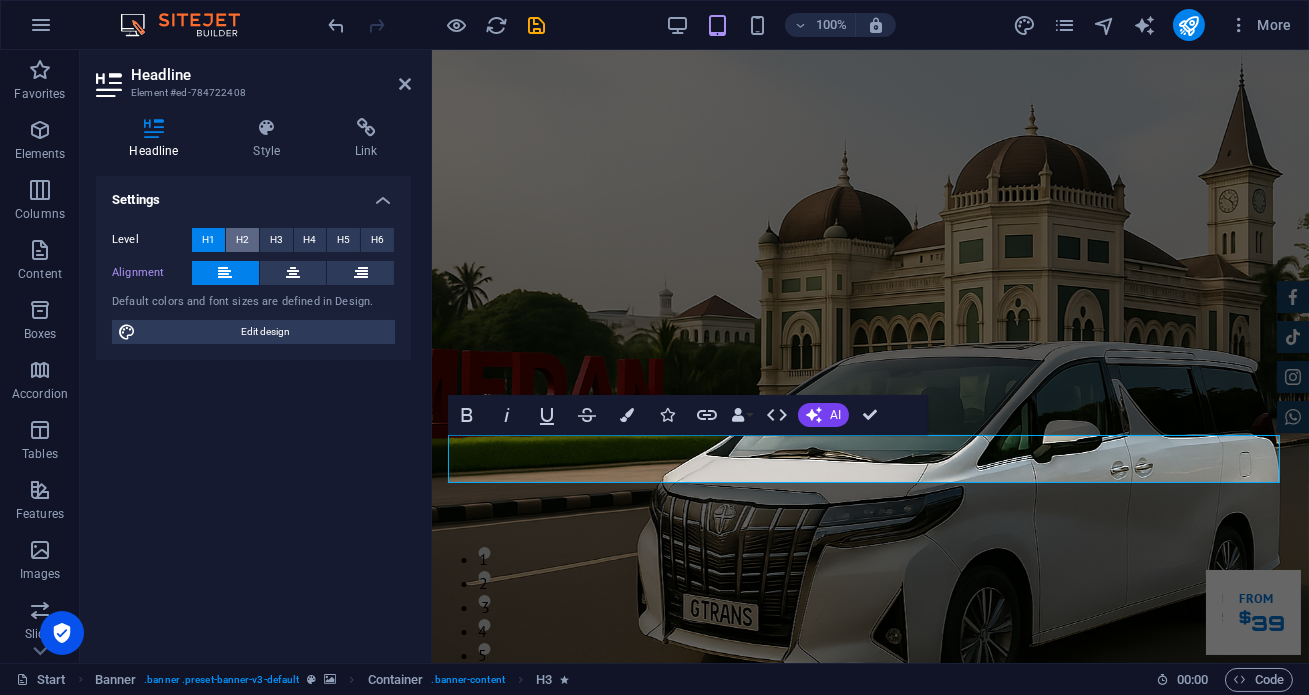 click on "H2" at bounding box center (242, 240) 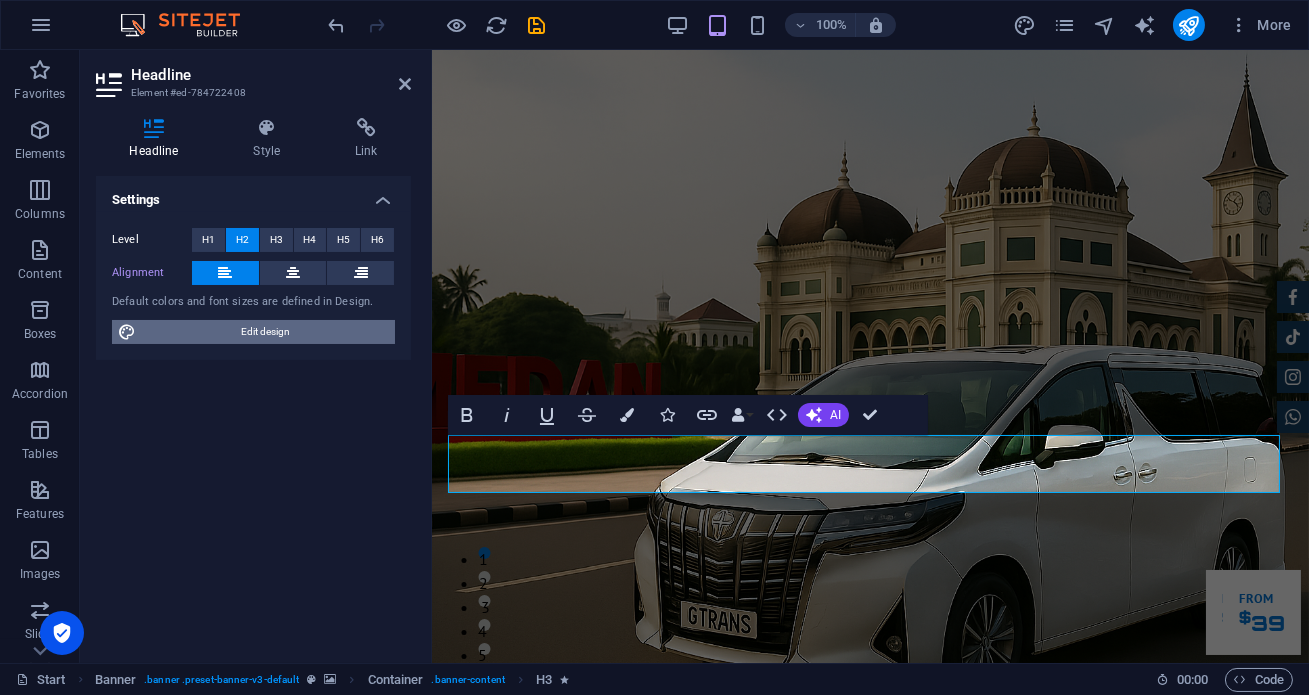 drag, startPoint x: 235, startPoint y: 330, endPoint x: 13, endPoint y: 356, distance: 223.51733 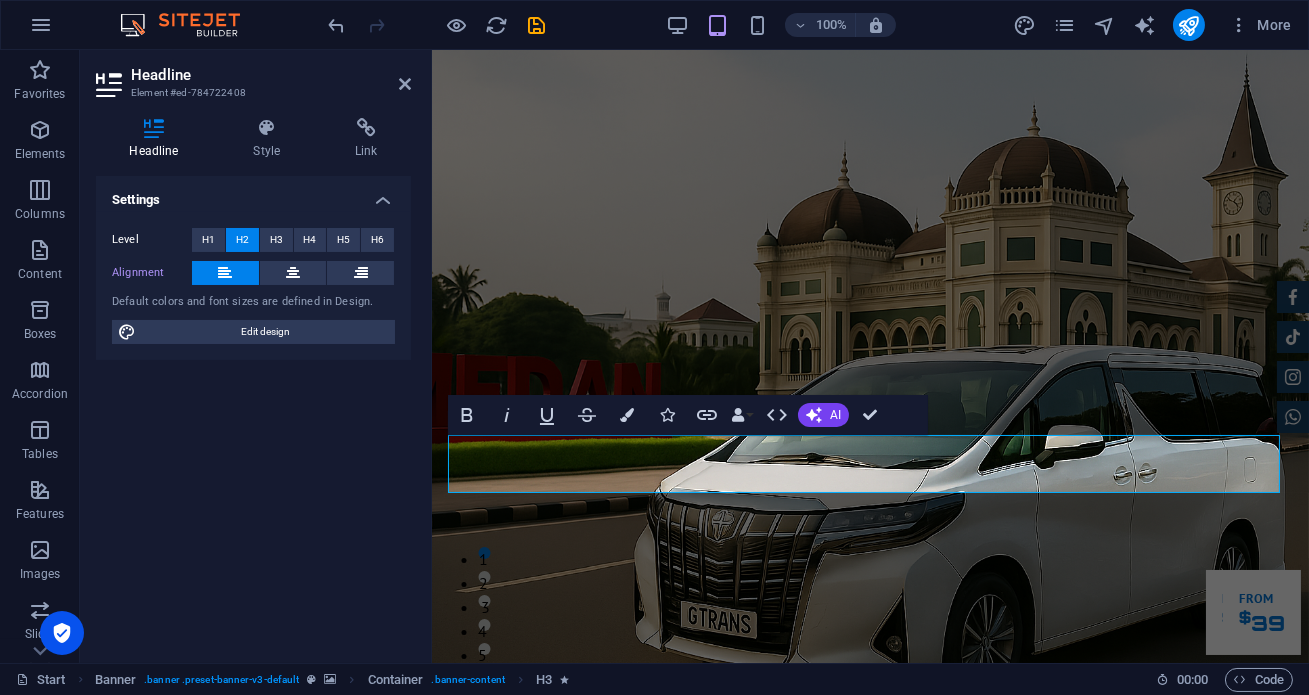 select on "px" 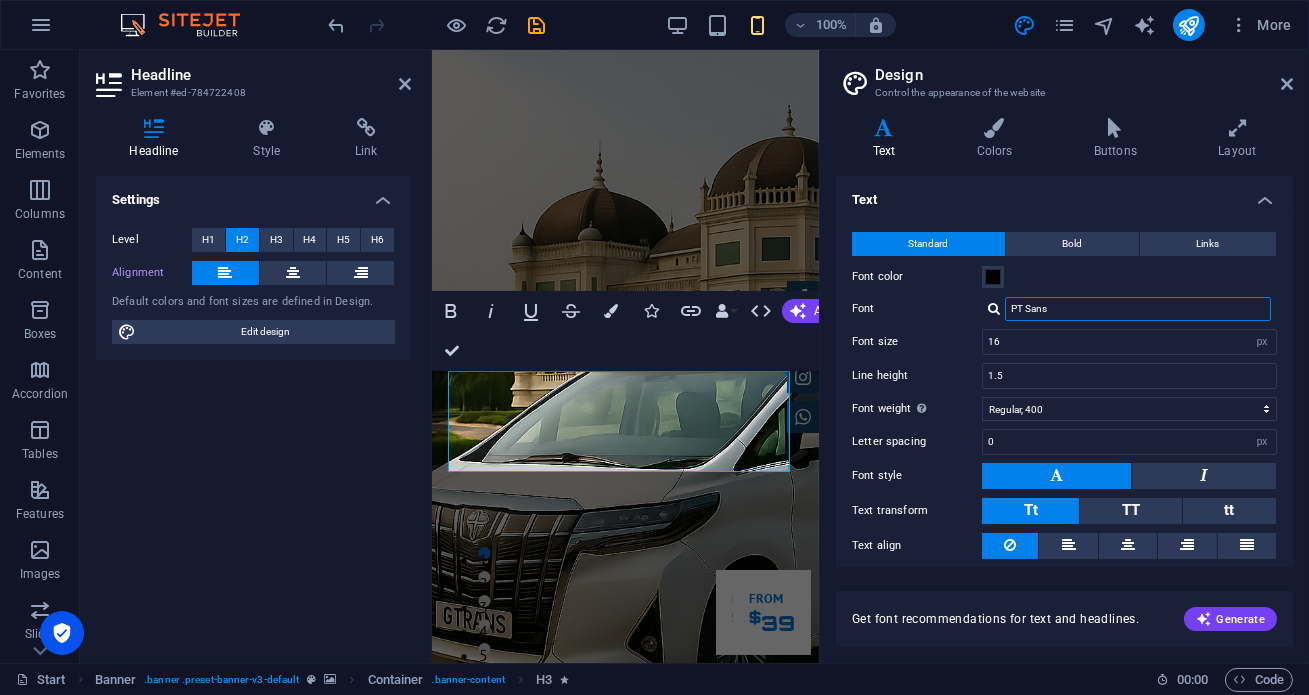 click on "PT Sans" at bounding box center (1138, 309) 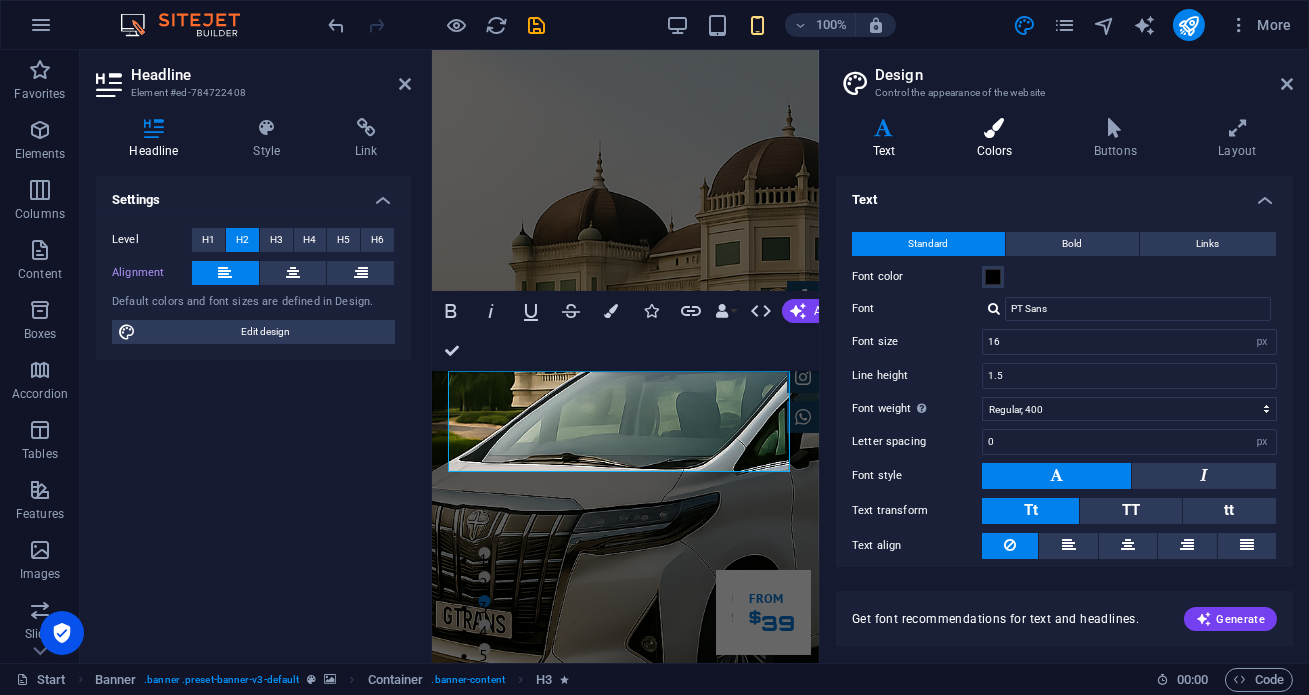 click at bounding box center [994, 128] 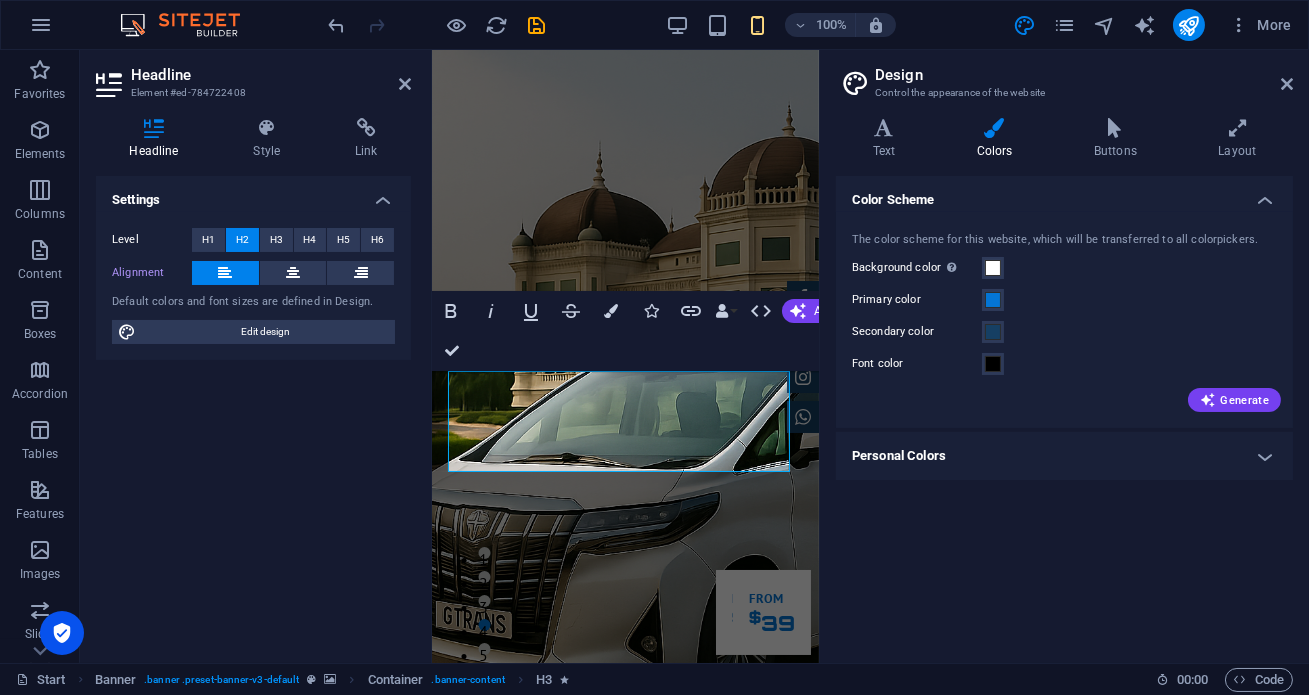 click on "Design Control the appearance of the website Variants  Text  Colors  Buttons  Layout Text Standard Bold Links Font color Font PT Sans Font size 16 rem px Line height 1.5 Font weight To display the font weight correctly, it may need to be enabled.  Manage Fonts Thin, 100 Extra-light, 200 Light, 300 Regular, 400 Medium, 500 Semi-bold, 600 Bold, 700 Extra-bold, 800 Black, 900 Letter spacing 0 rem px Font style Text transform Tt TT tt Text align Font weight To display the font weight correctly, it may need to be enabled.  Manage Fonts Thin, 100 Extra-light, 200 Light, 300 Regular, 400 Medium, 500 Semi-bold, 600 Bold, 700 Extra-bold, 800 Black, 900 Default Hover / Active Font color Font color Decoration None Decoration None Transition duration 0.3 s Transition function Ease Ease In Ease Out Ease In/Ease Out Linear Headlines All H1 / Textlogo H2 H3 H4 H5 H6 Font color Font Orbitron Line height 1.5 Font weight To display the font weight correctly, it may need to be enabled.  Manage Fonts Thin, 100 Extra-light, 200 0" at bounding box center (1064, 356) 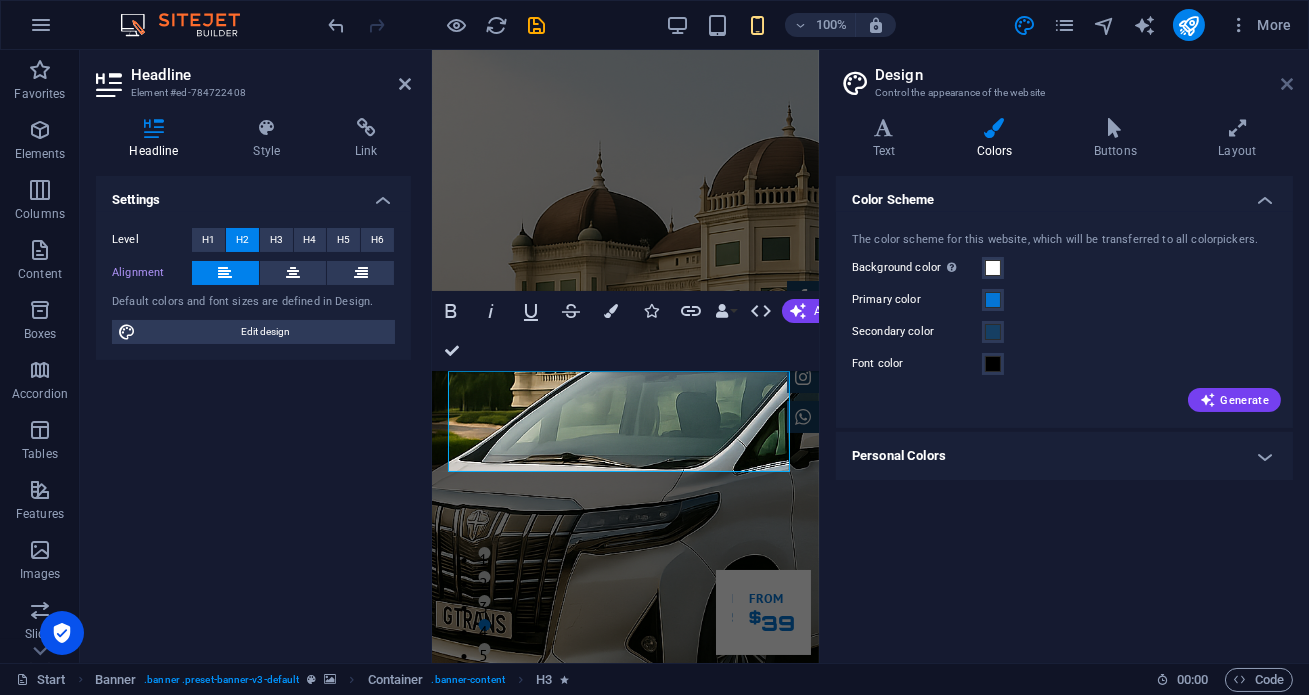 click at bounding box center [1287, 84] 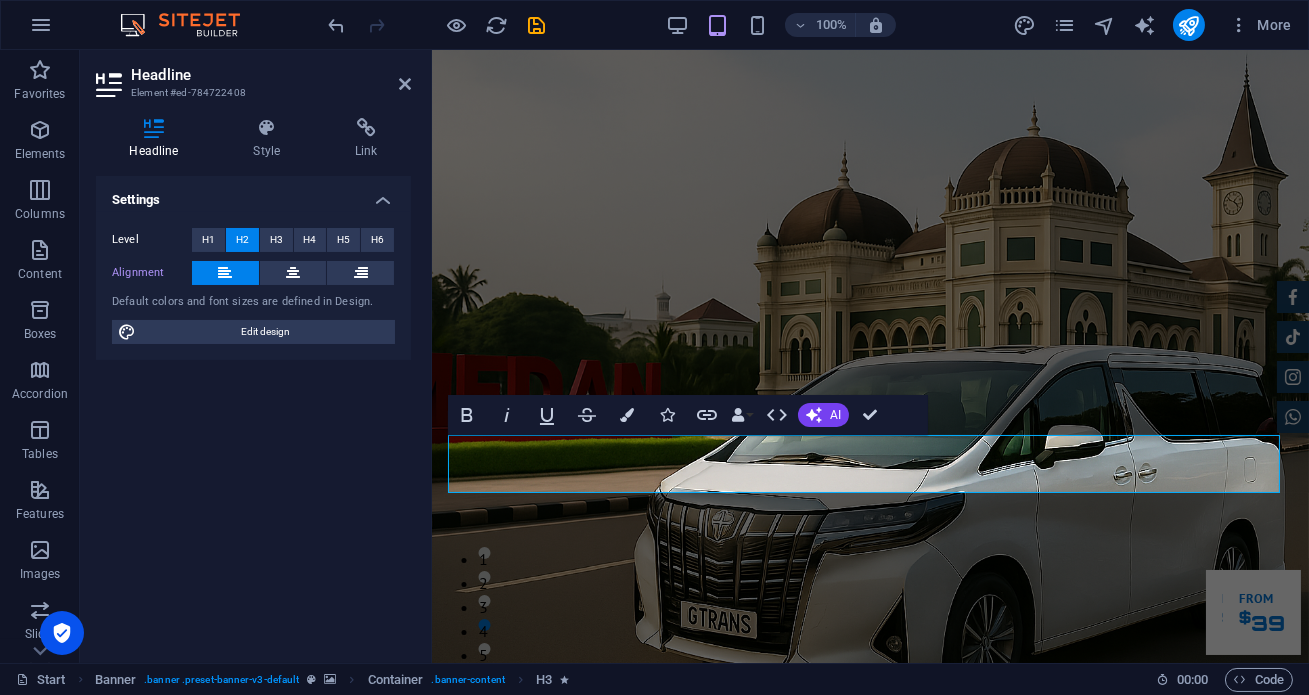 click on "Headline Element #ed-784722408 Headline Style Link Settings Level H1 H2 H3 H4 H5 H6 Alignment Default colors and font sizes are defined in Design. Edit design Banner Element Layout How this element expands within the layout (Flexbox). Size Default auto px % 1/1 1/2 1/3 1/4 1/5 1/6 1/7 1/8 1/9 1/10 Grow Shrink Order Container layout Visible Visible Opacity 100 % Overflow Spacing Margin Default auto px % rem vw vh Custom Custom auto px % rem vw vh auto px % rem vw vh auto px % rem vw vh auto px % rem vw vh Padding Default px rem % vh vw Custom Custom px rem % vh vw px rem % vh vw px rem % vh vw px rem % vh vw Border Style              - Width 1 auto px rem % vh vw Custom Custom 1 auto px rem % vh vw 1 auto px rem % vh vw 1 auto px rem % vh vw 1 auto px rem % vh vw  - Color Round corners Default px rem % vh vw Custom Custom px rem % vh vw px rem % vh vw px rem % vh vw px rem % vh vw Shadow Default None Outside Inside Color X offset 0 px rem vh vw Y offset 0 px rem vh vw Blur 0 px rem % vh vw Spread 0 2" at bounding box center [256, 356] 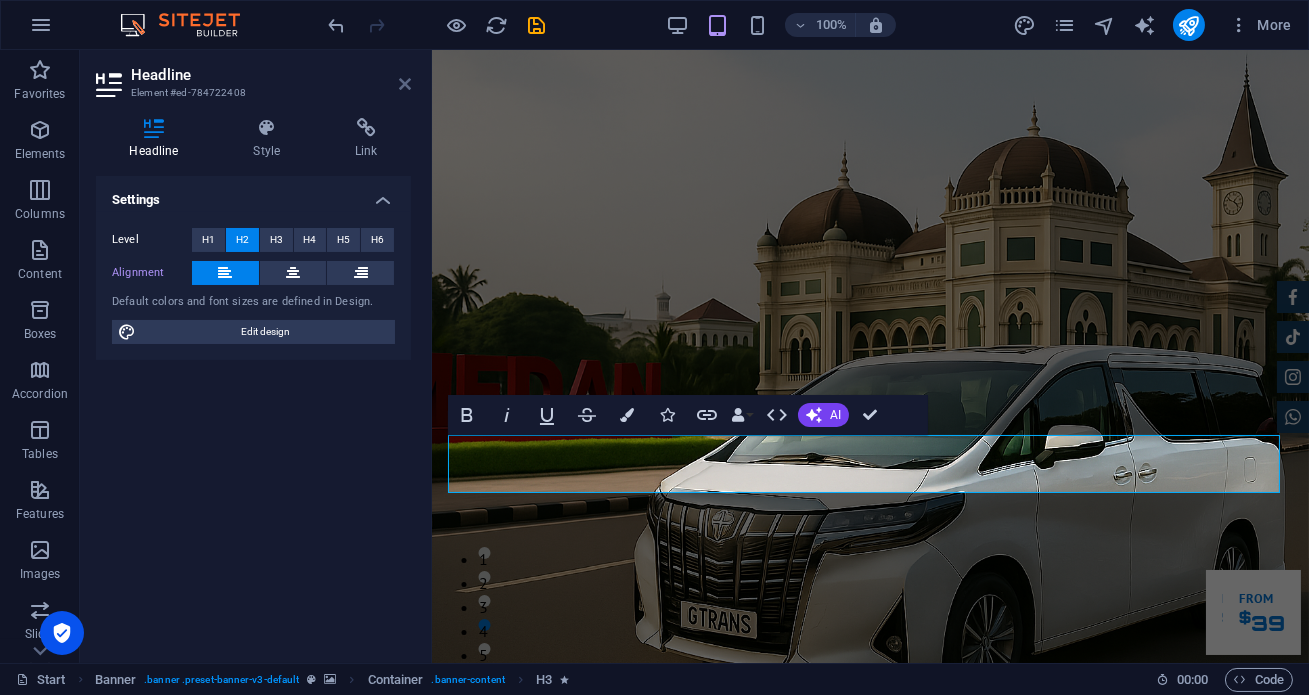 click at bounding box center (405, 84) 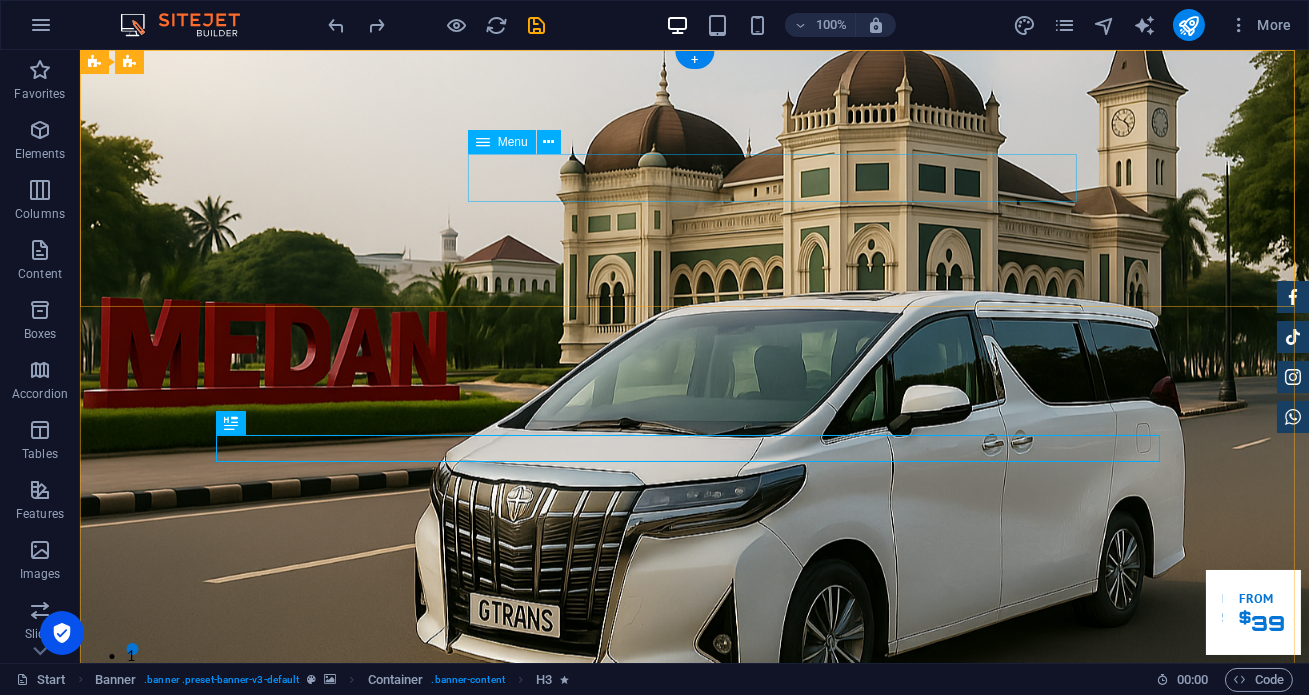 click on "Home Tentang Services Produk Testimoni Contact" at bounding box center (695, 1026) 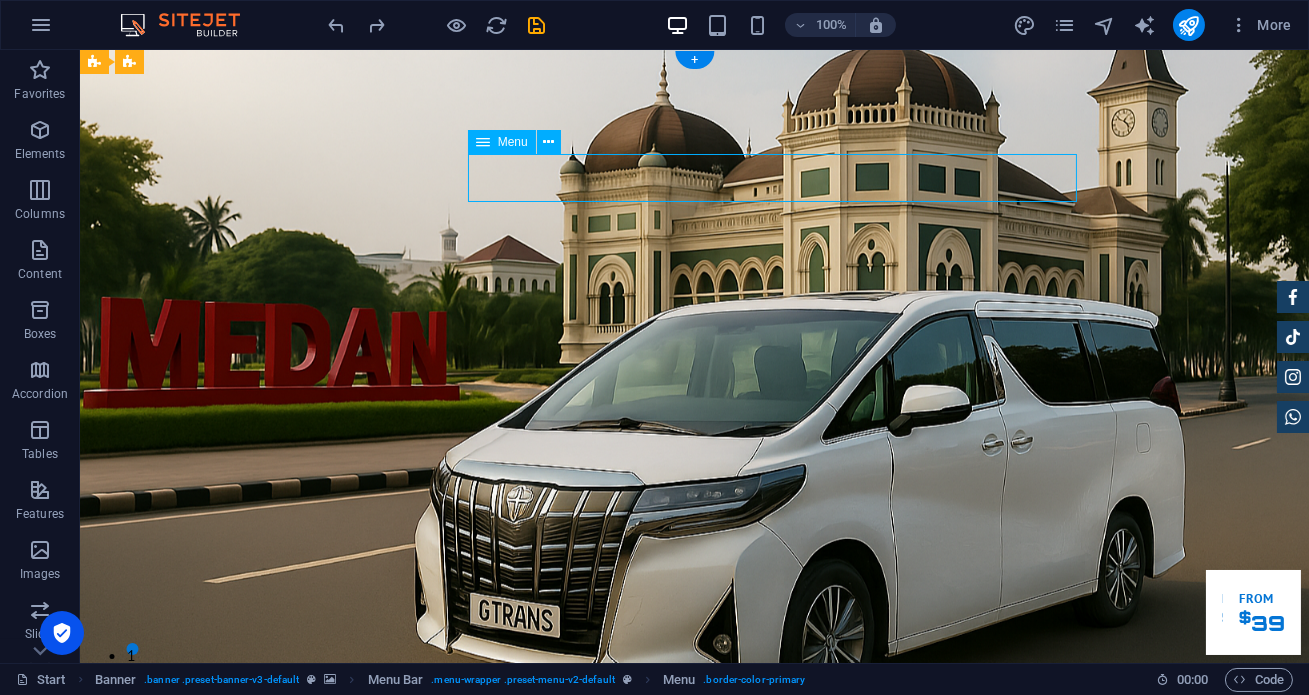 click on "Home Tentang Services Produk Testimoni Contact" at bounding box center (695, 1026) 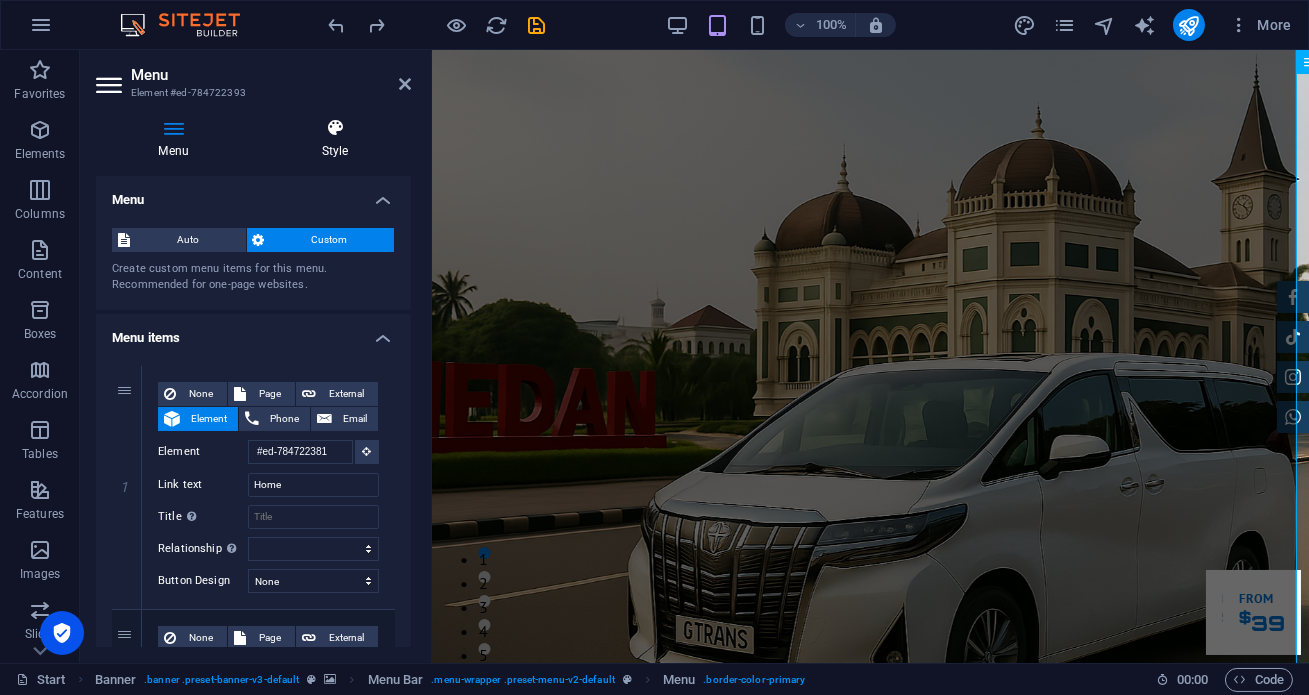 click on "Style" at bounding box center [335, 139] 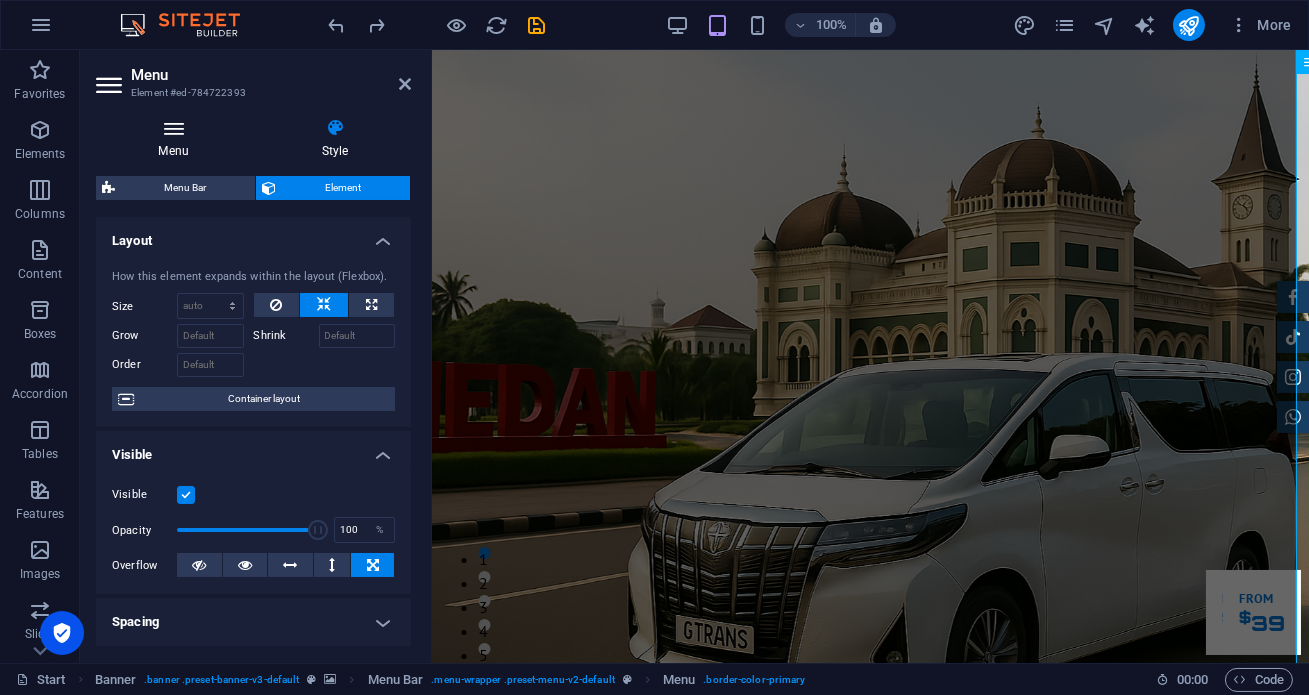 click at bounding box center (173, 128) 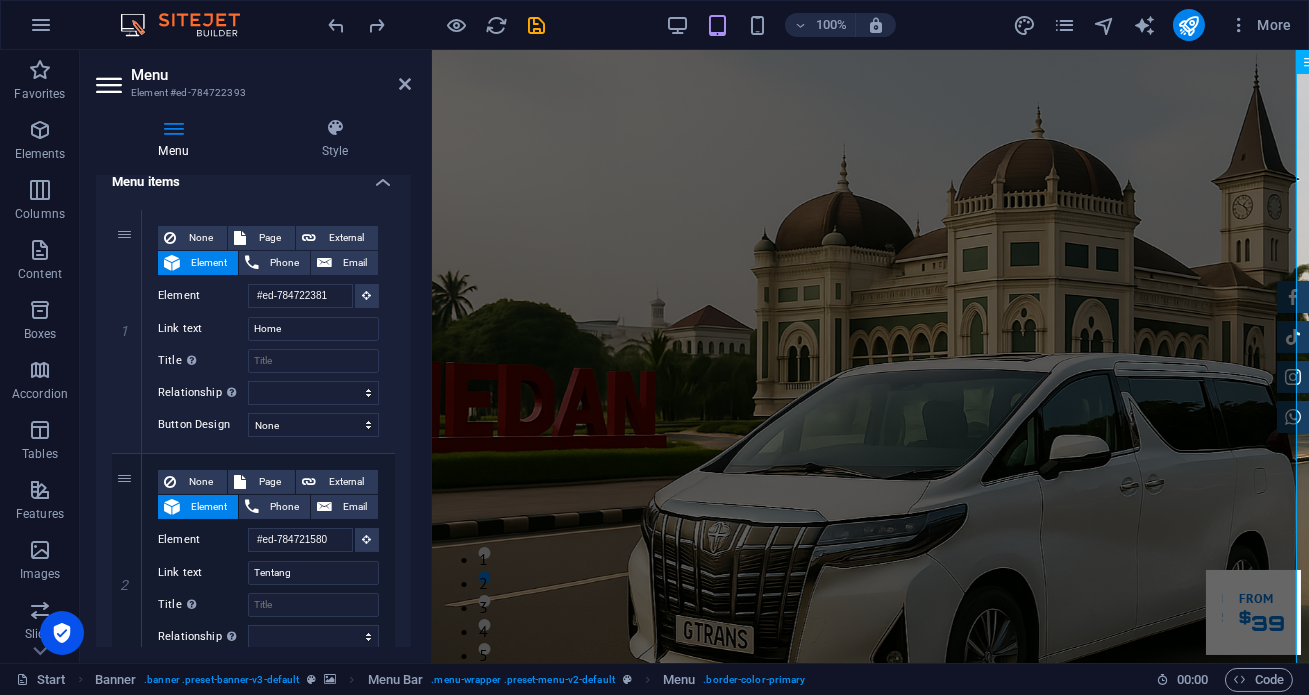 scroll, scrollTop: 167, scrollLeft: 0, axis: vertical 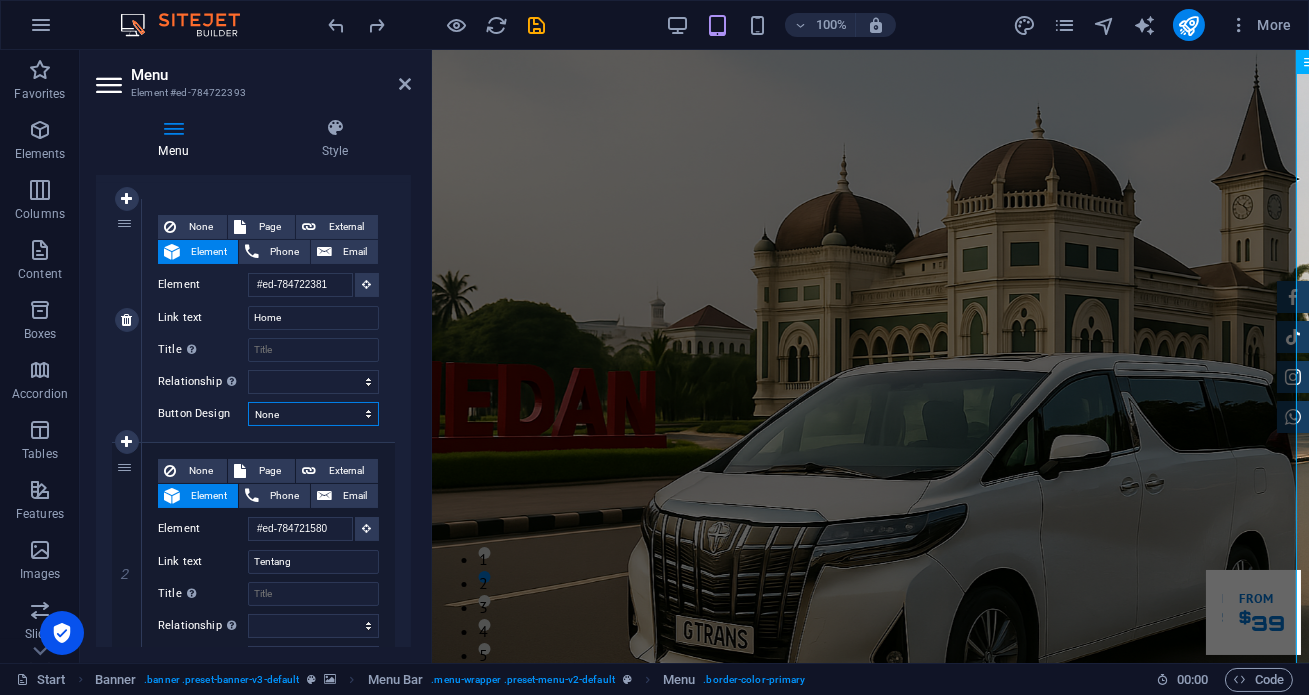 click on "None Default Primary Secondary" at bounding box center [313, 414] 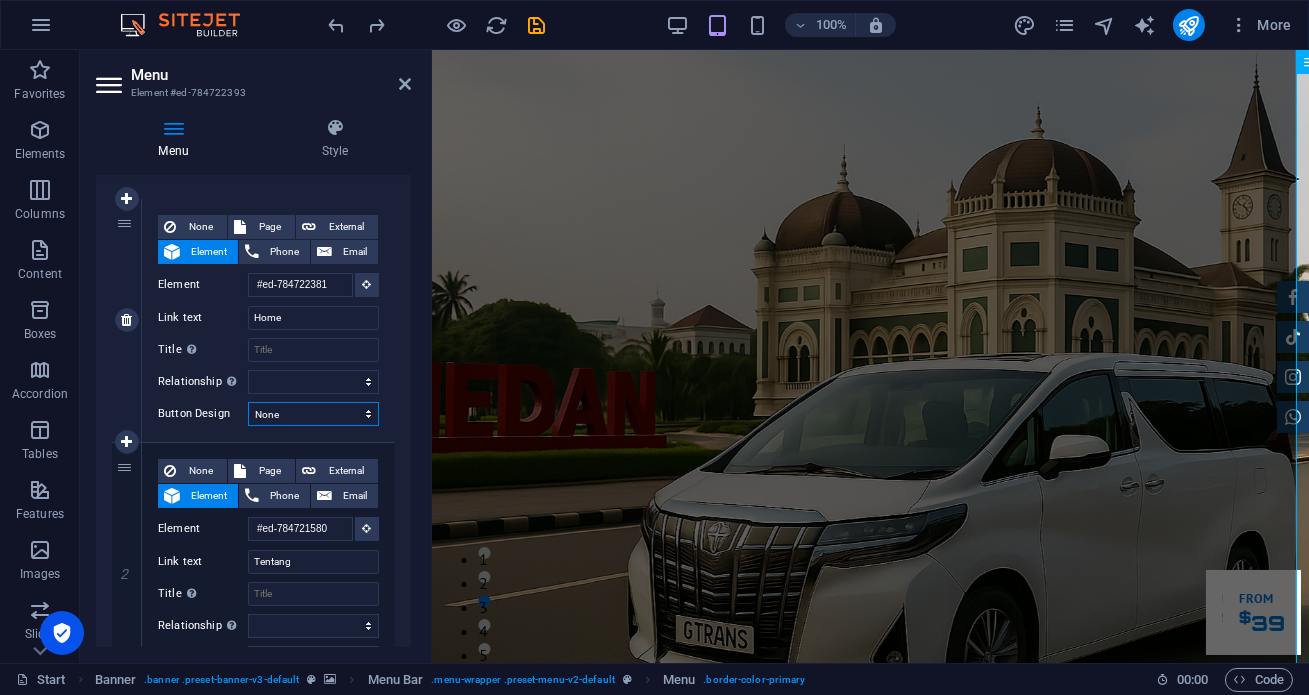 select on "primary" 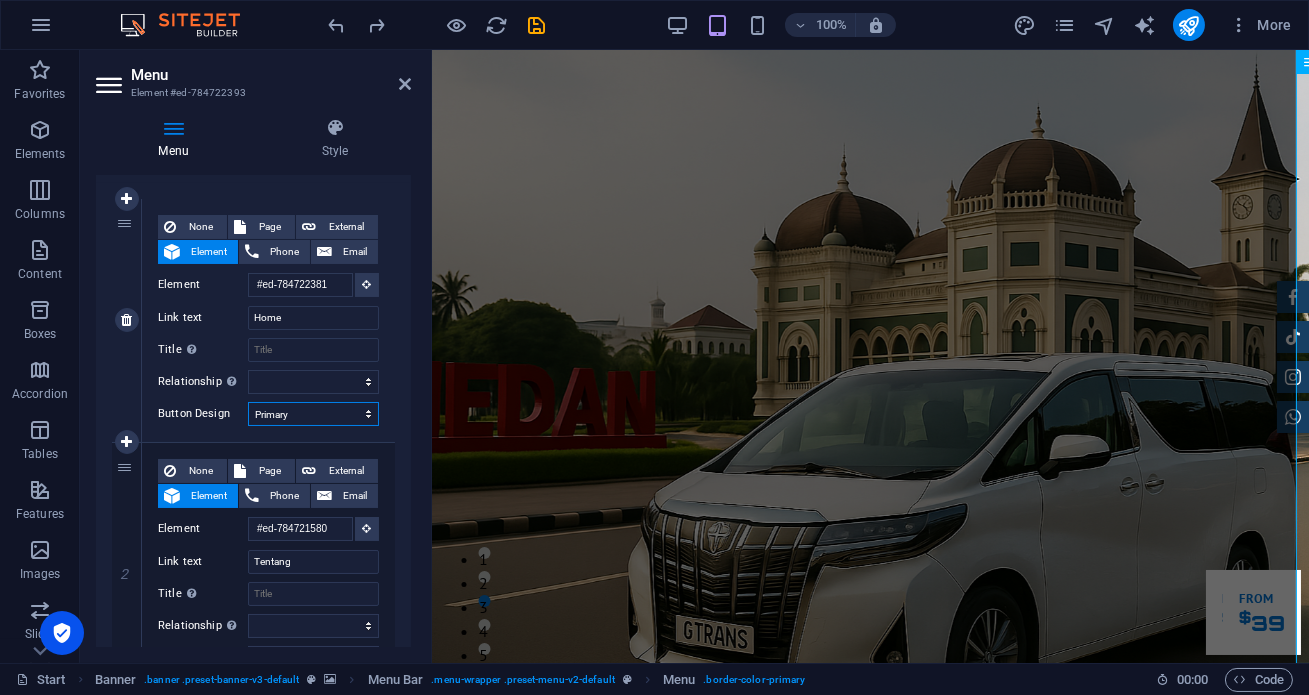 click on "None Default Primary Secondary" at bounding box center (313, 414) 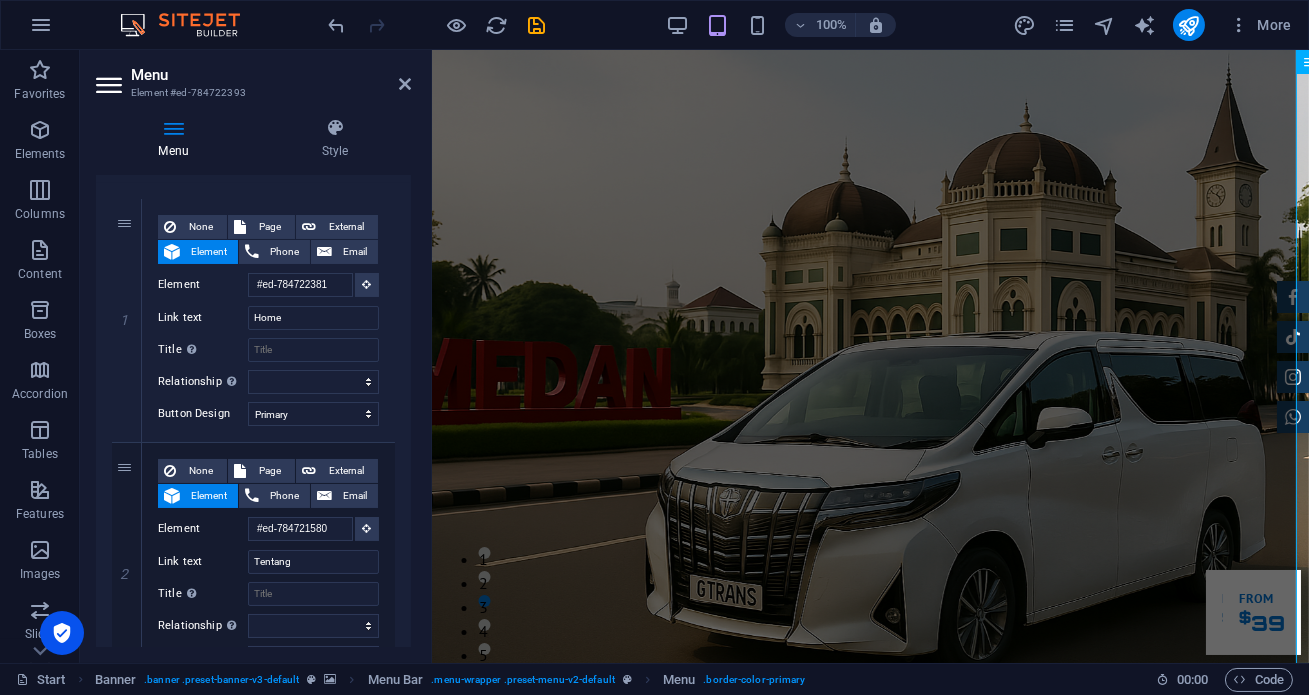 click on "Menu" at bounding box center [271, 75] 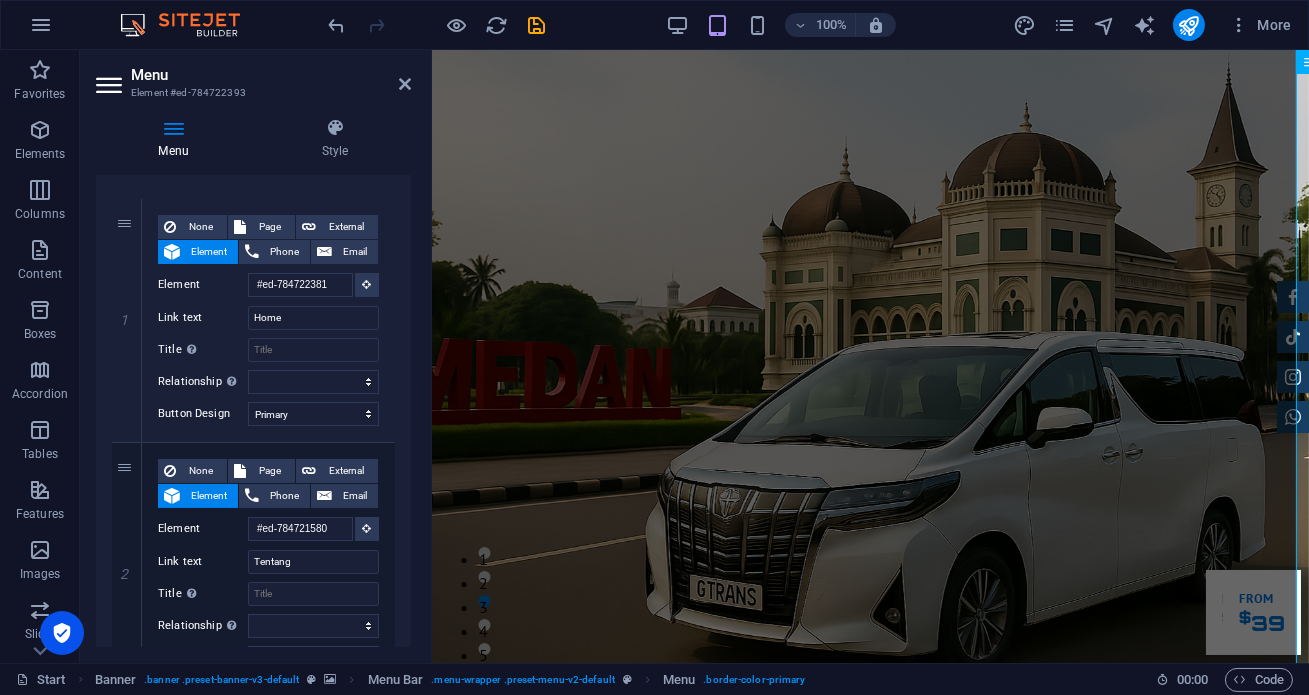 click on "Menu" at bounding box center [271, 75] 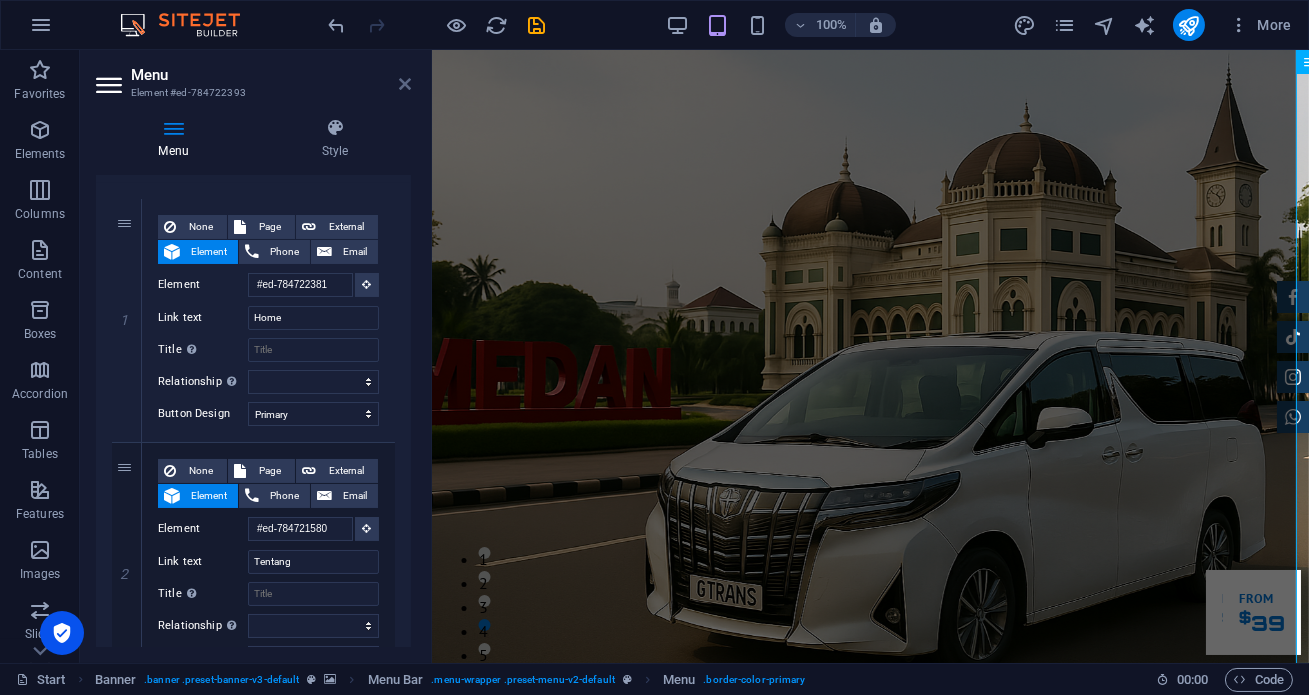 click at bounding box center [405, 84] 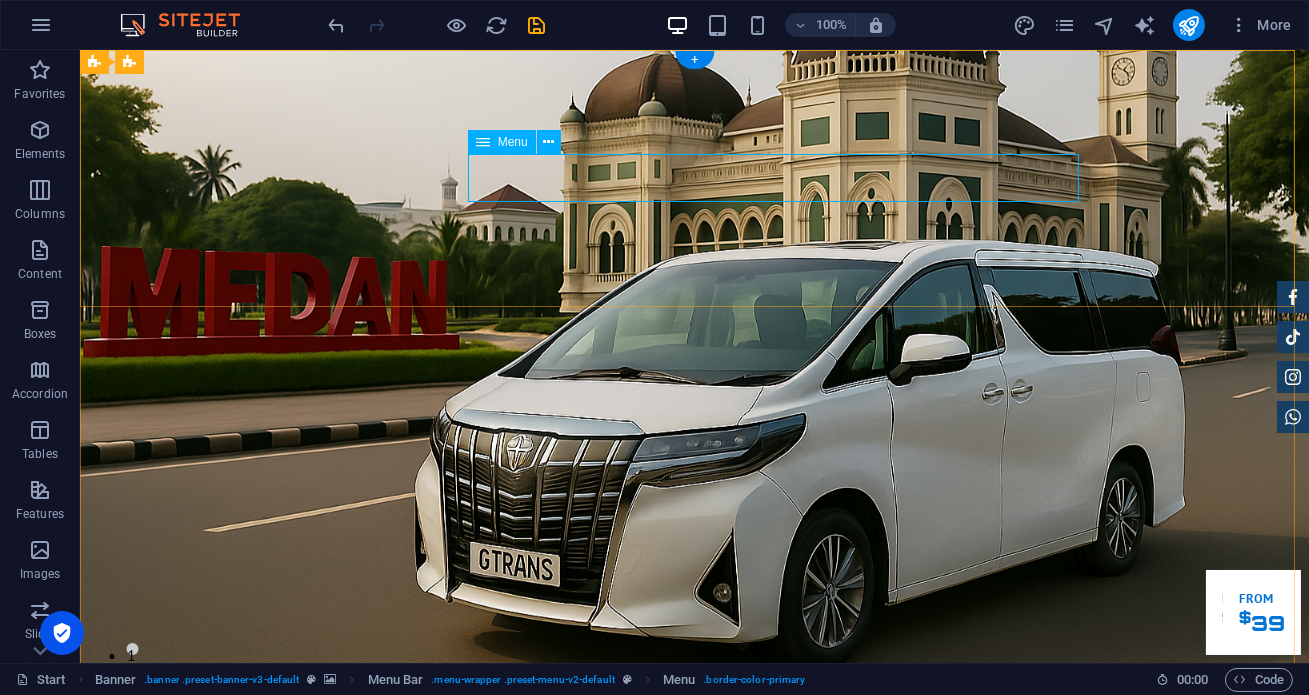 click on "Home Tentang Services Produk Testimoni Contact" at bounding box center [695, 975] 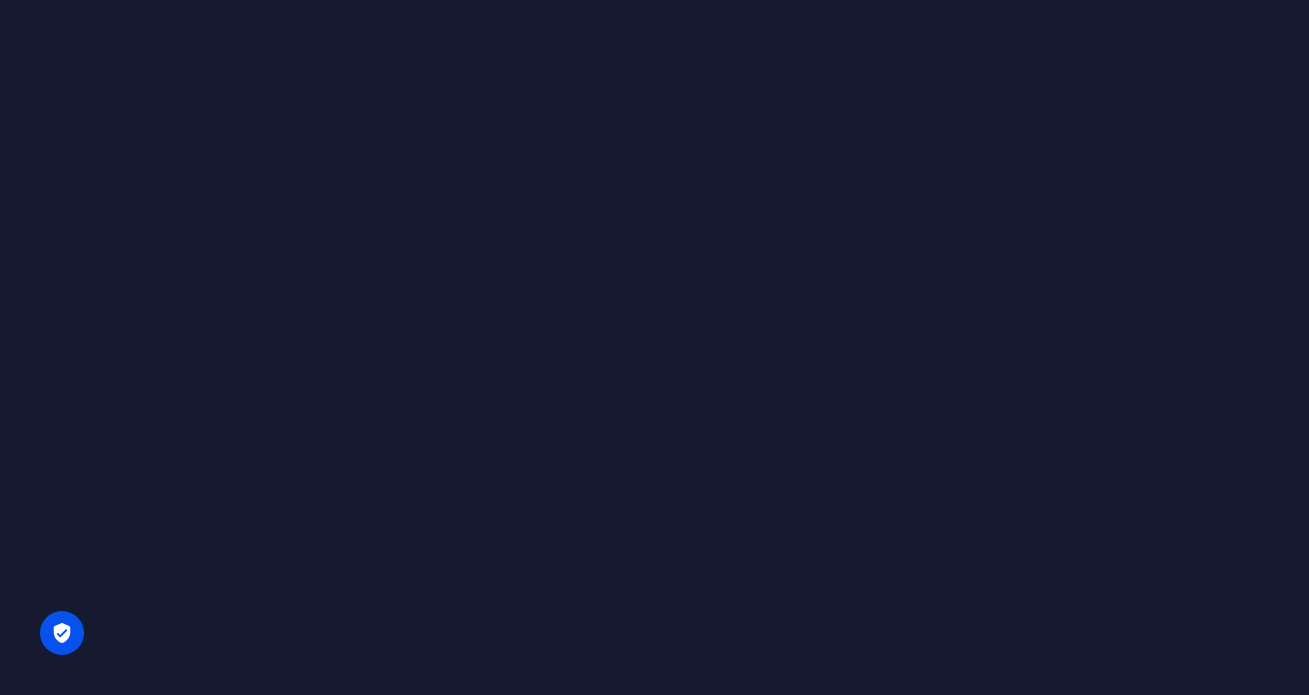 scroll, scrollTop: 0, scrollLeft: 0, axis: both 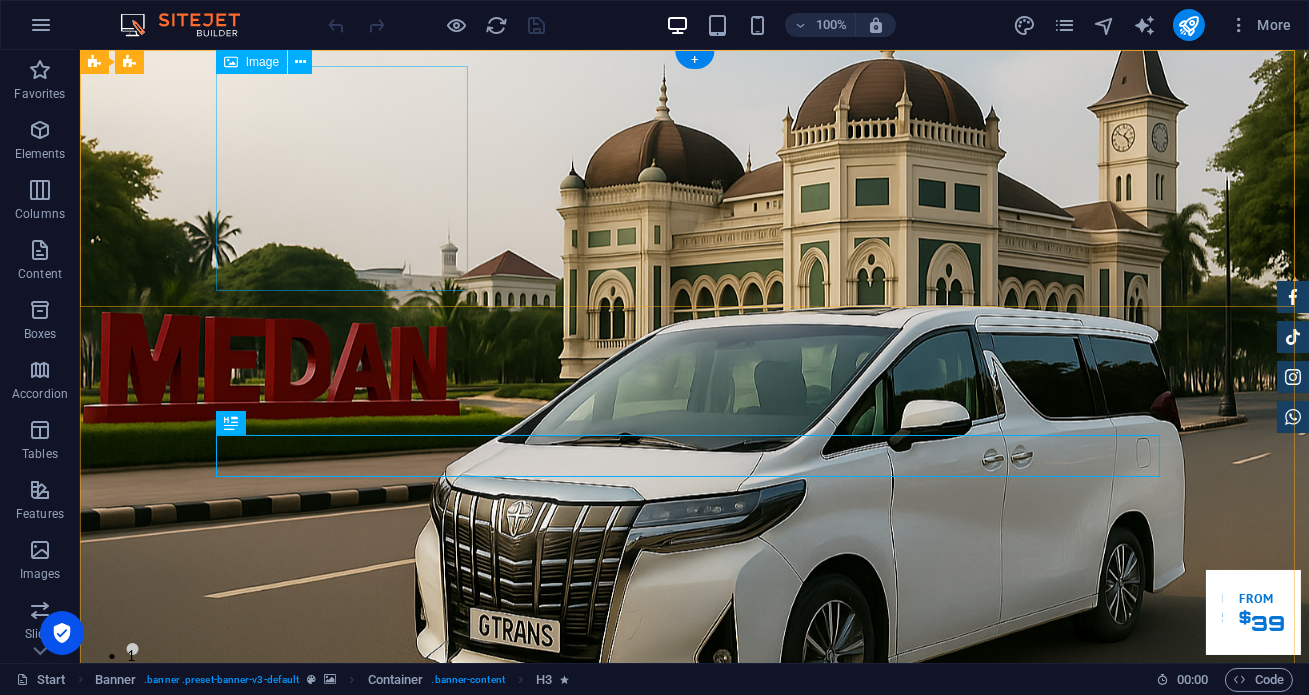click at bounding box center (695, 904) 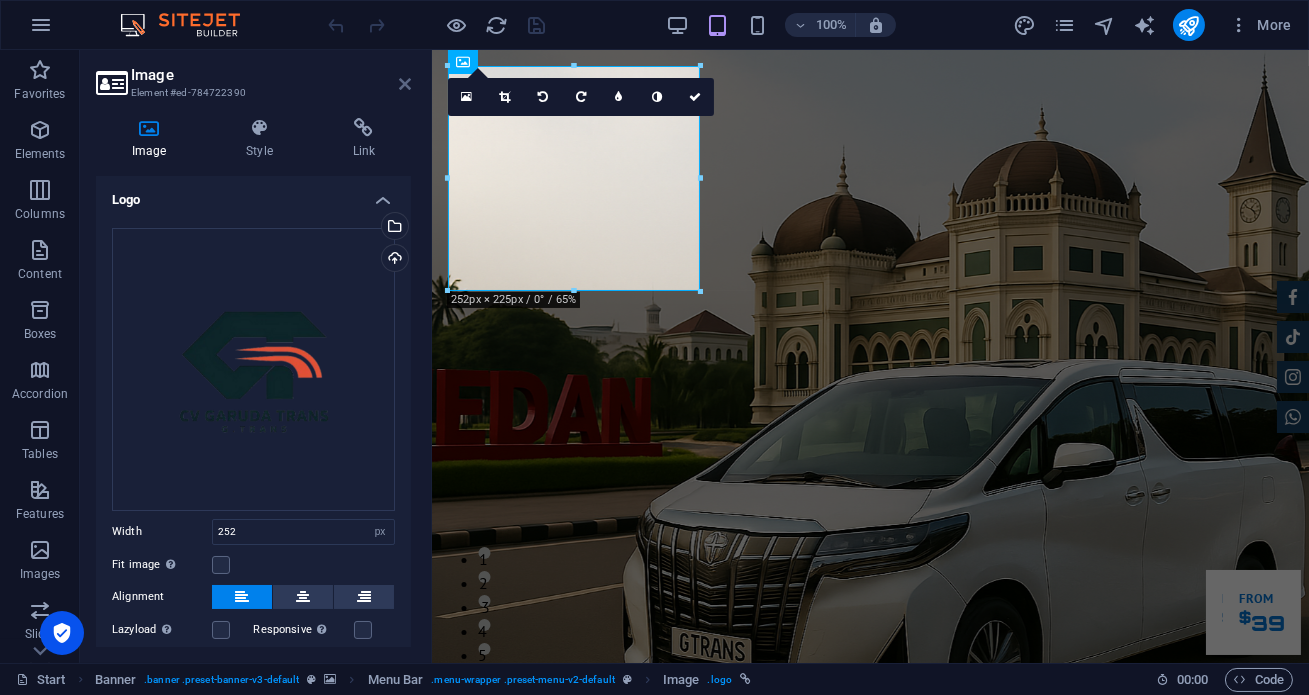 click at bounding box center (405, 84) 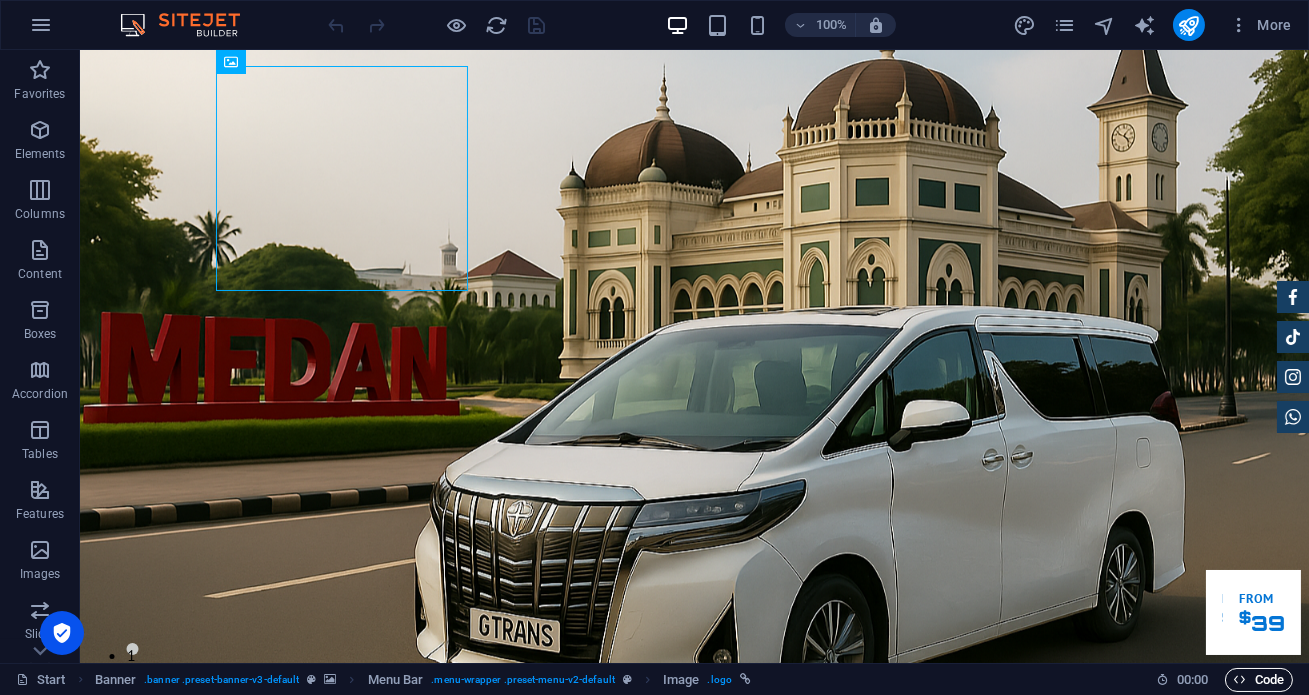 click on "Code" at bounding box center (1259, 680) 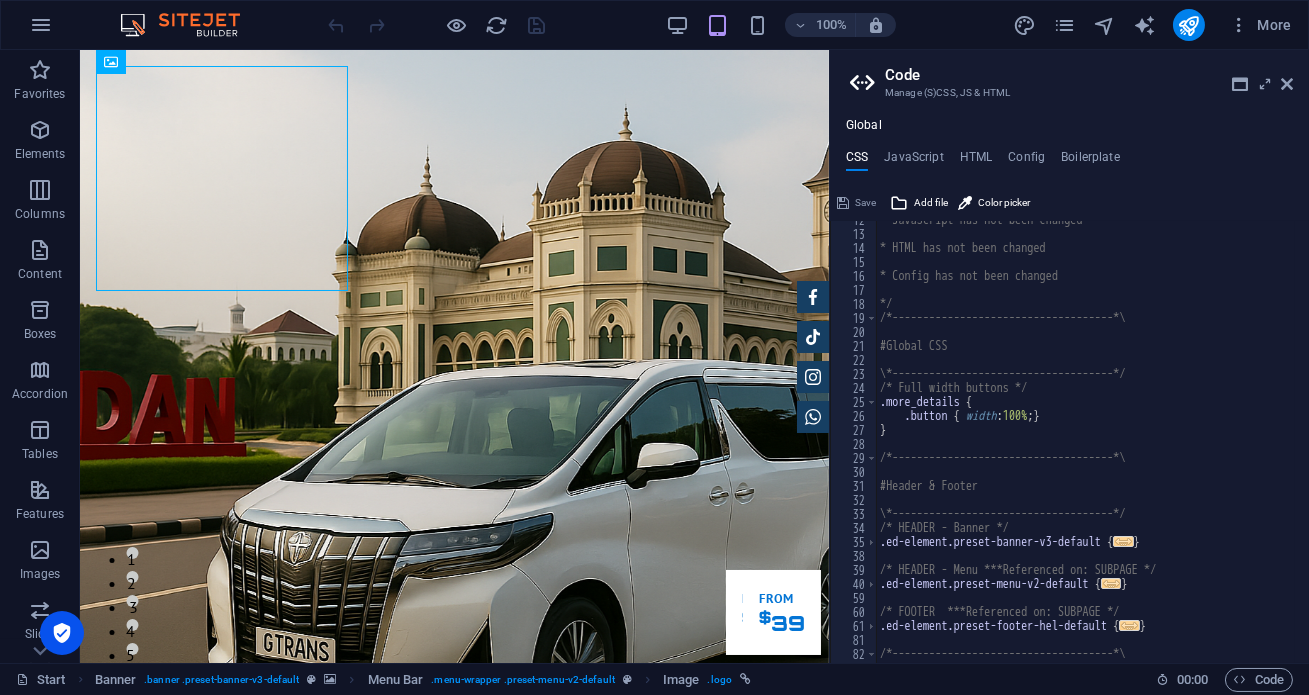 scroll, scrollTop: 0, scrollLeft: 0, axis: both 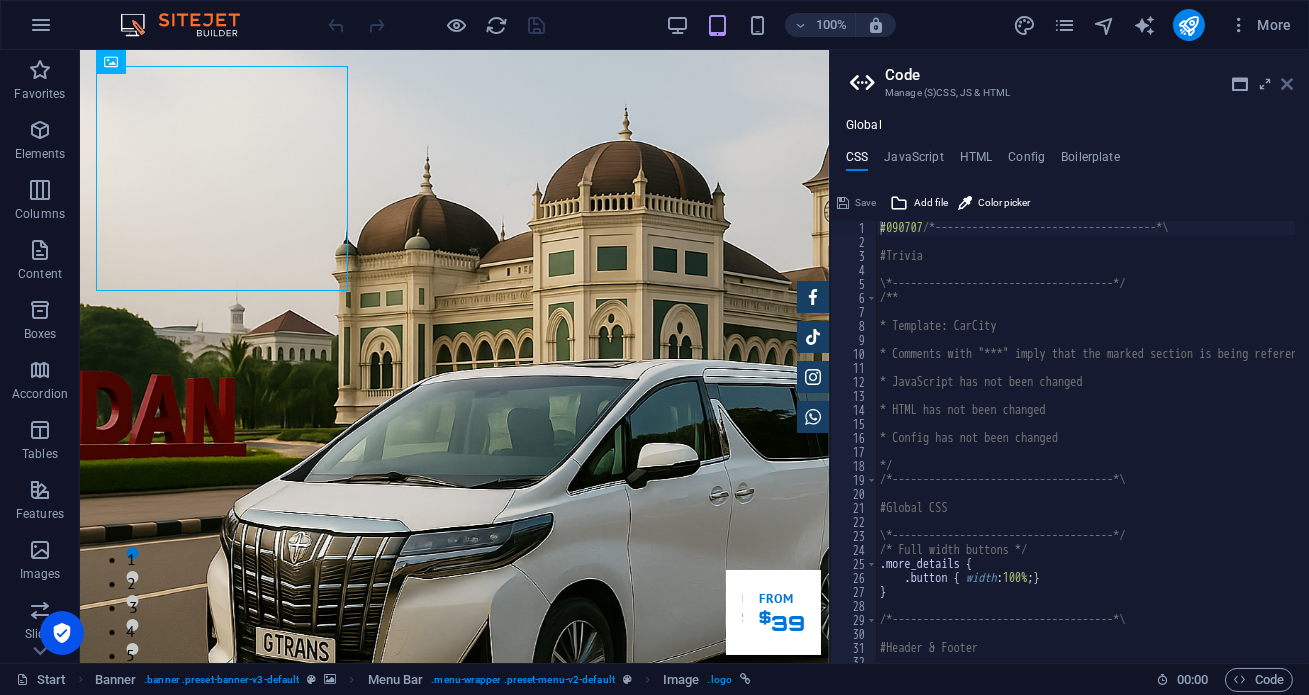 click at bounding box center (1287, 84) 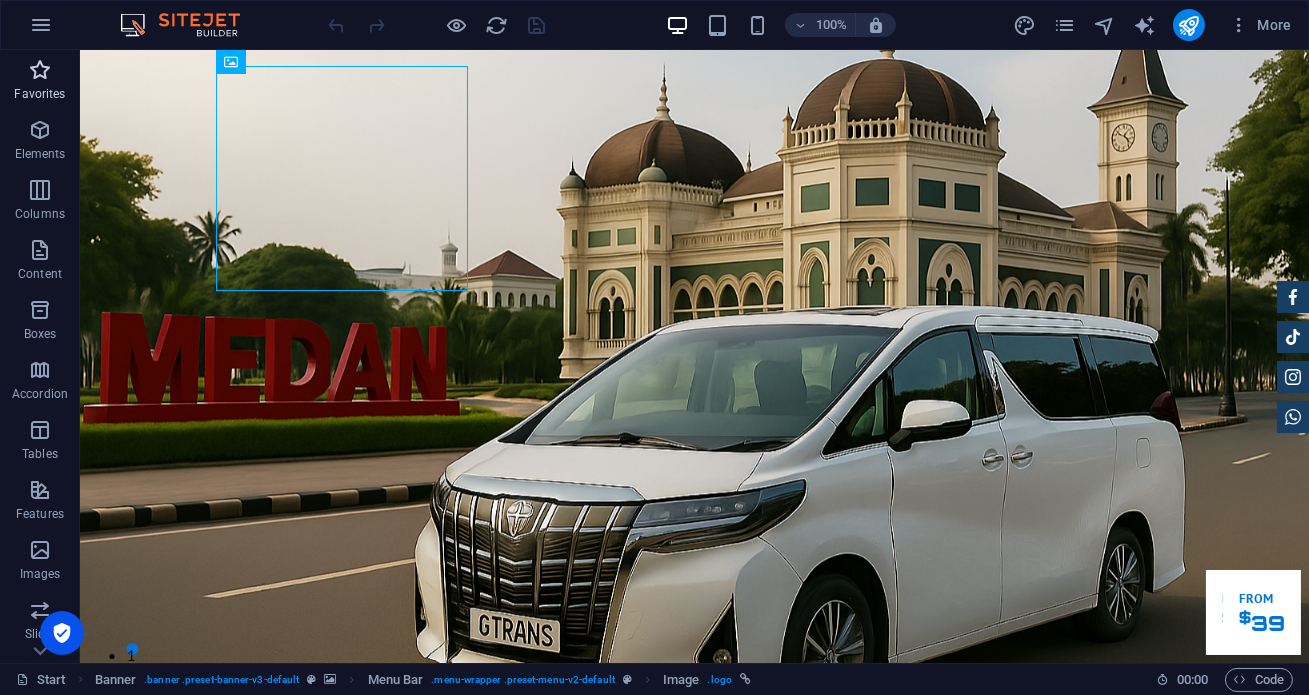 click on "Favorites" at bounding box center (39, 94) 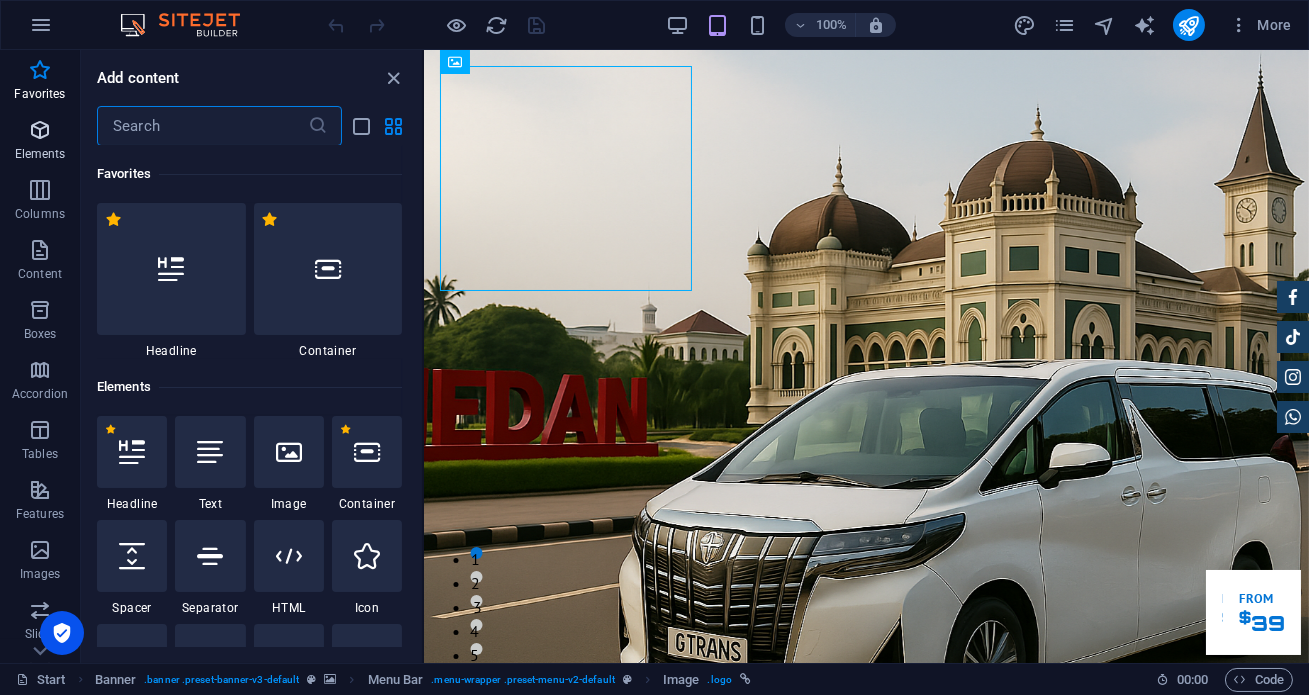 click on "Elements" at bounding box center (40, 142) 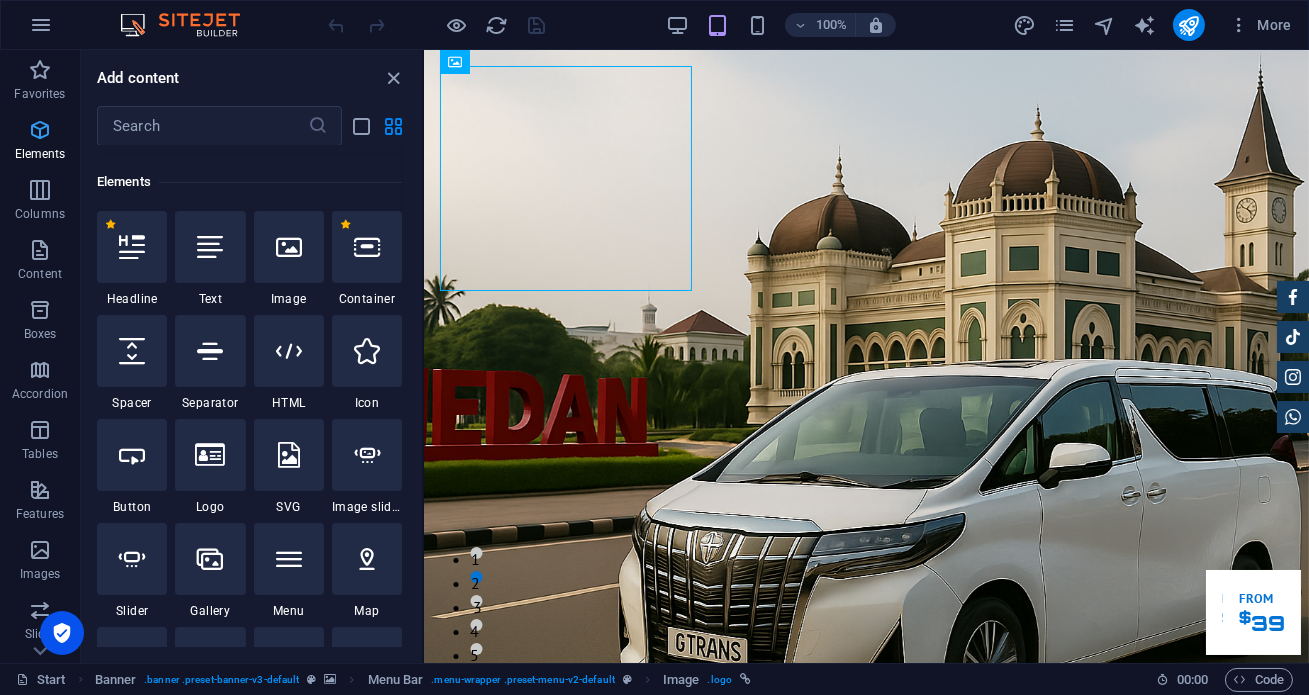 scroll, scrollTop: 213, scrollLeft: 0, axis: vertical 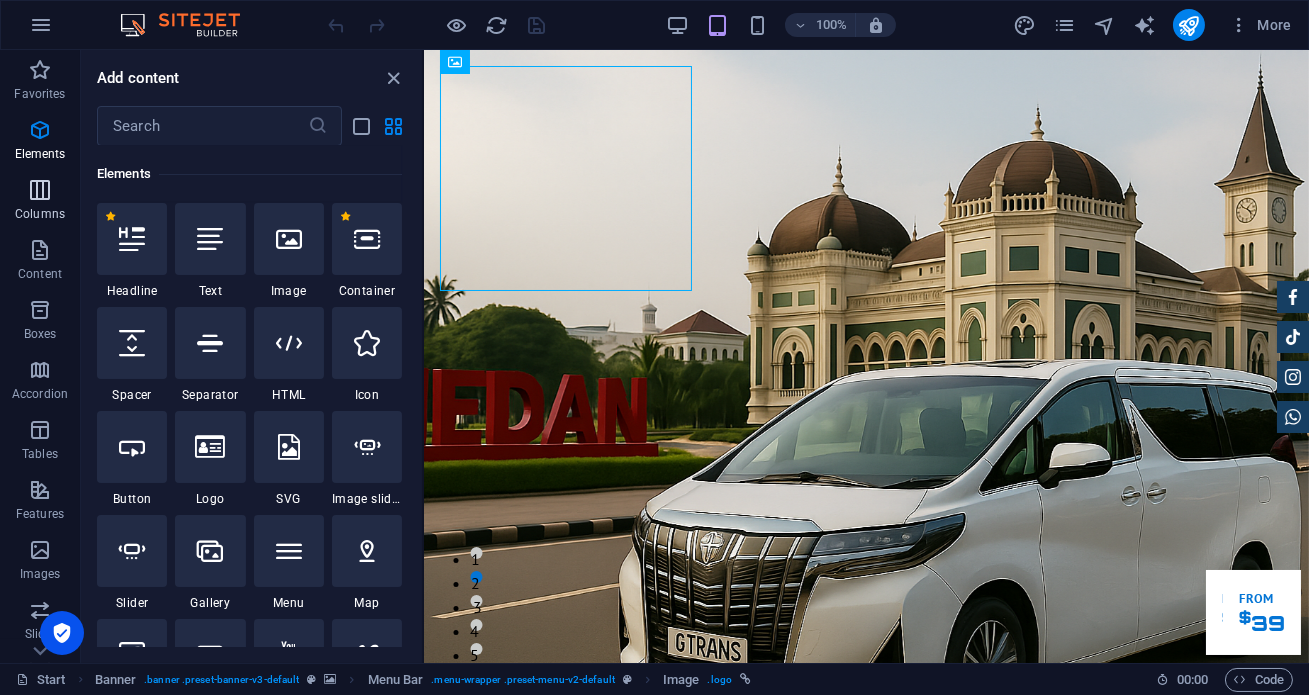 click at bounding box center [40, 190] 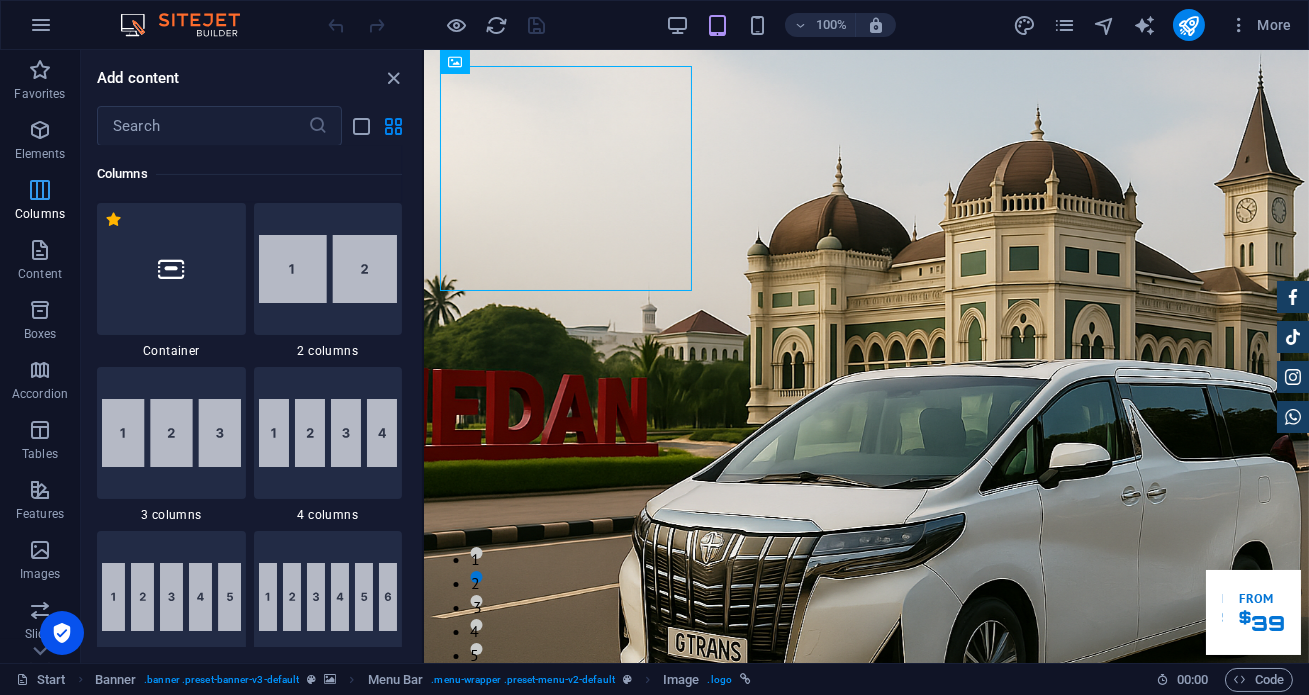 scroll, scrollTop: 990, scrollLeft: 0, axis: vertical 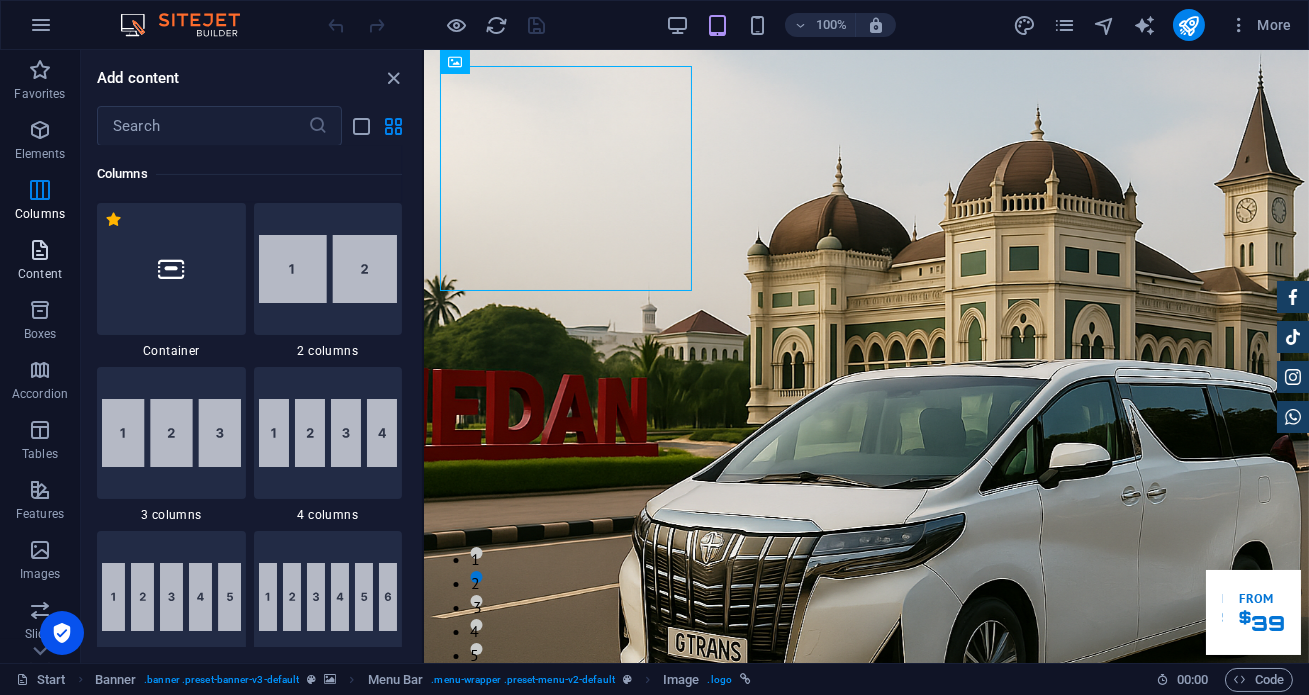 click on "Content" at bounding box center [40, 274] 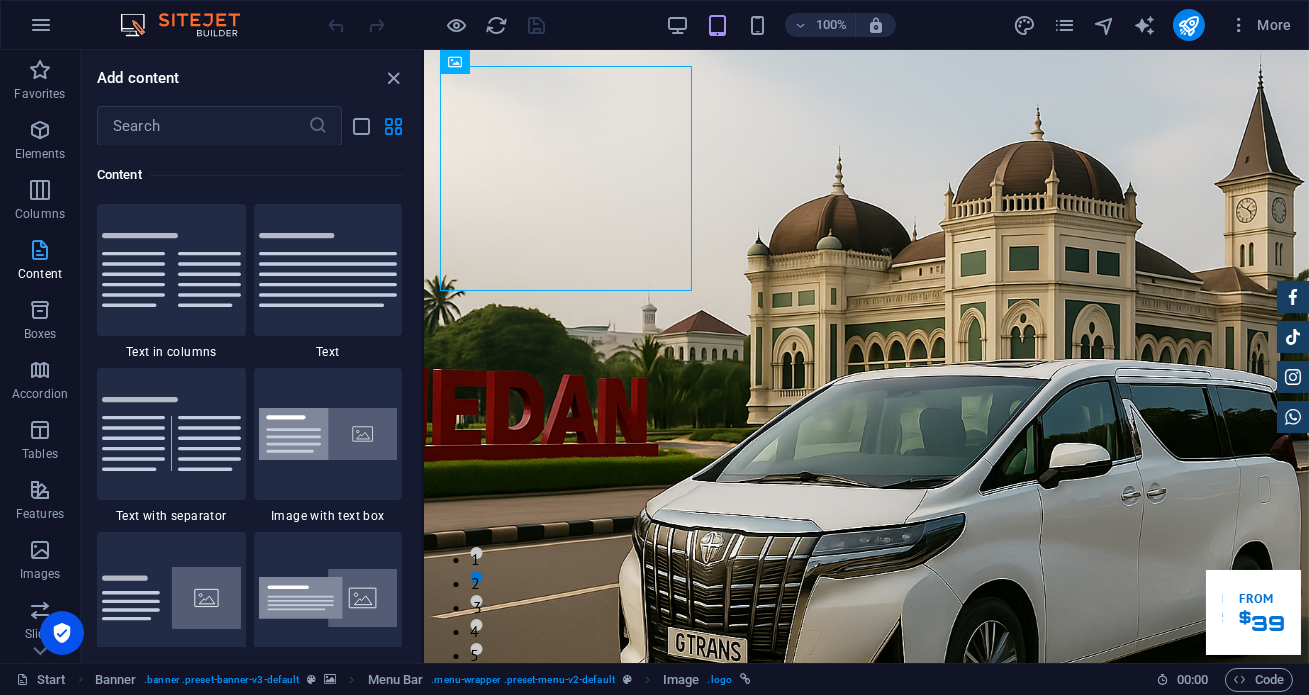 scroll, scrollTop: 3499, scrollLeft: 0, axis: vertical 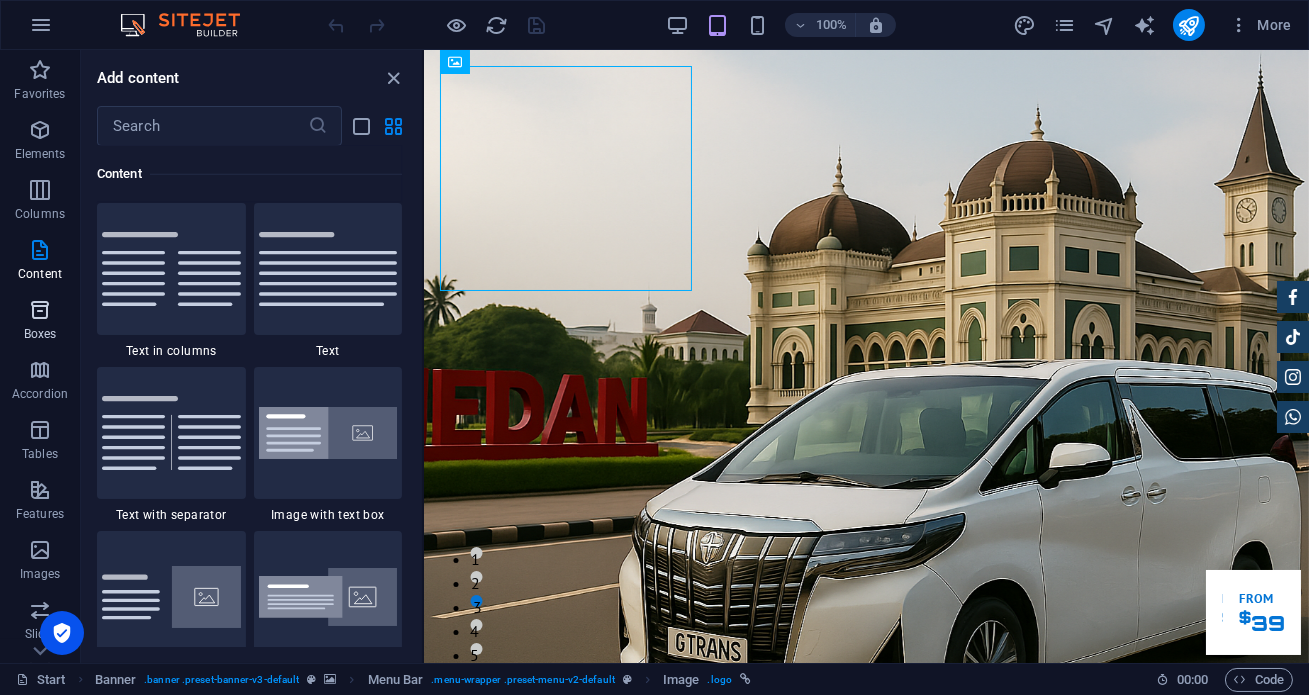 click at bounding box center [40, 310] 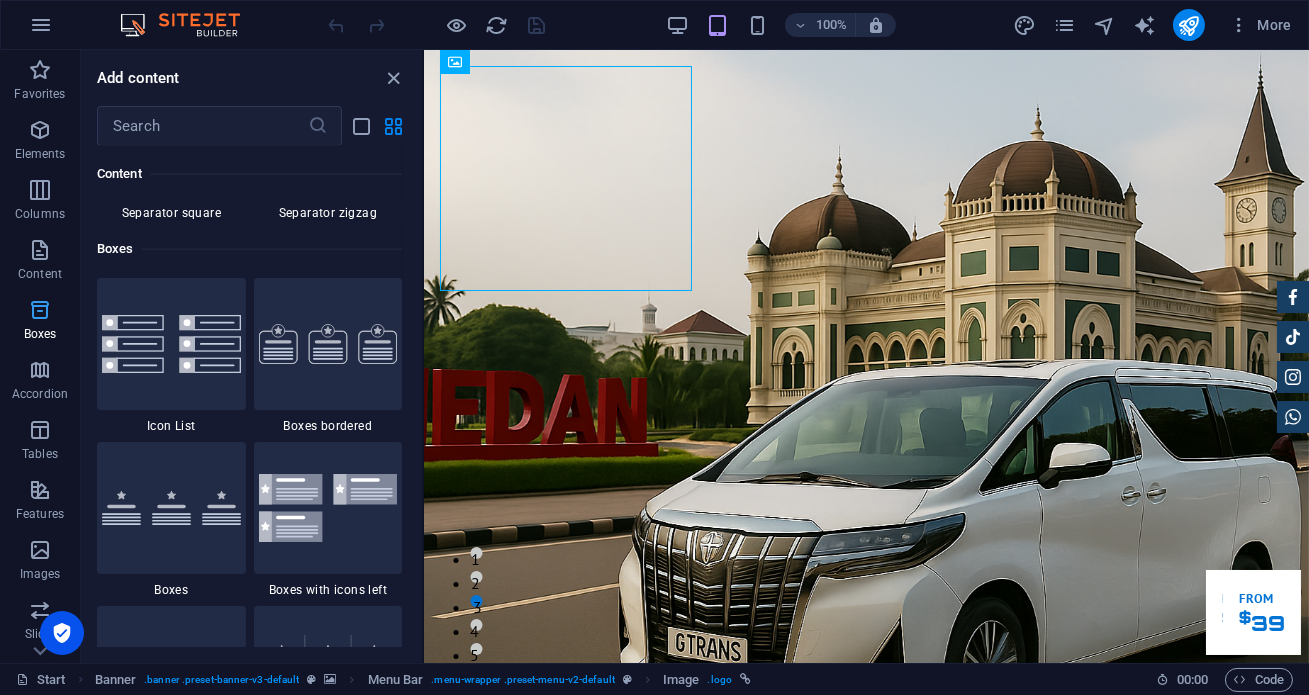 scroll, scrollTop: 5352, scrollLeft: 0, axis: vertical 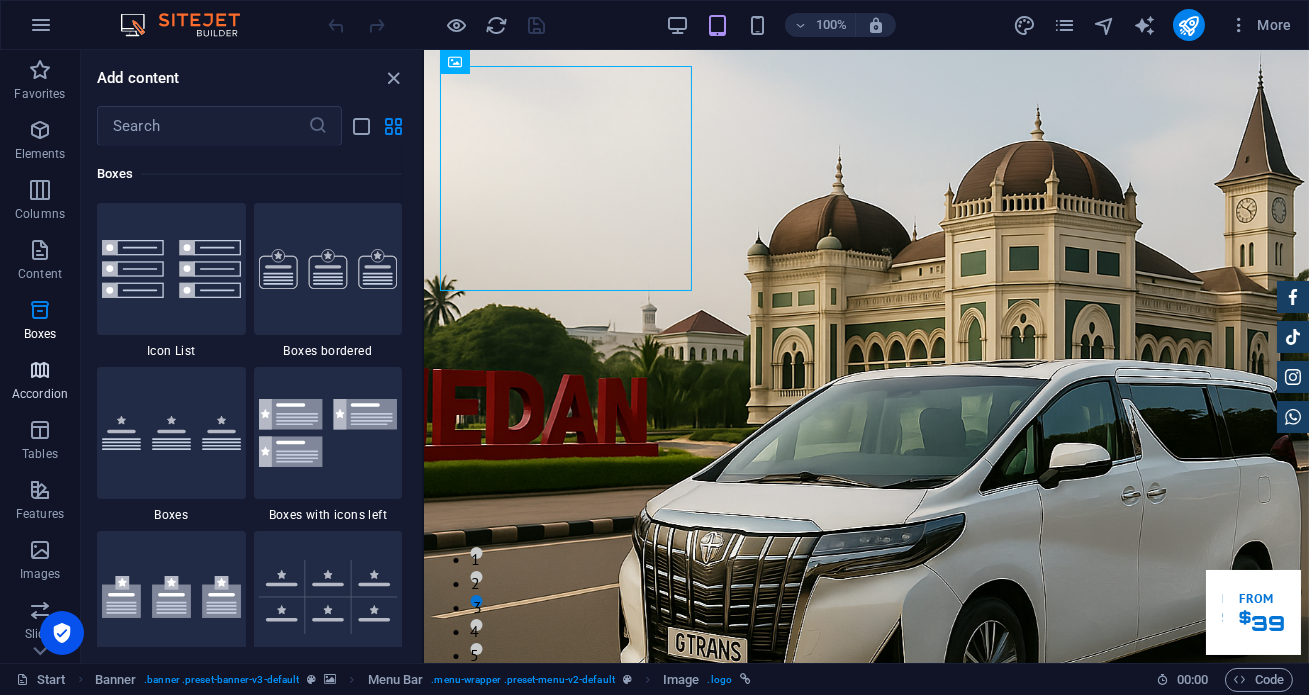click at bounding box center (40, 370) 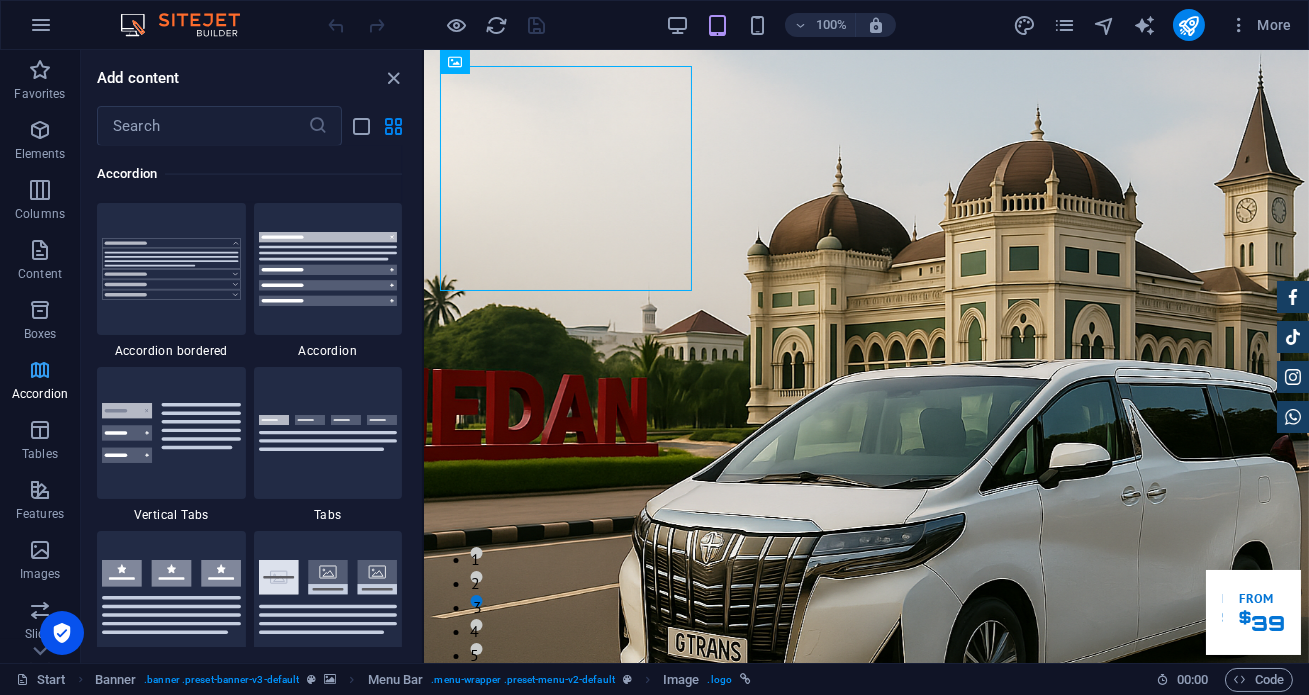 scroll, scrollTop: 6221, scrollLeft: 0, axis: vertical 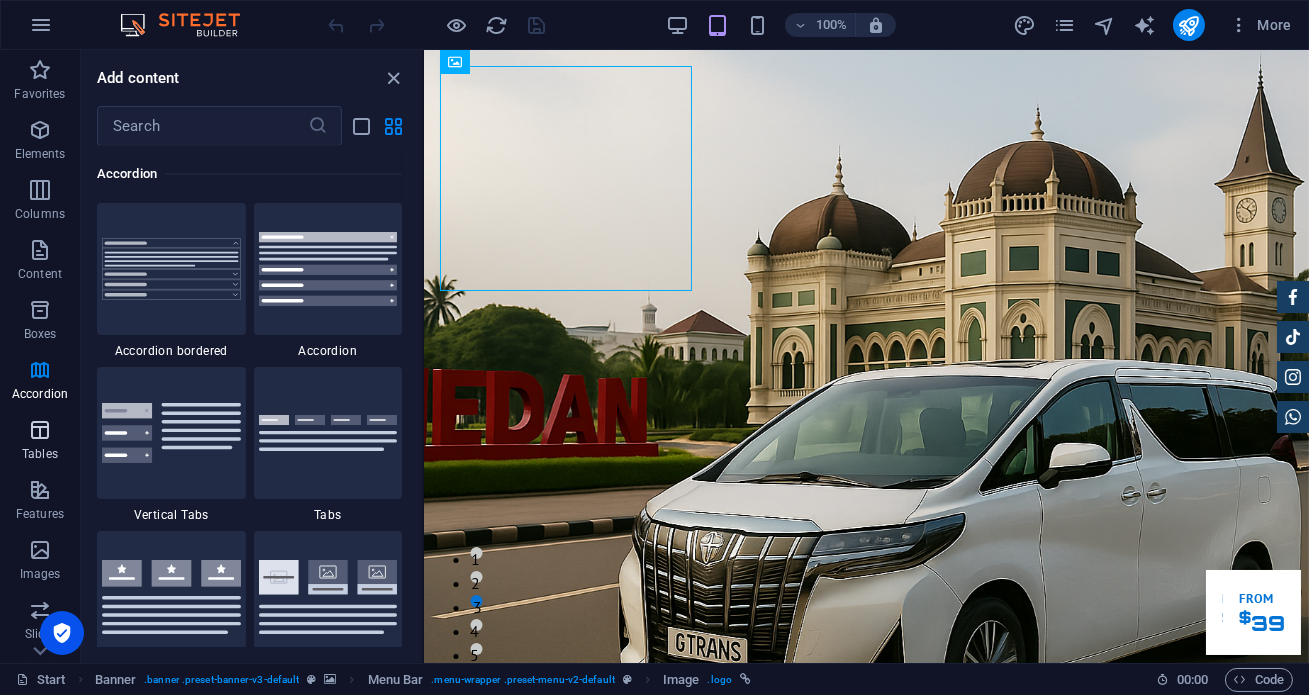 click at bounding box center (40, 430) 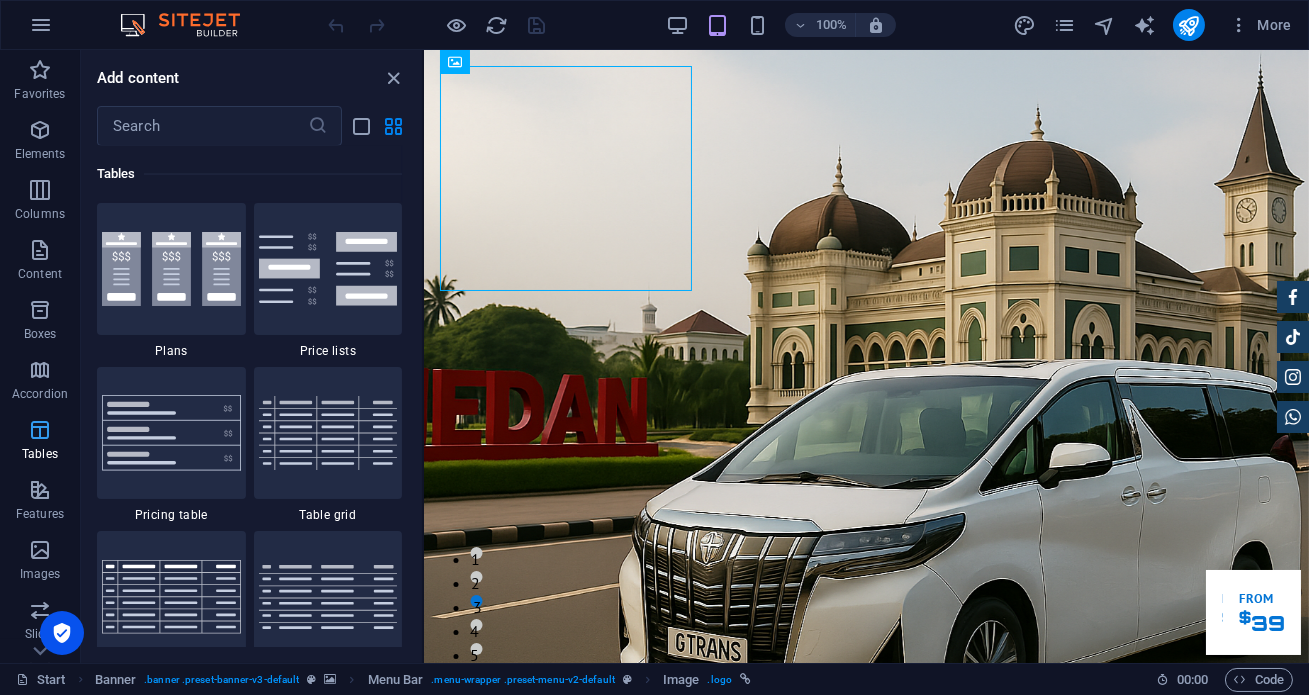 scroll, scrollTop: 6762, scrollLeft: 0, axis: vertical 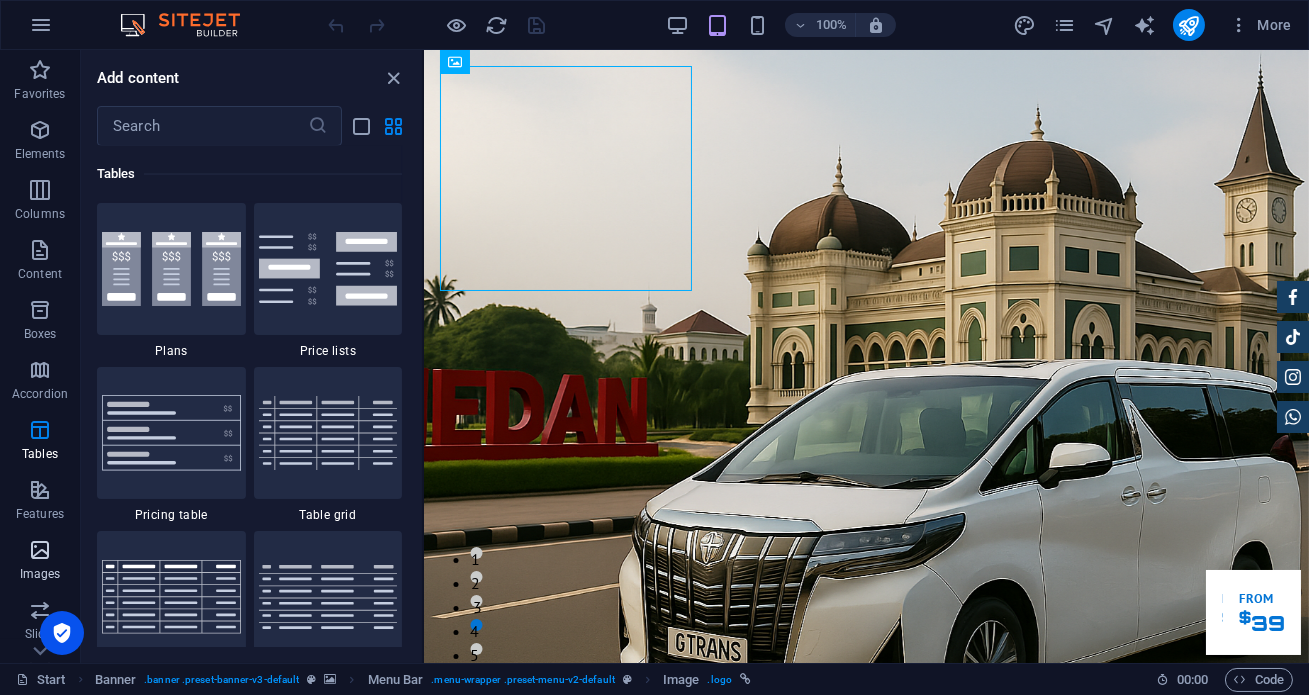 click at bounding box center (40, 550) 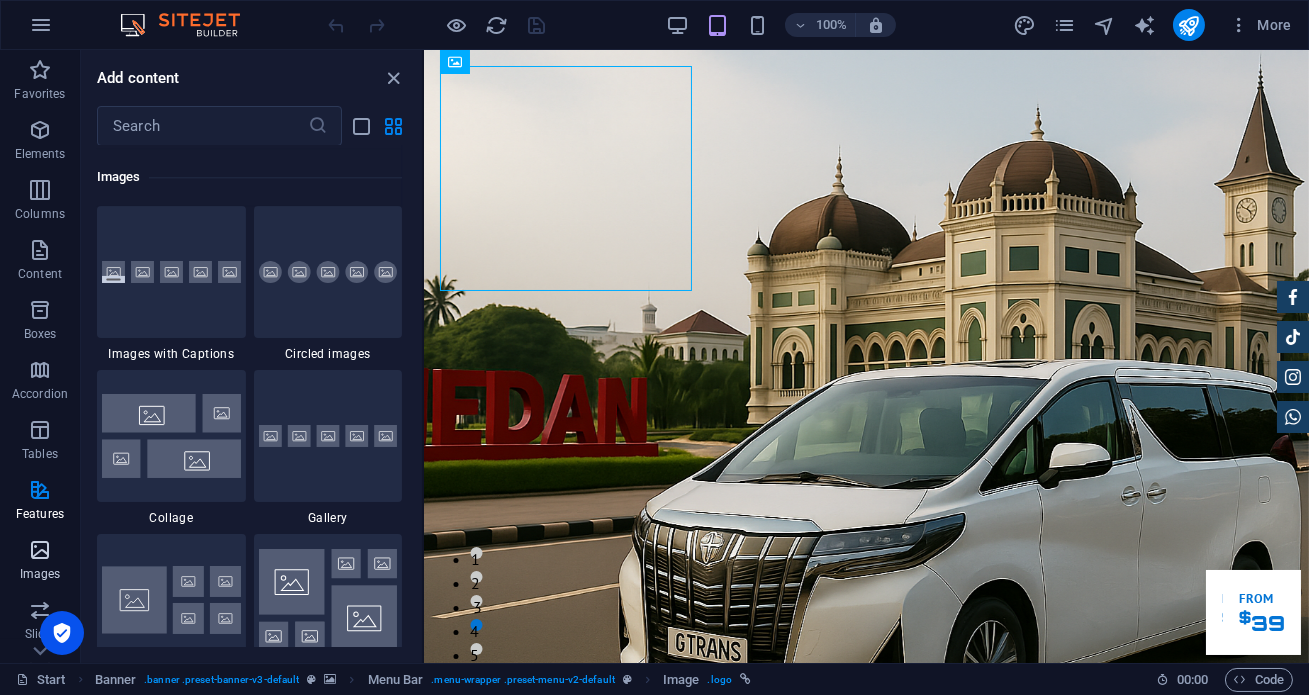 scroll, scrollTop: 9975, scrollLeft: 0, axis: vertical 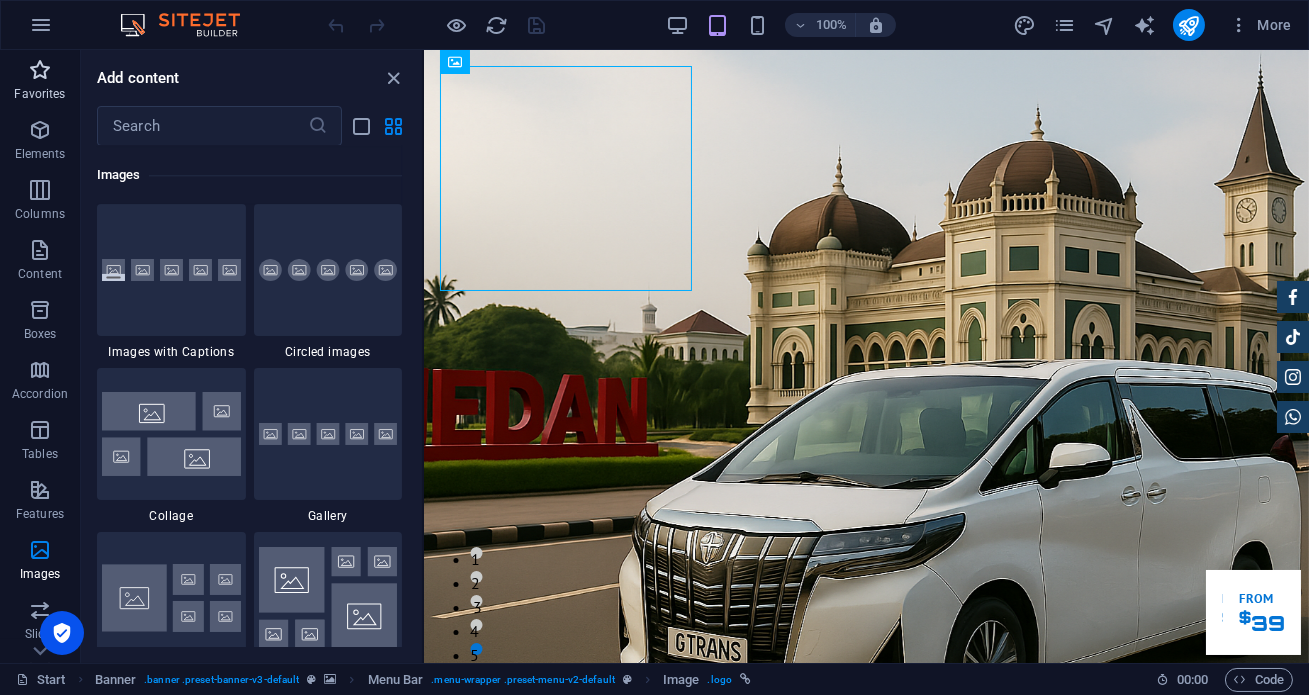 click on "Favorites" at bounding box center [39, 94] 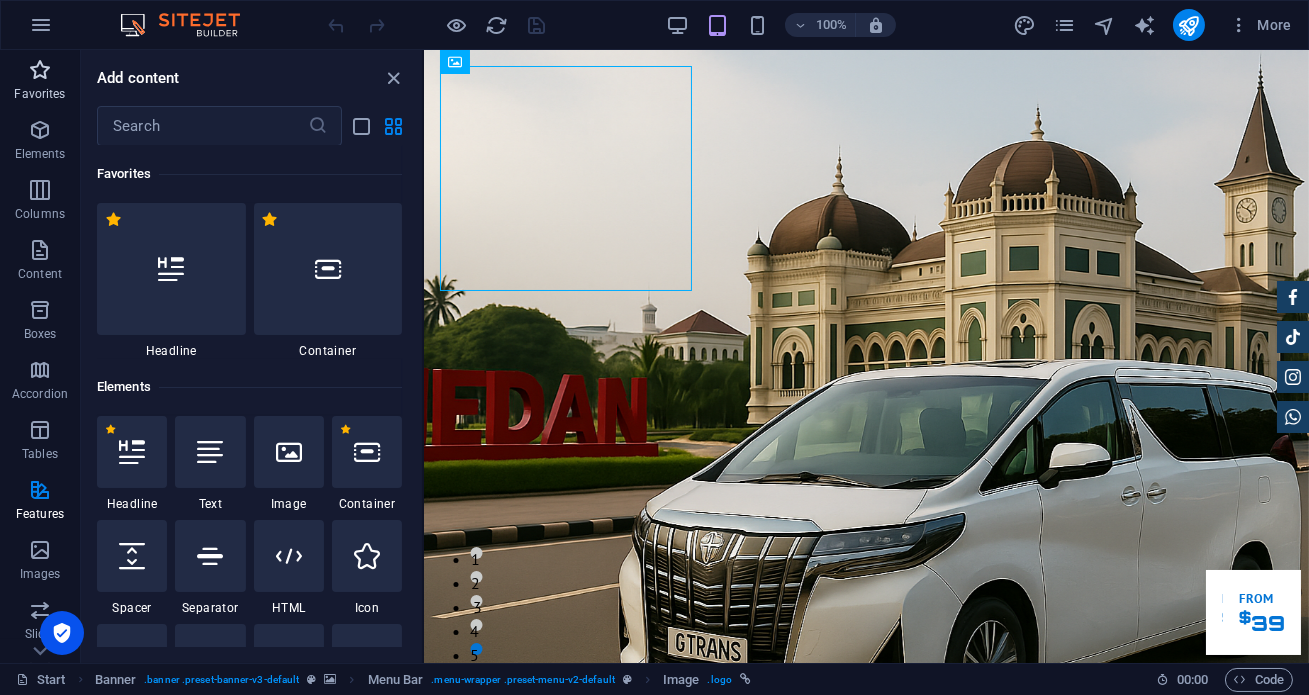 scroll, scrollTop: 0, scrollLeft: 0, axis: both 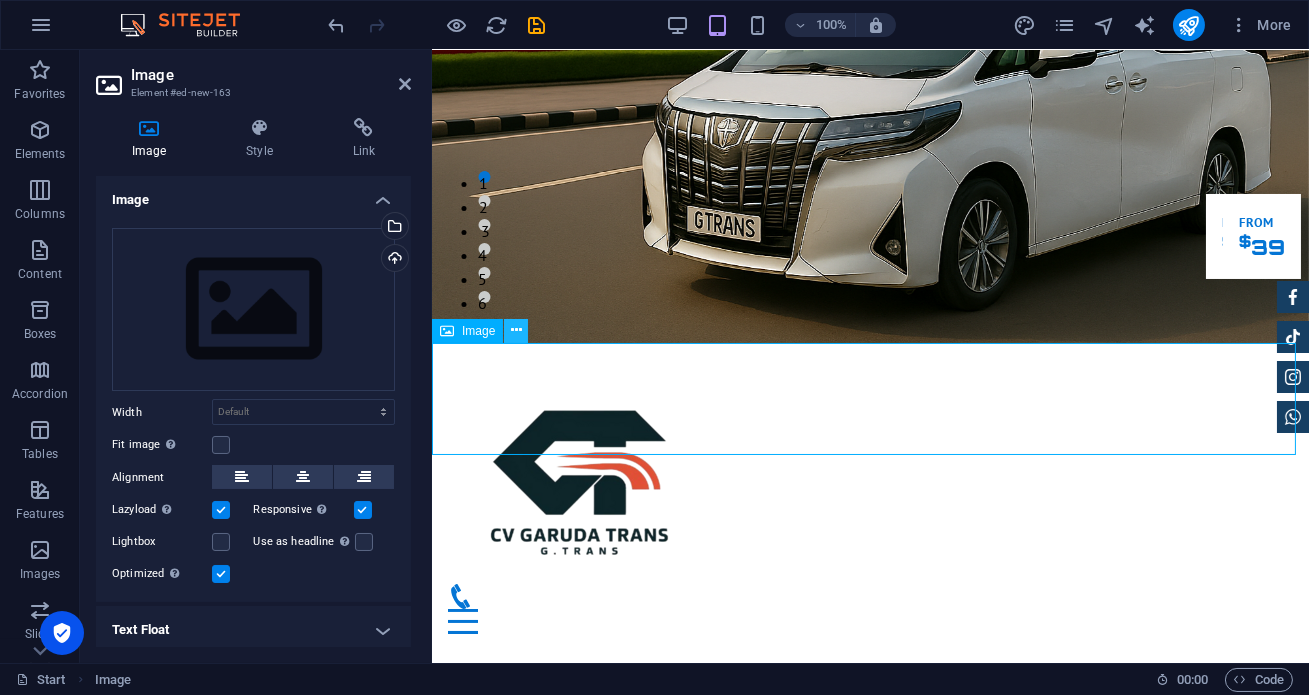 click at bounding box center (516, 330) 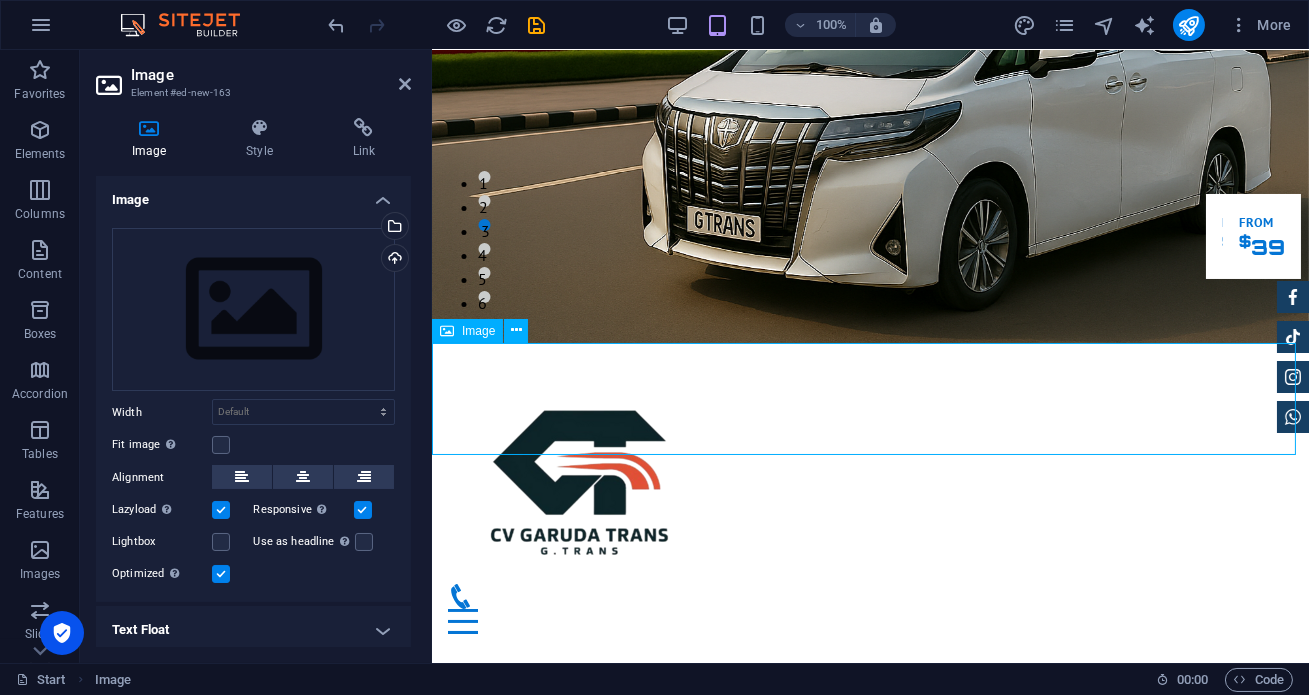 click at bounding box center (869, 1249) 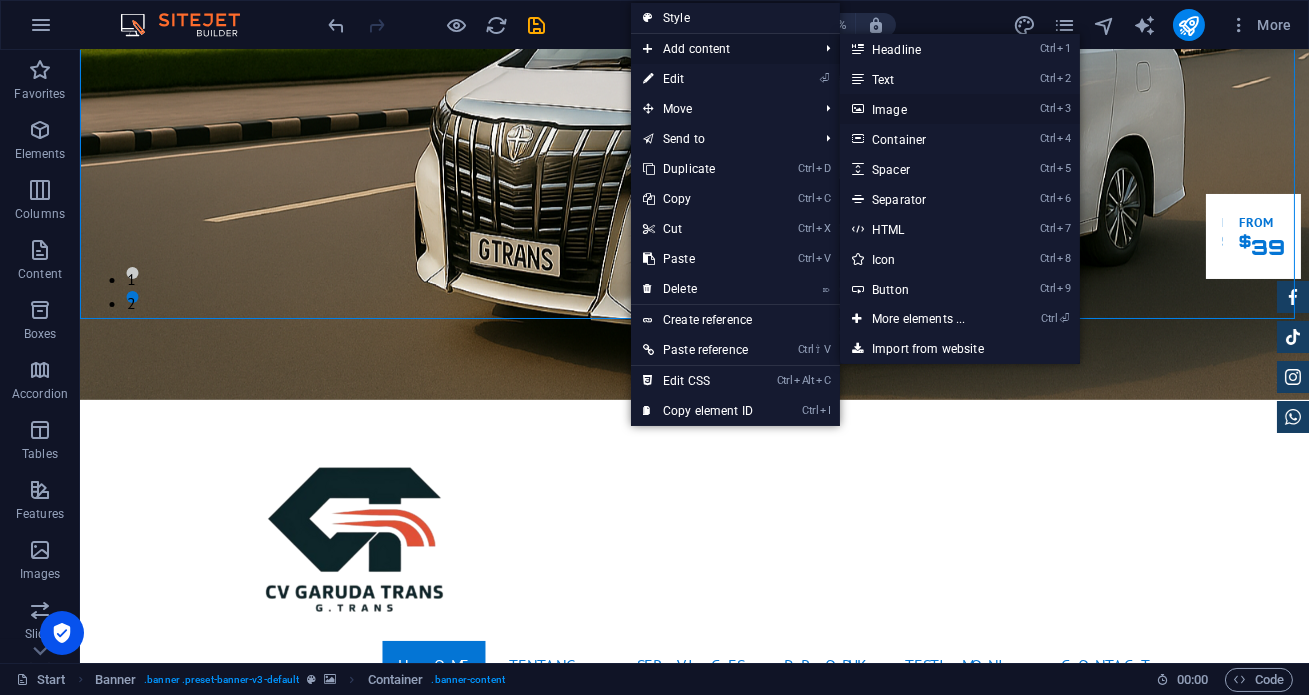 click on "Ctrl 3  Image" at bounding box center [922, 109] 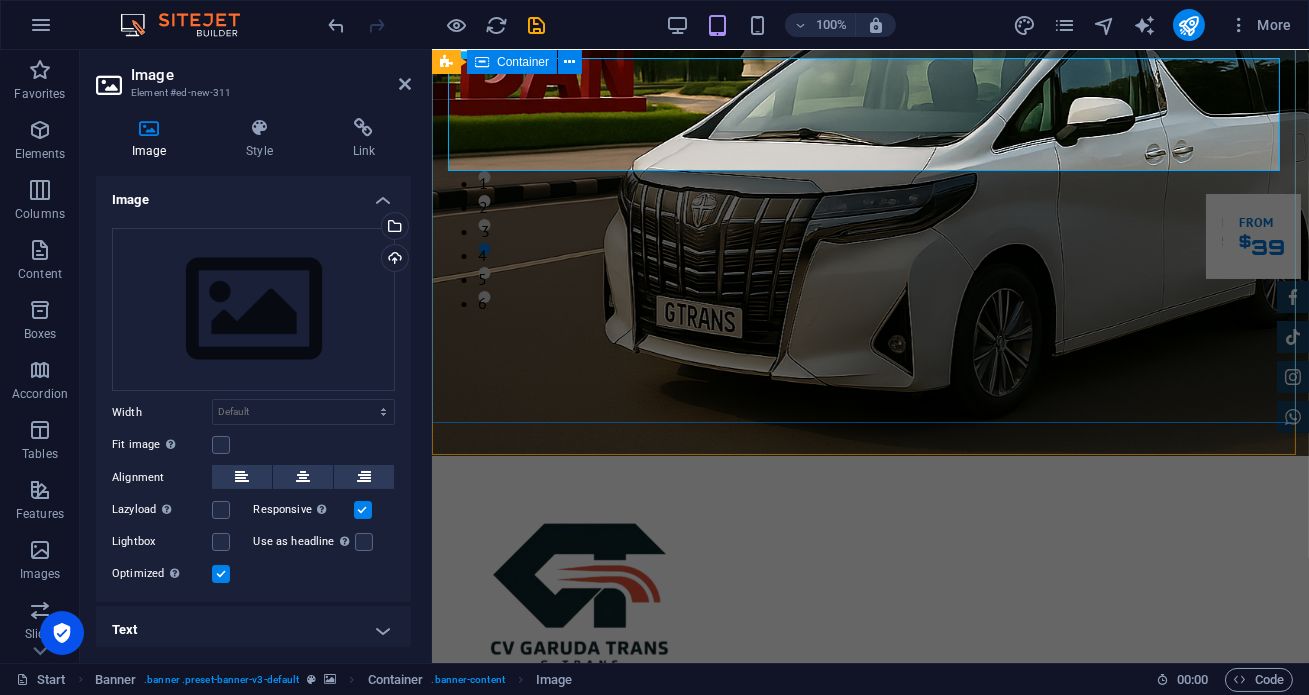 click at bounding box center (482, 62) 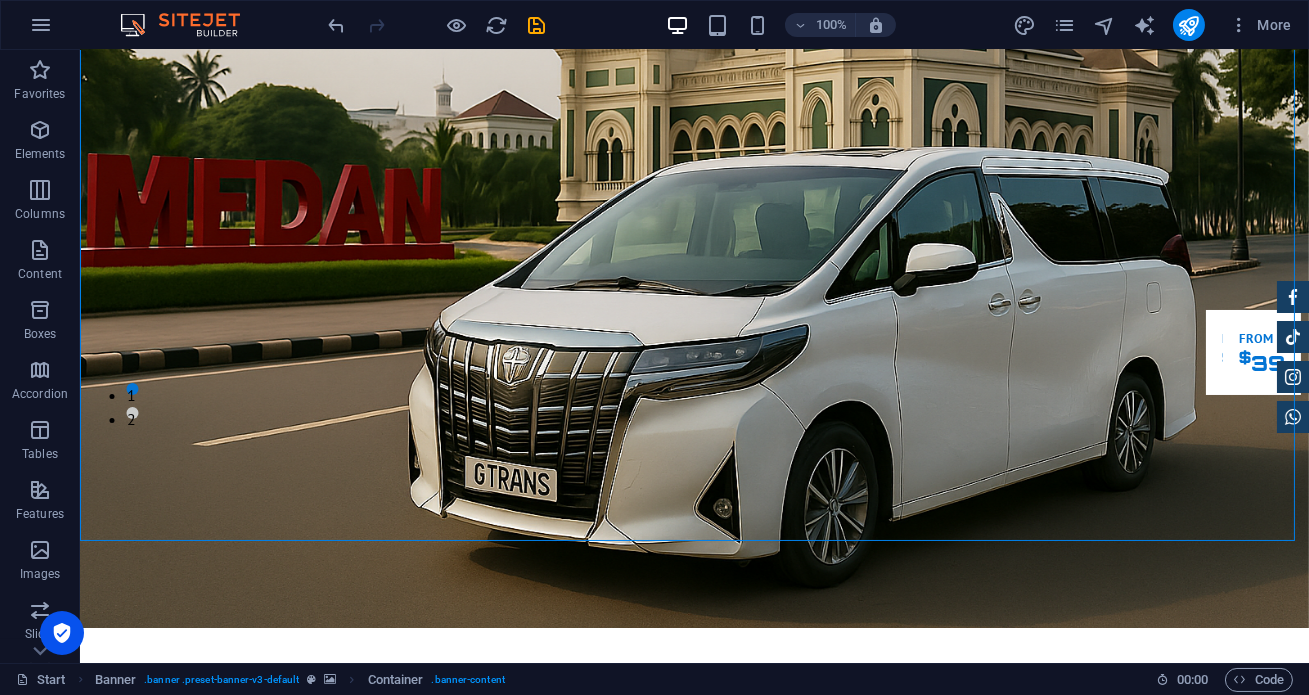 scroll, scrollTop: 232, scrollLeft: 0, axis: vertical 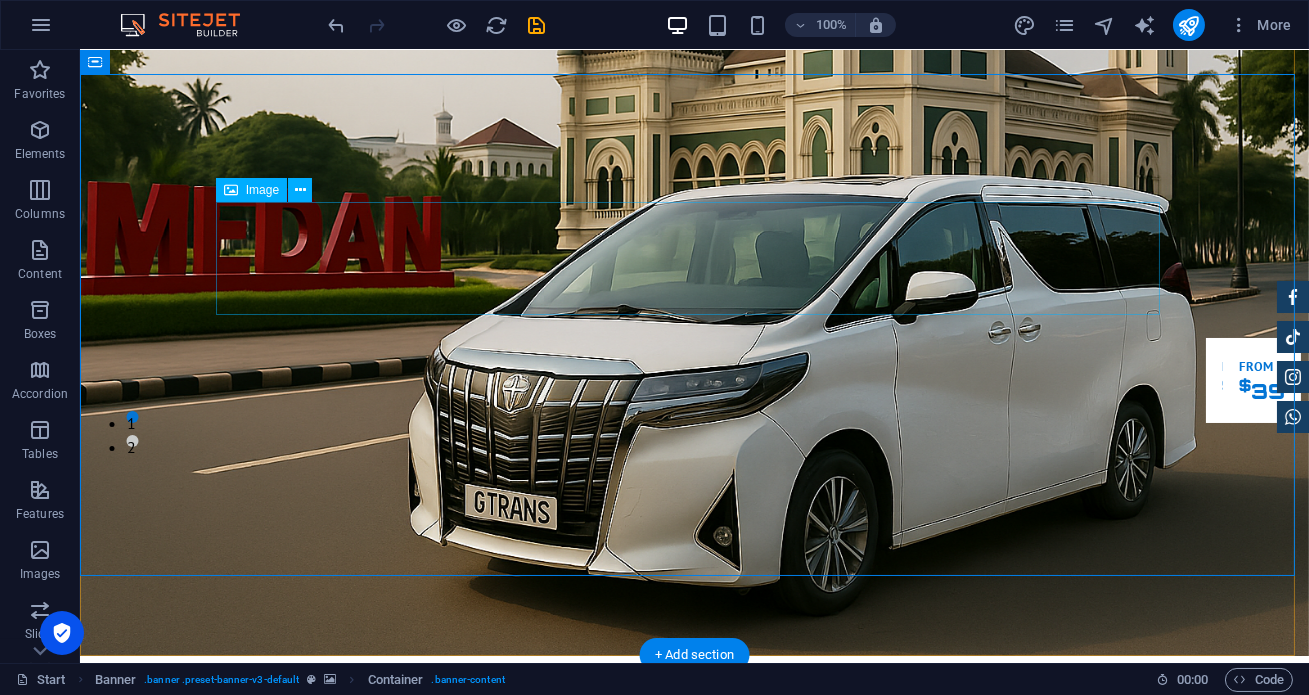 click at bounding box center [695, 1145] 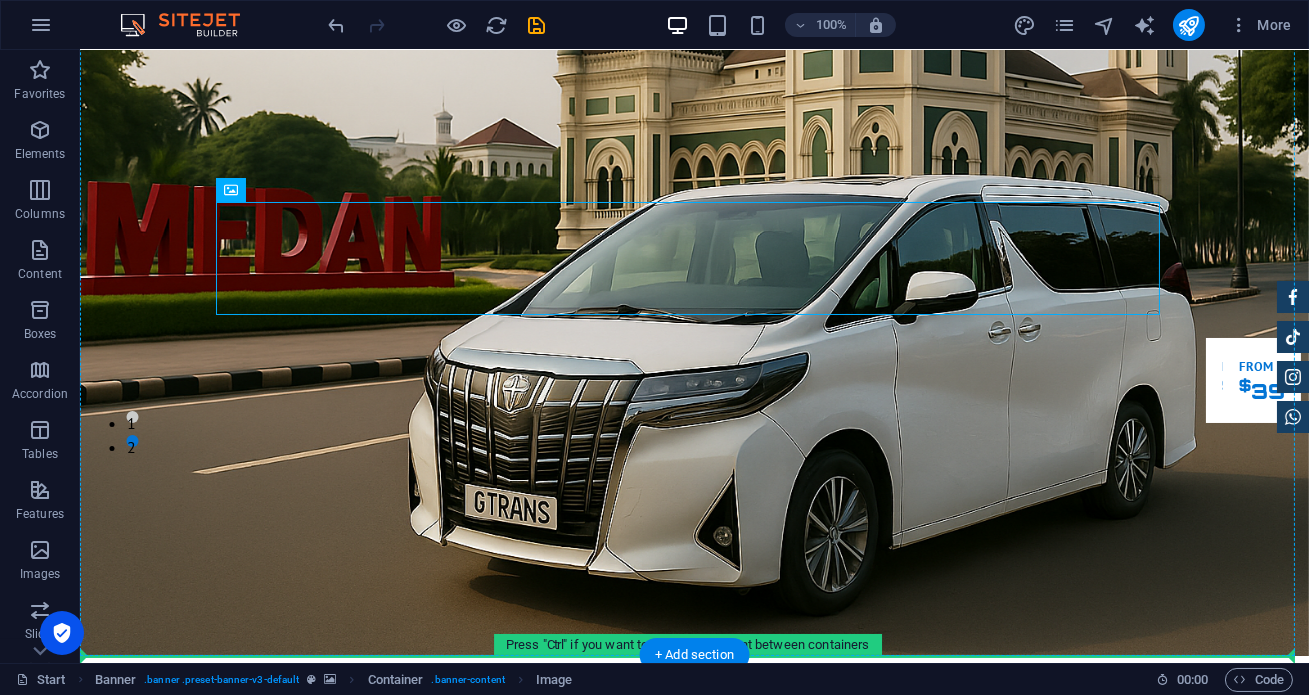 drag, startPoint x: 338, startPoint y: 241, endPoint x: 577, endPoint y: 463, distance: 326.19778 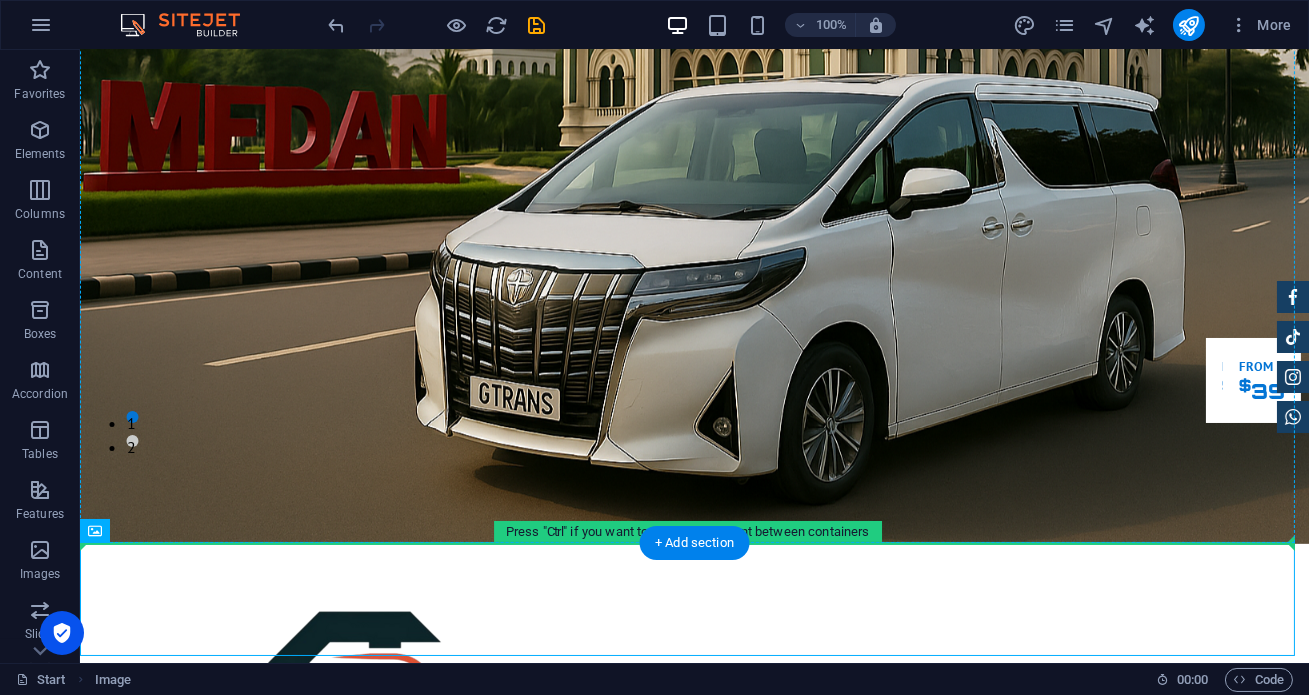 drag, startPoint x: 182, startPoint y: 580, endPoint x: 162, endPoint y: 275, distance: 305.65503 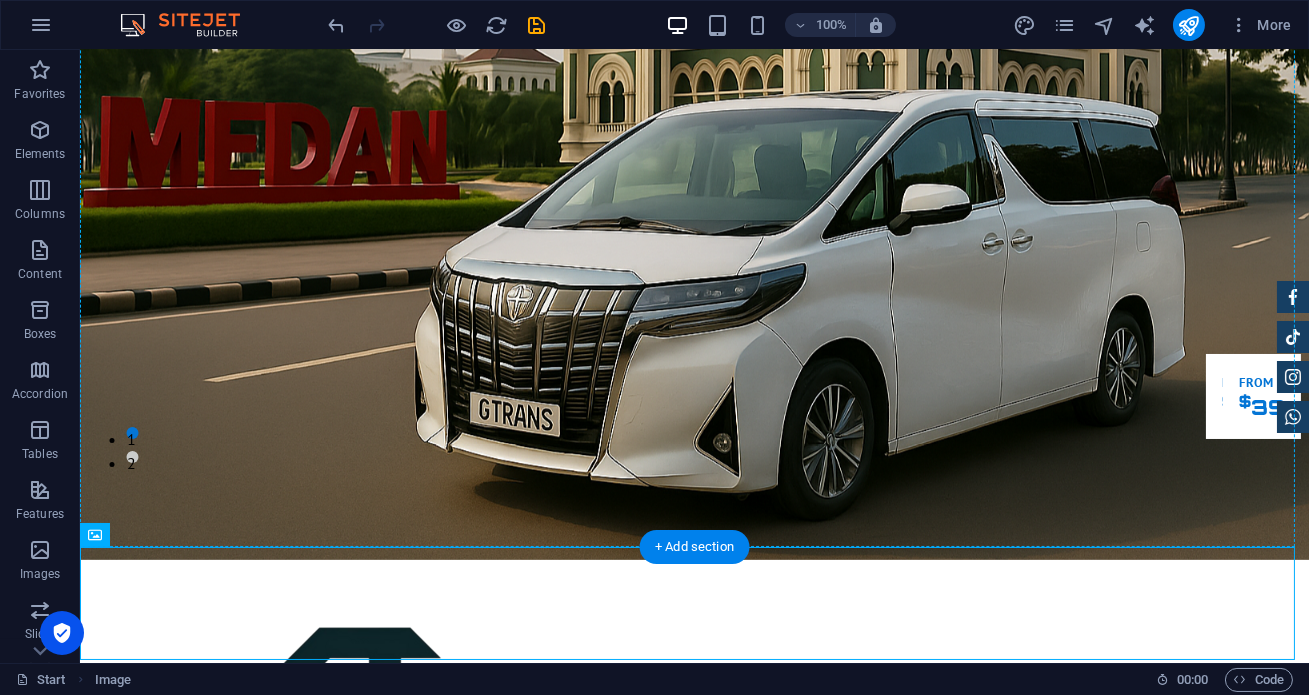 scroll, scrollTop: 169, scrollLeft: 0, axis: vertical 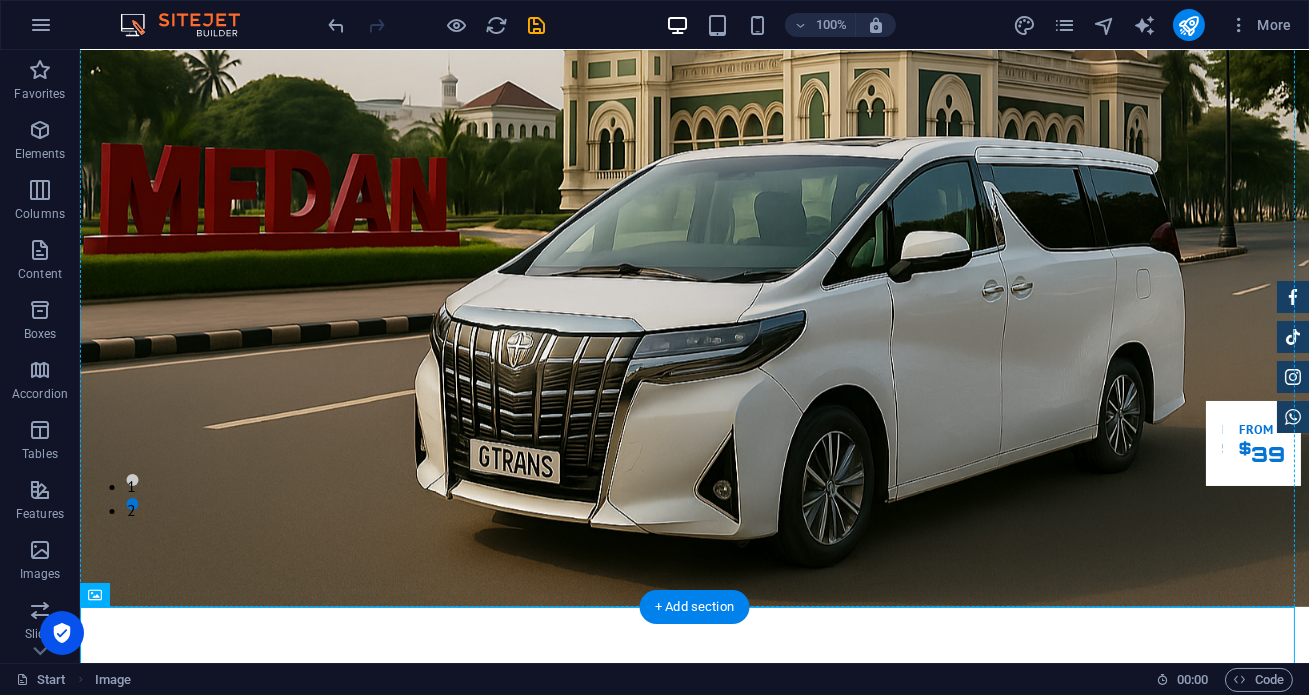 drag, startPoint x: 175, startPoint y: 583, endPoint x: 371, endPoint y: 228, distance: 405.51324 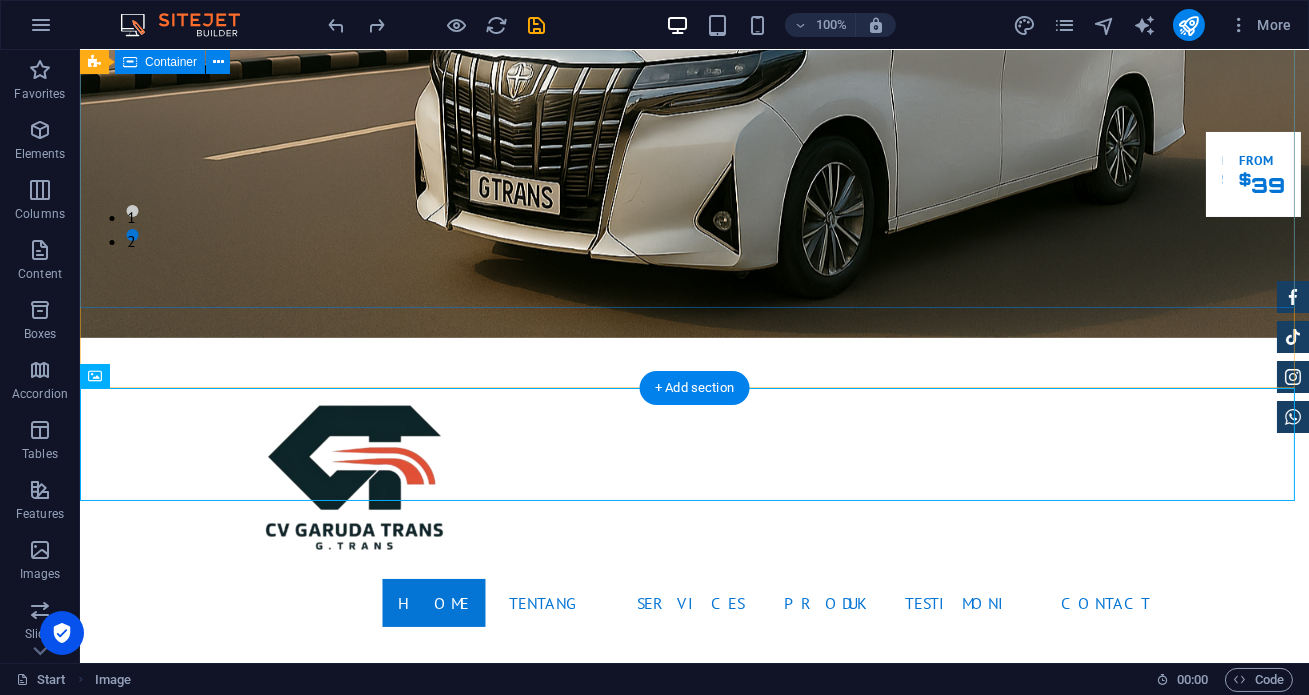 scroll, scrollTop: 475, scrollLeft: 0, axis: vertical 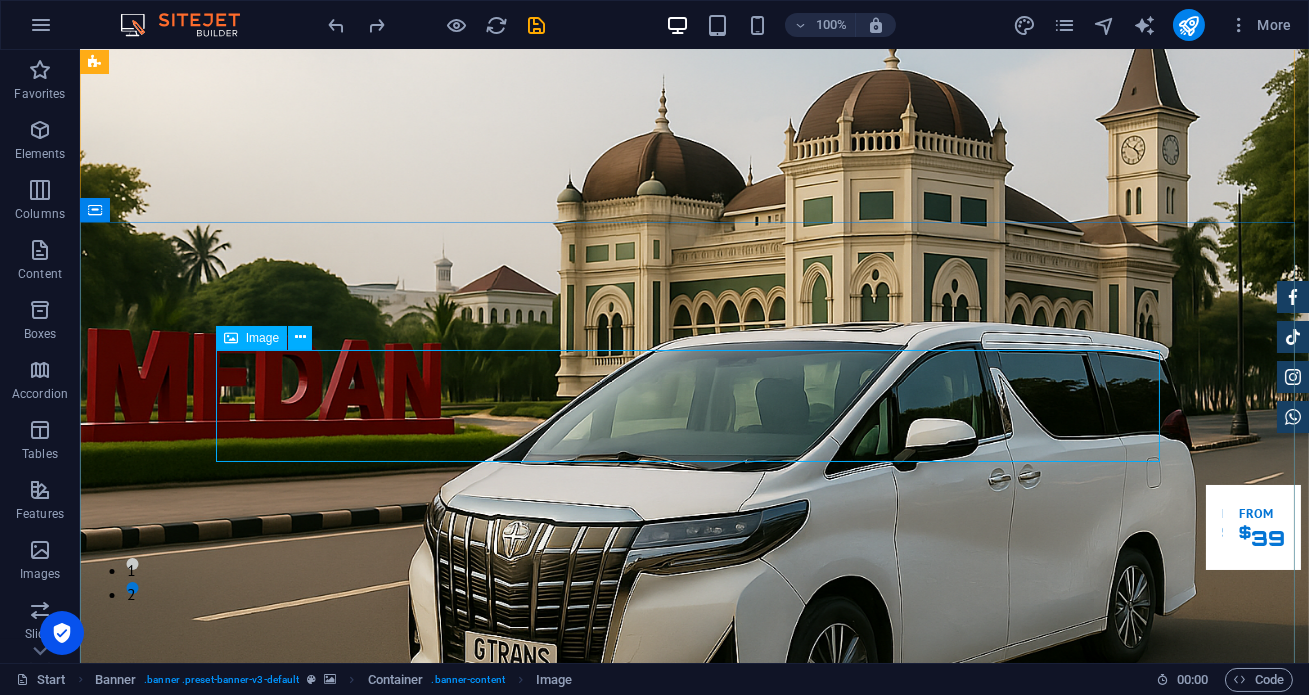 click at bounding box center [695, 1292] 